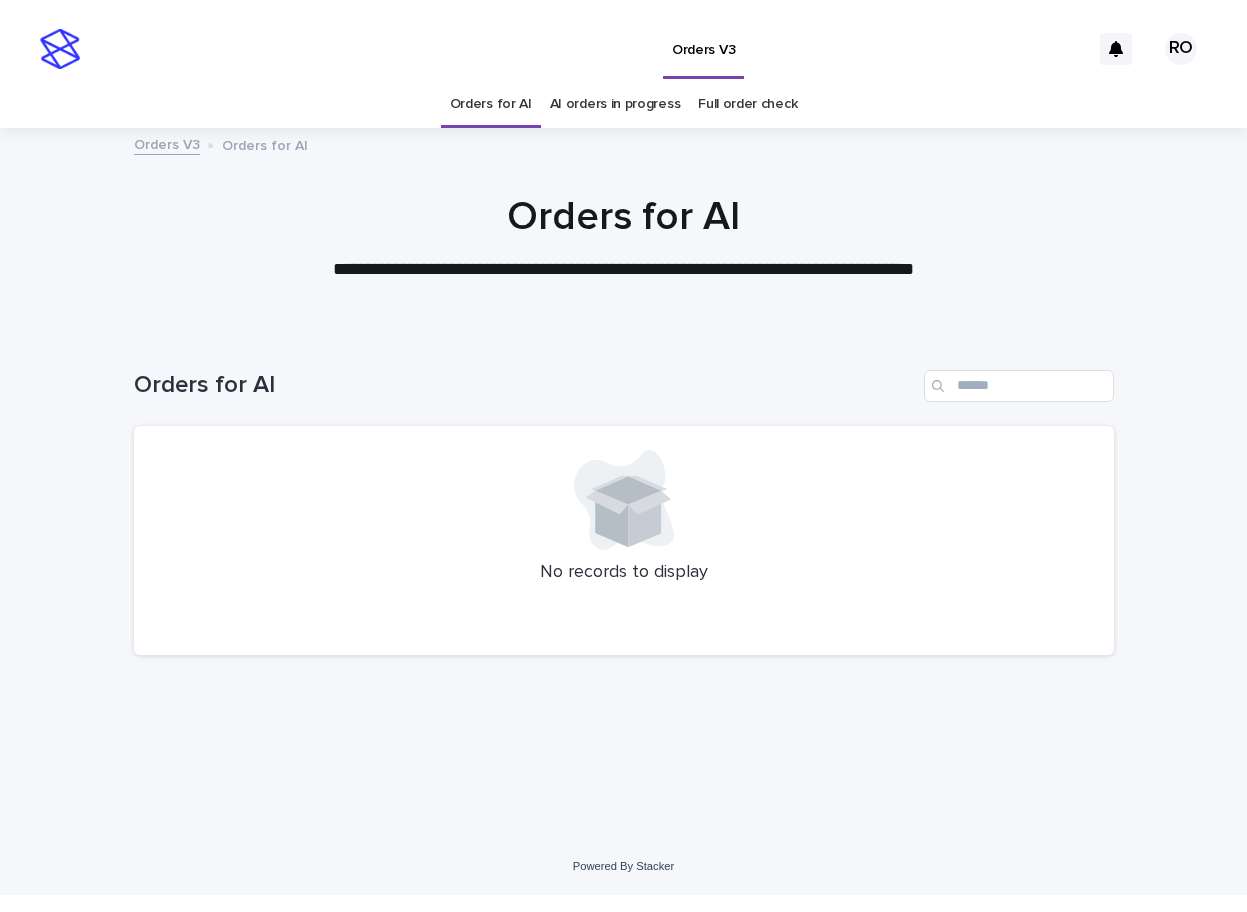 scroll, scrollTop: 0, scrollLeft: 0, axis: both 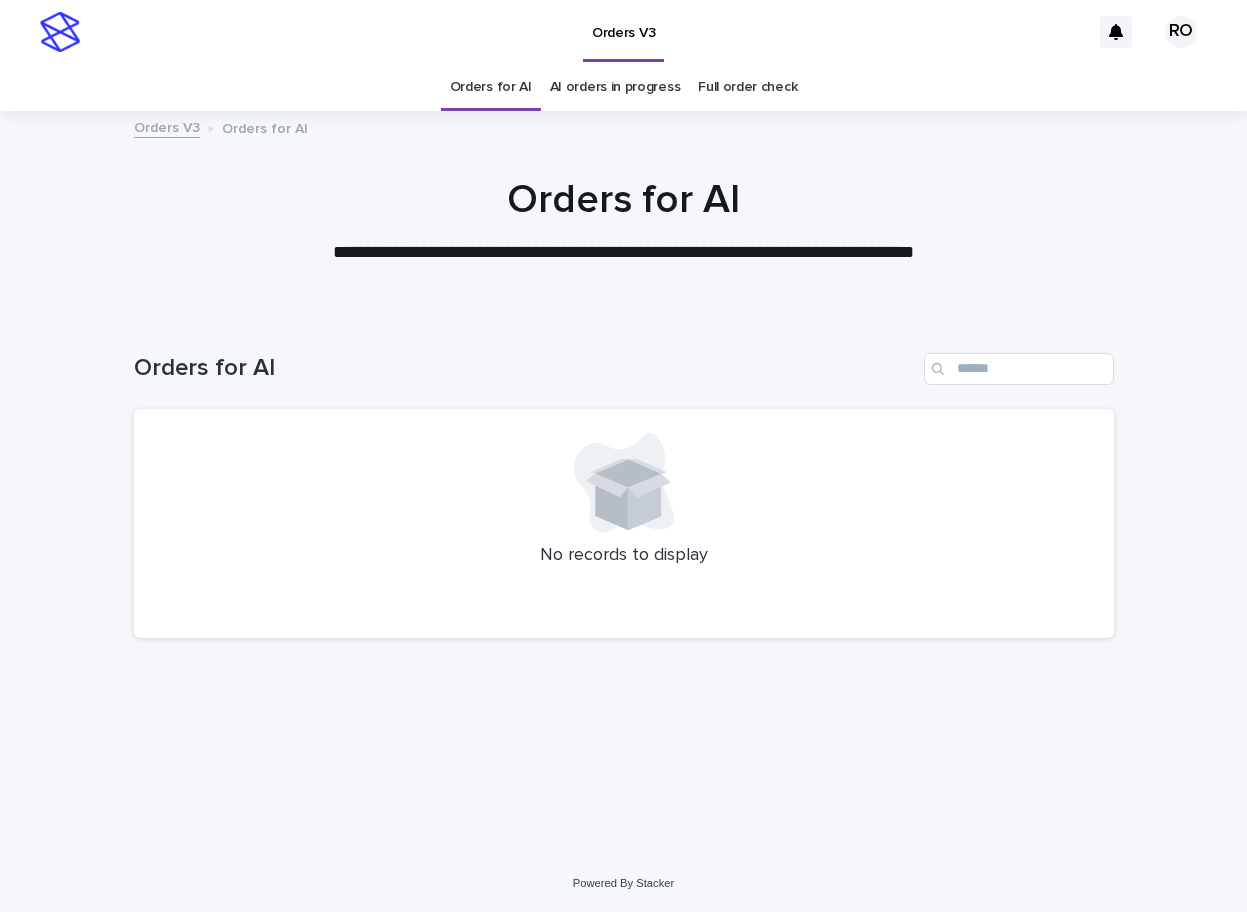 click on "AI orders in progress" at bounding box center [615, 87] 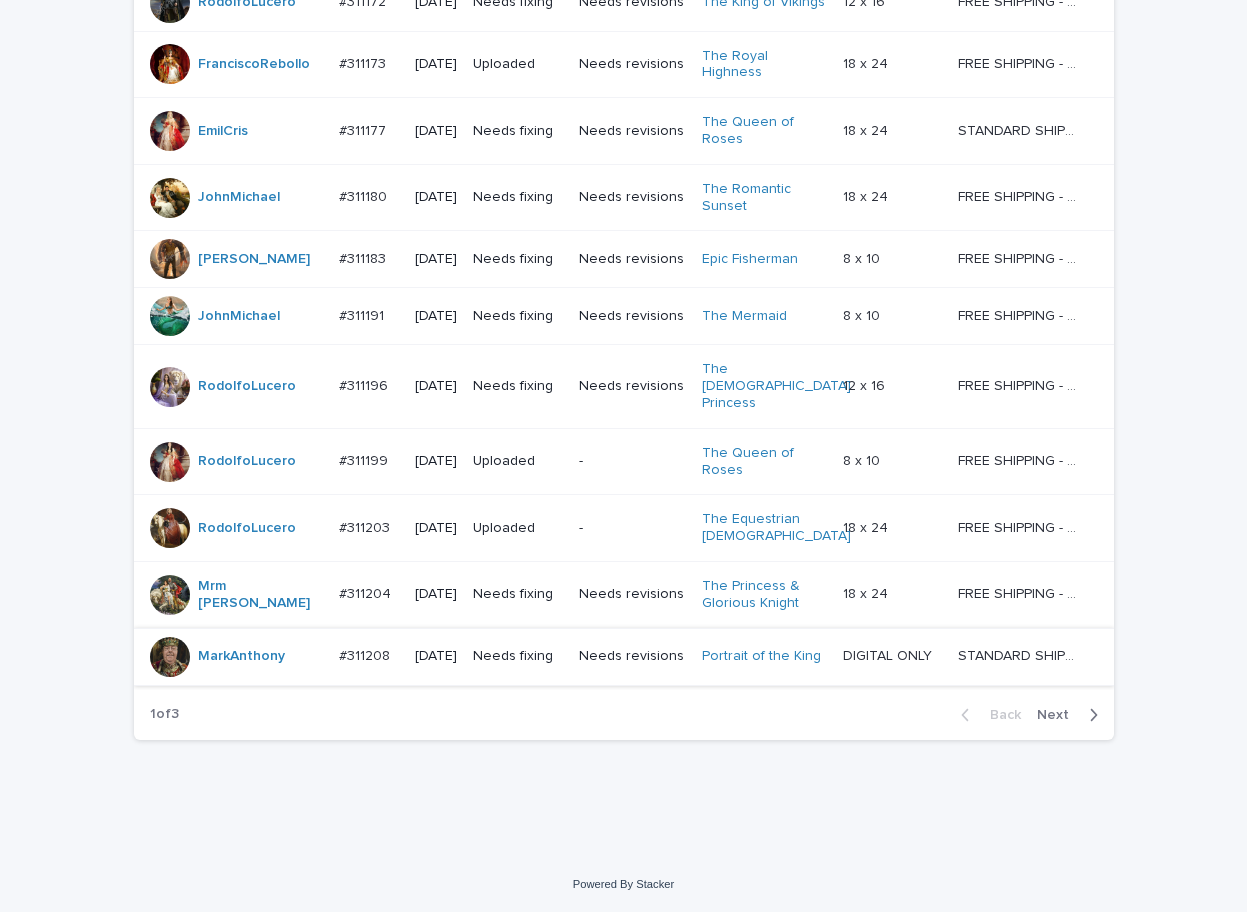 scroll, scrollTop: 1709, scrollLeft: 0, axis: vertical 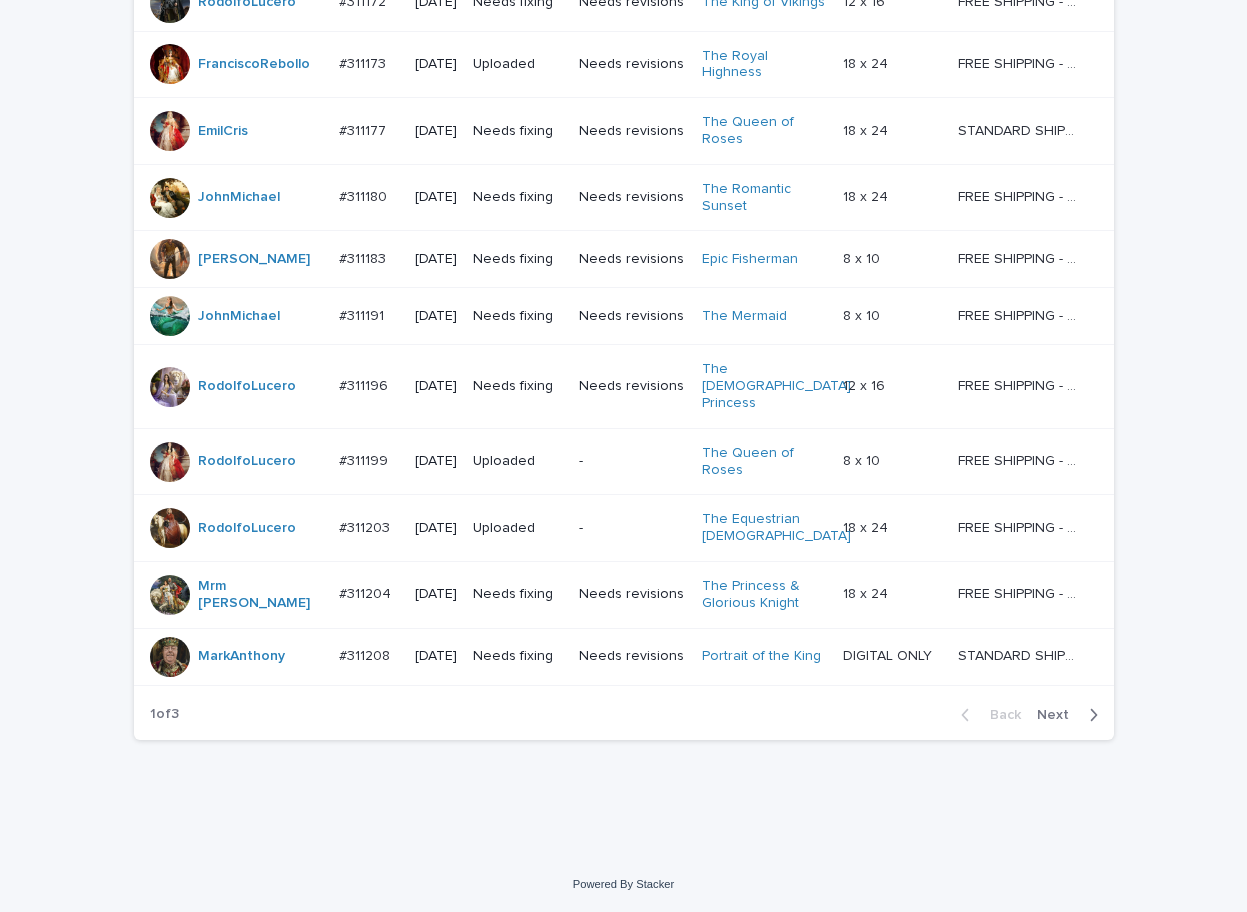 click on "Next" at bounding box center (1059, 715) 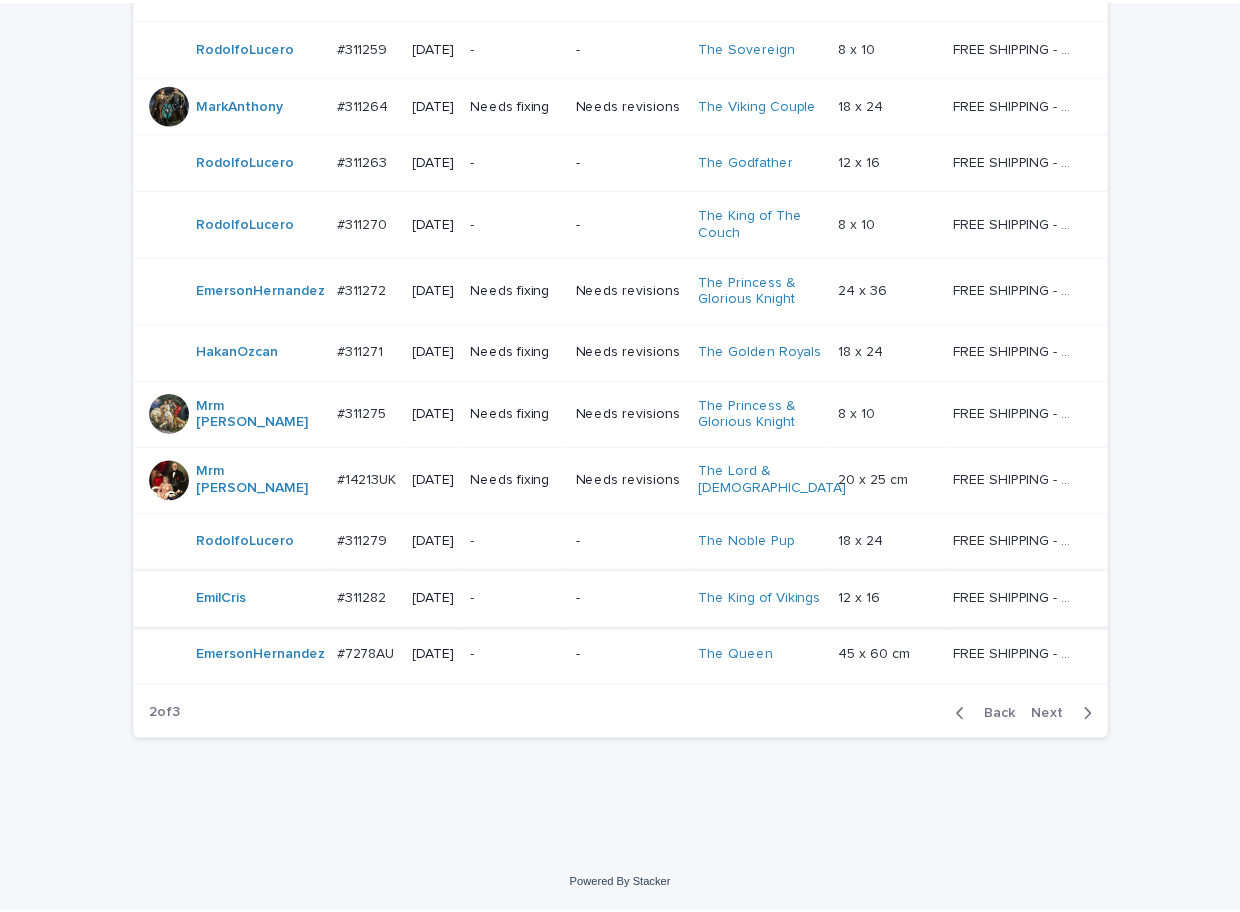 scroll, scrollTop: 1699, scrollLeft: 0, axis: vertical 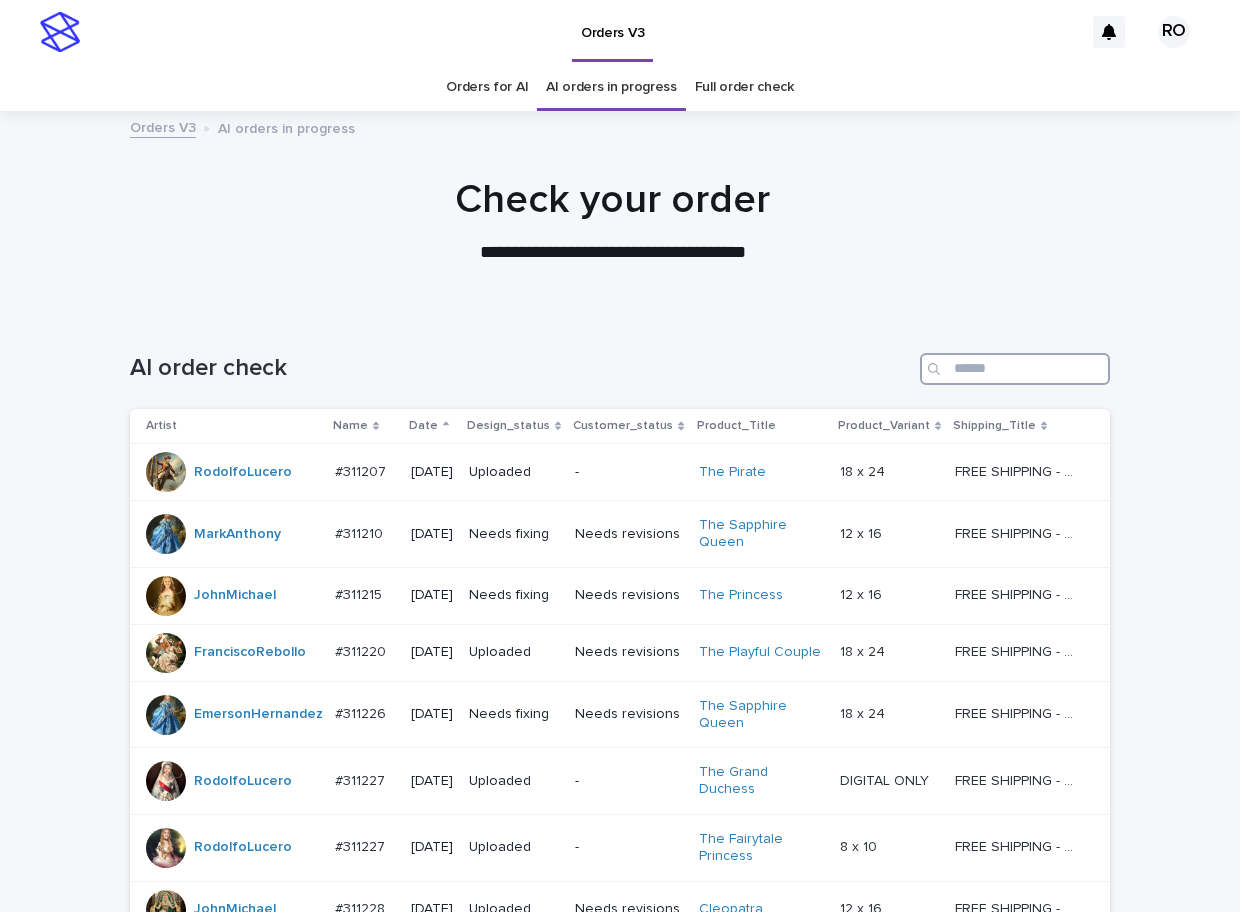 click at bounding box center [1015, 369] 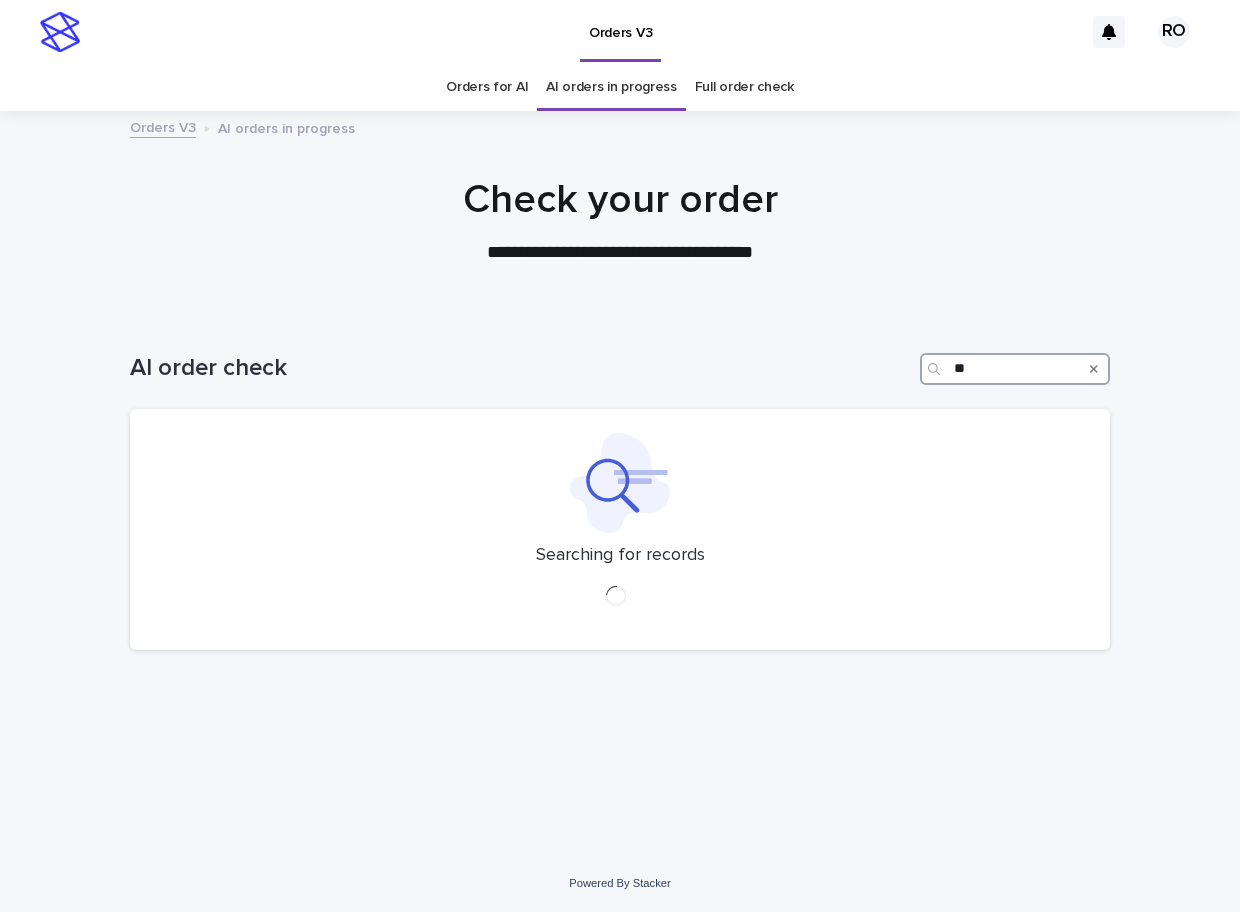 type on "*" 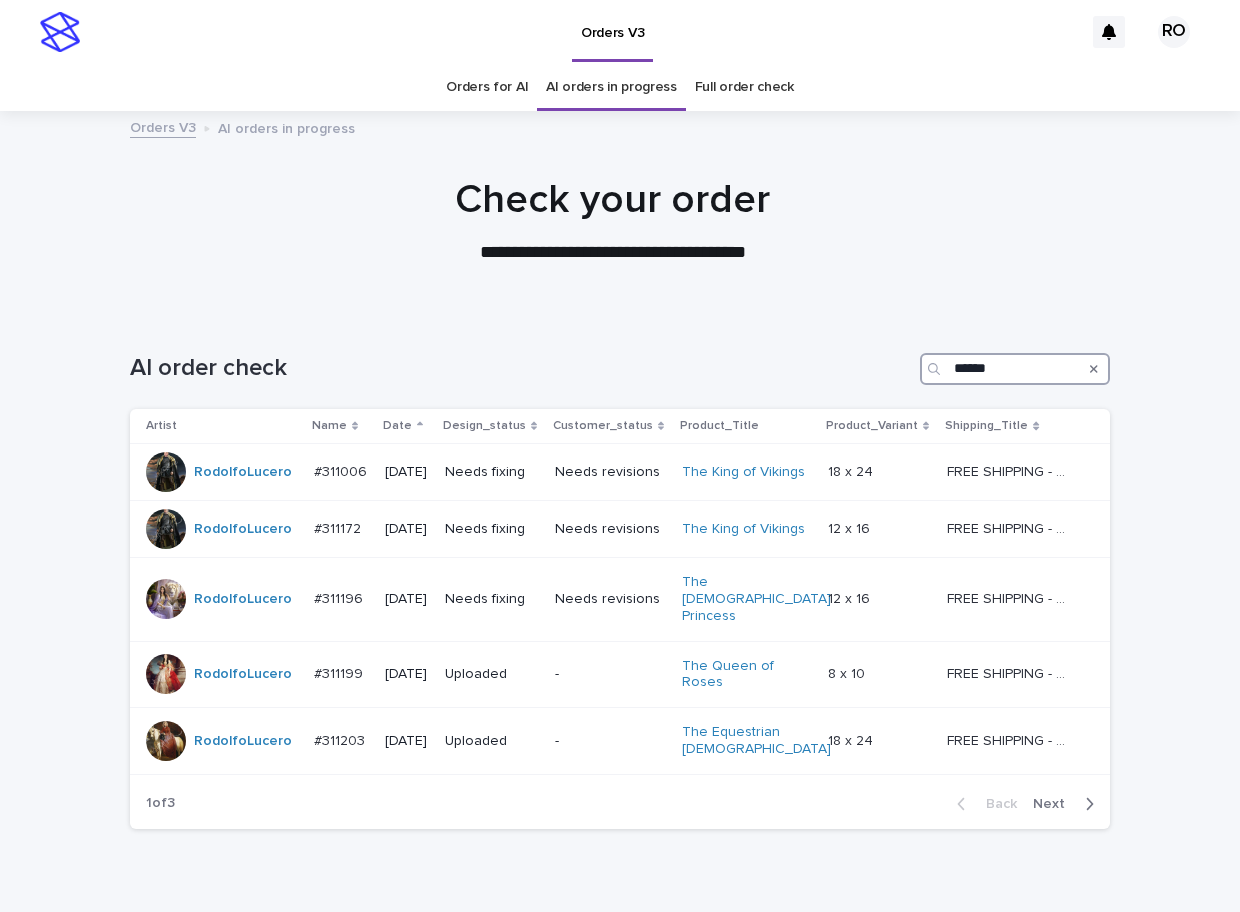 type on "******" 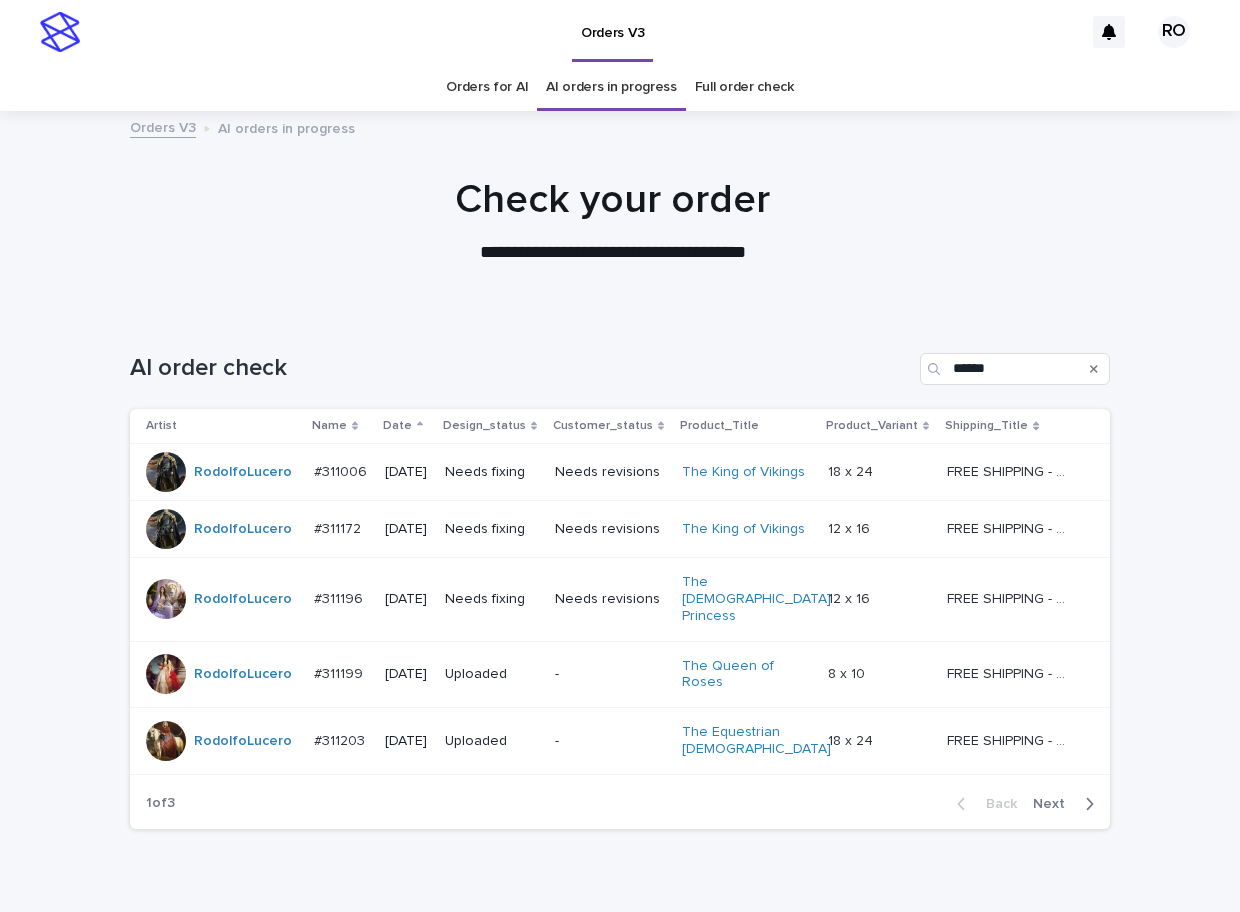 click on "RO" at bounding box center [1174, 32] 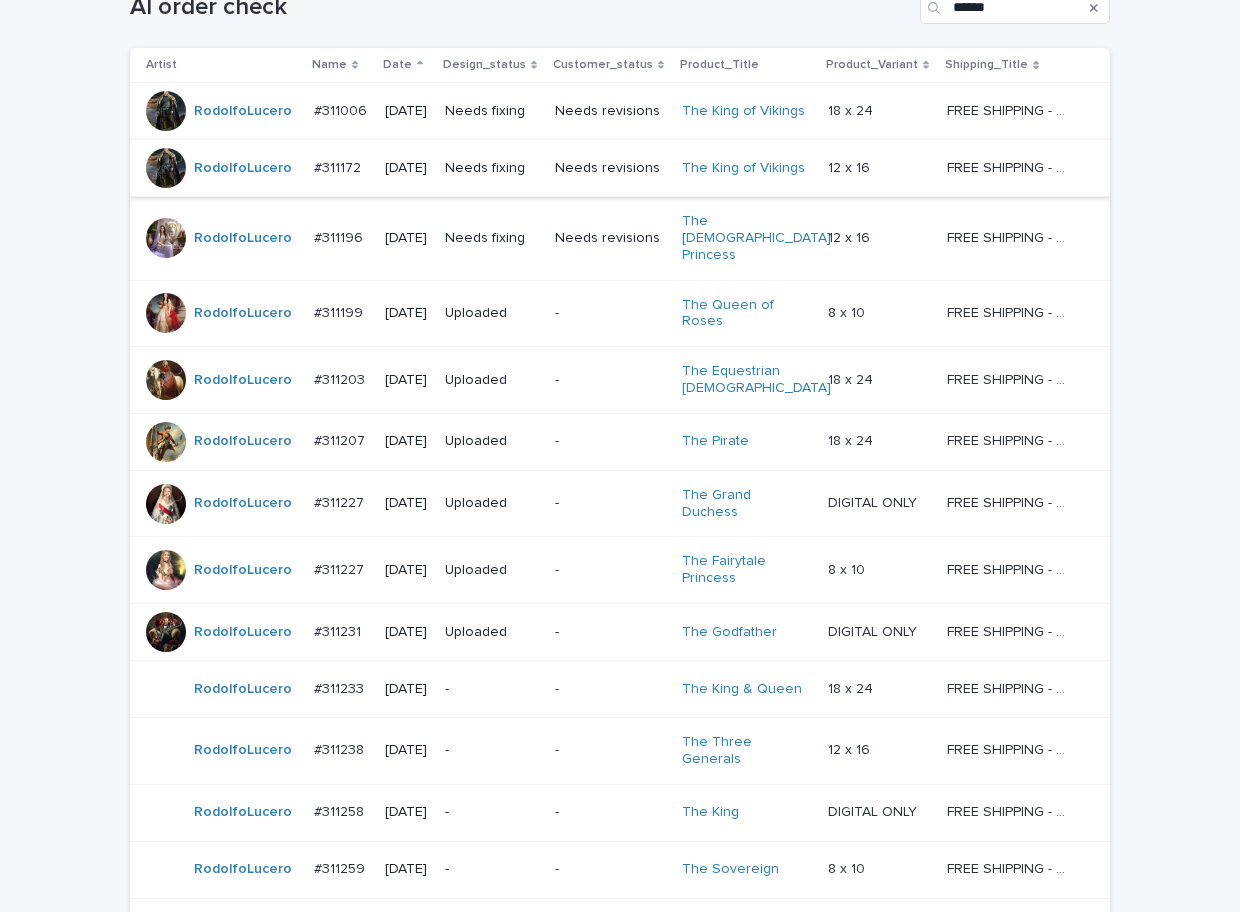 scroll, scrollTop: 400, scrollLeft: 0, axis: vertical 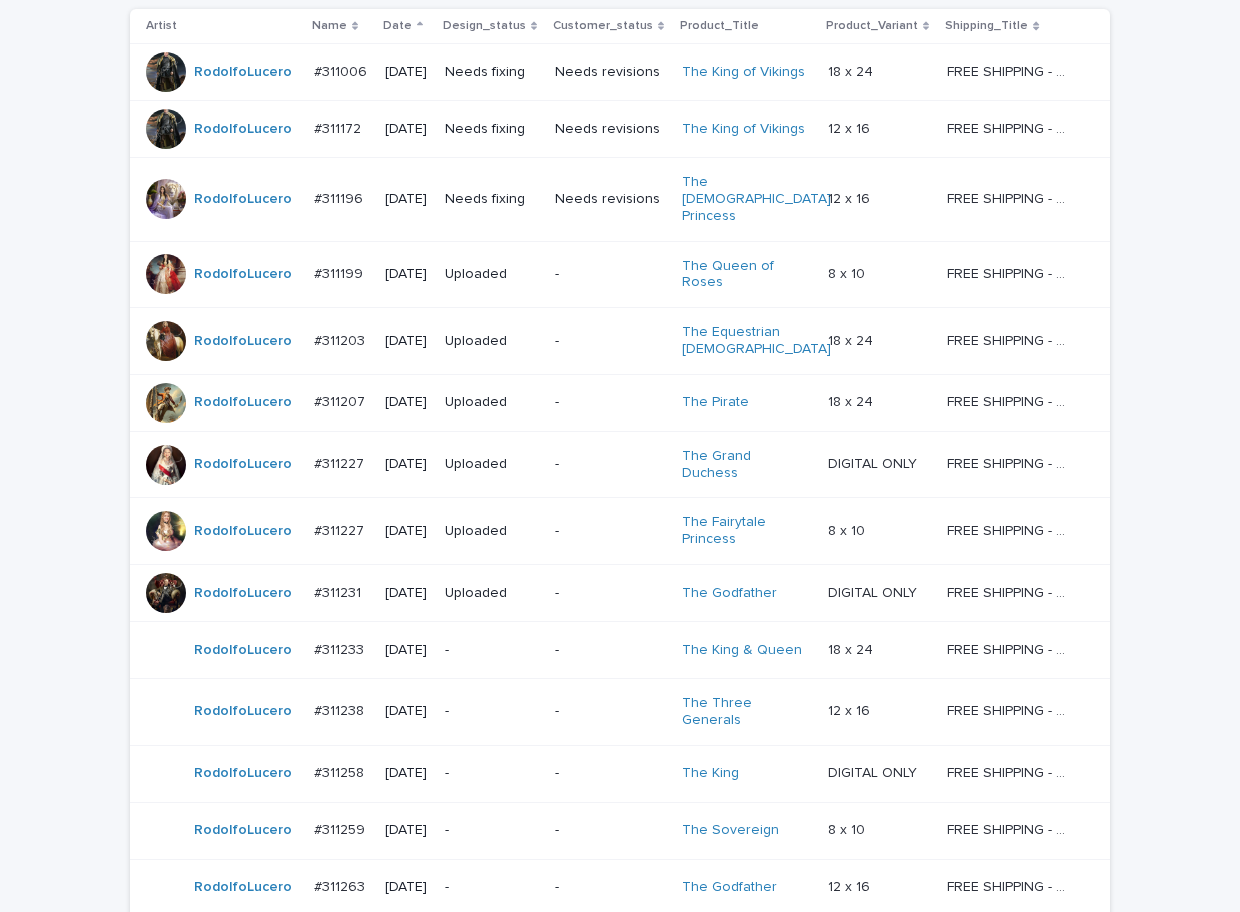 click on "Needs revisions" at bounding box center (610, 72) 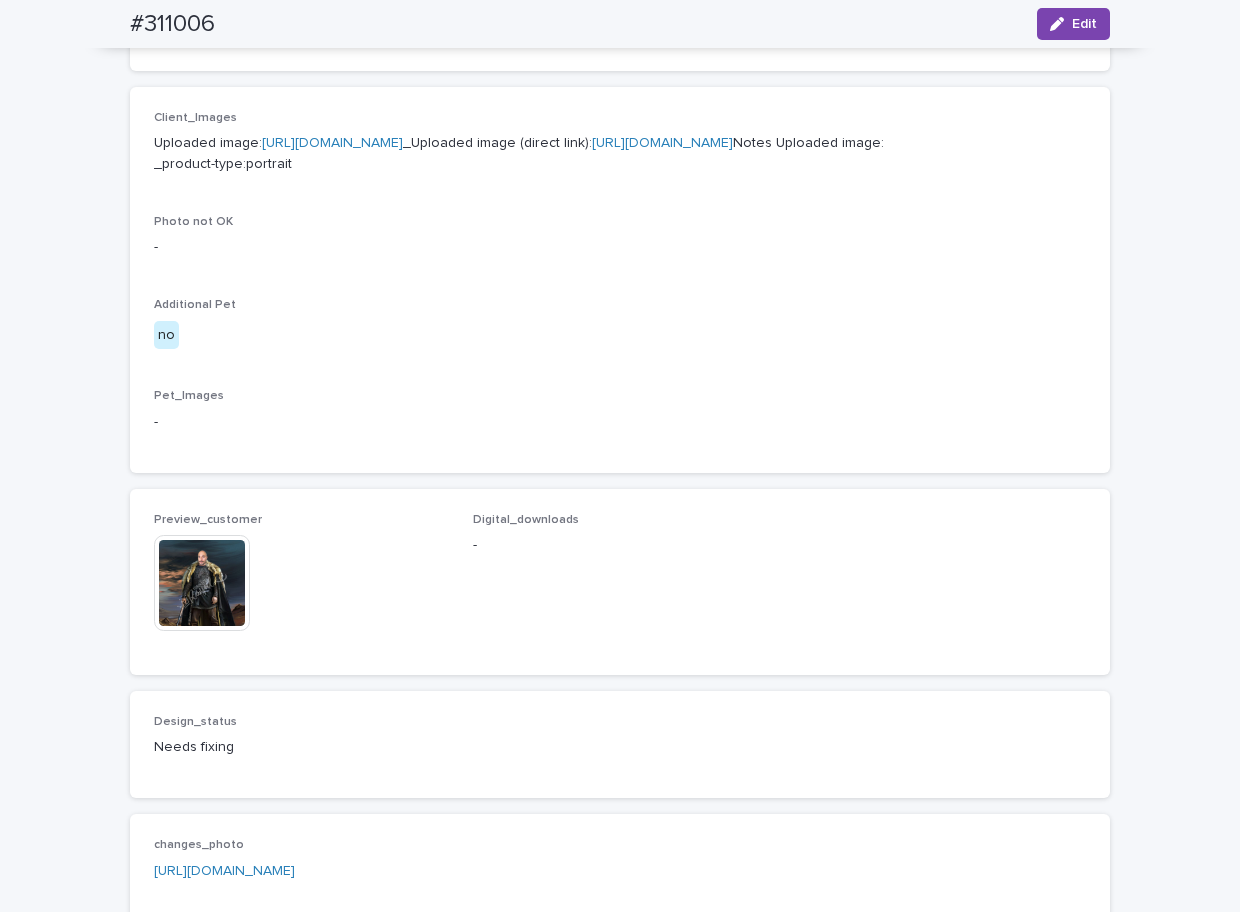 scroll, scrollTop: 1100, scrollLeft: 0, axis: vertical 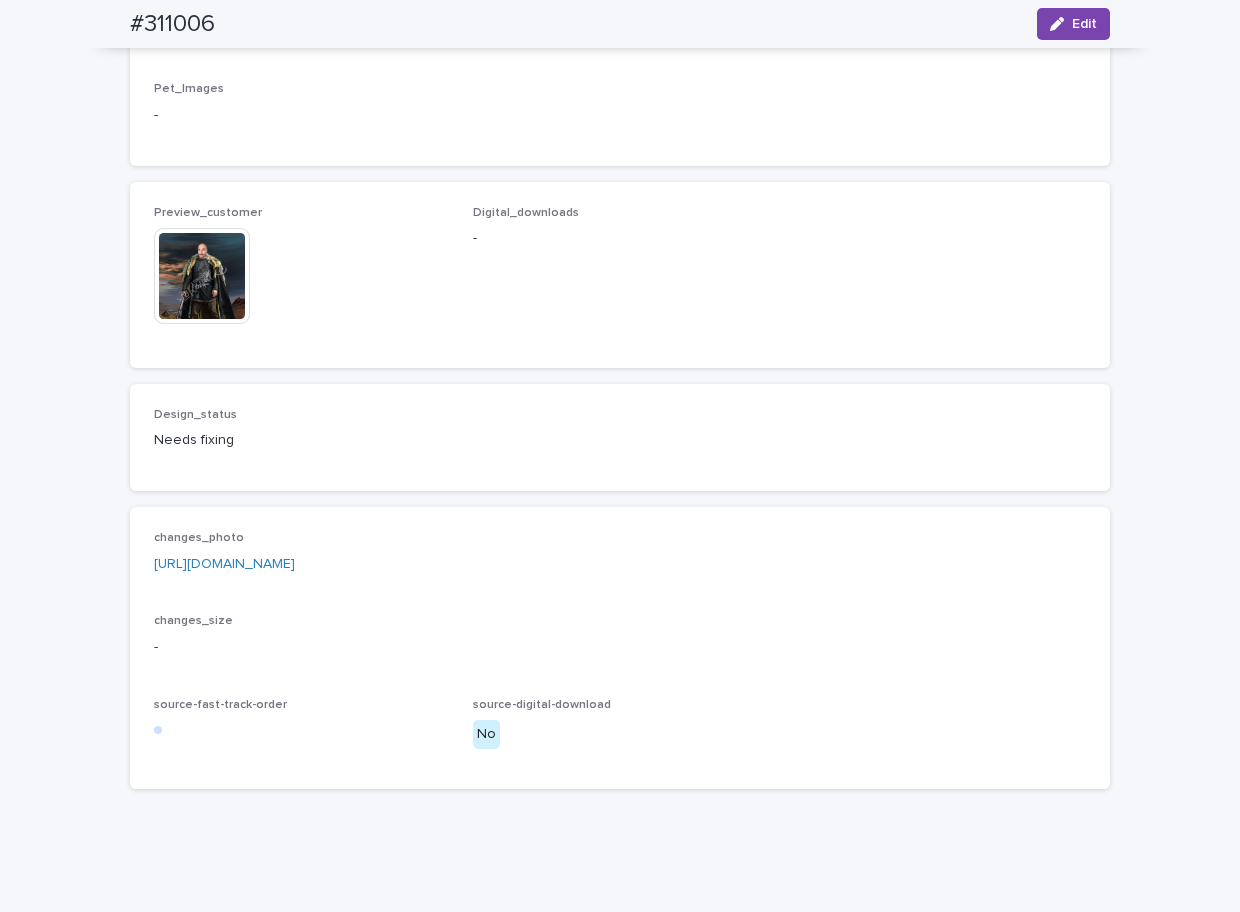 click on "[URL][DOMAIN_NAME]" at bounding box center [224, 564] 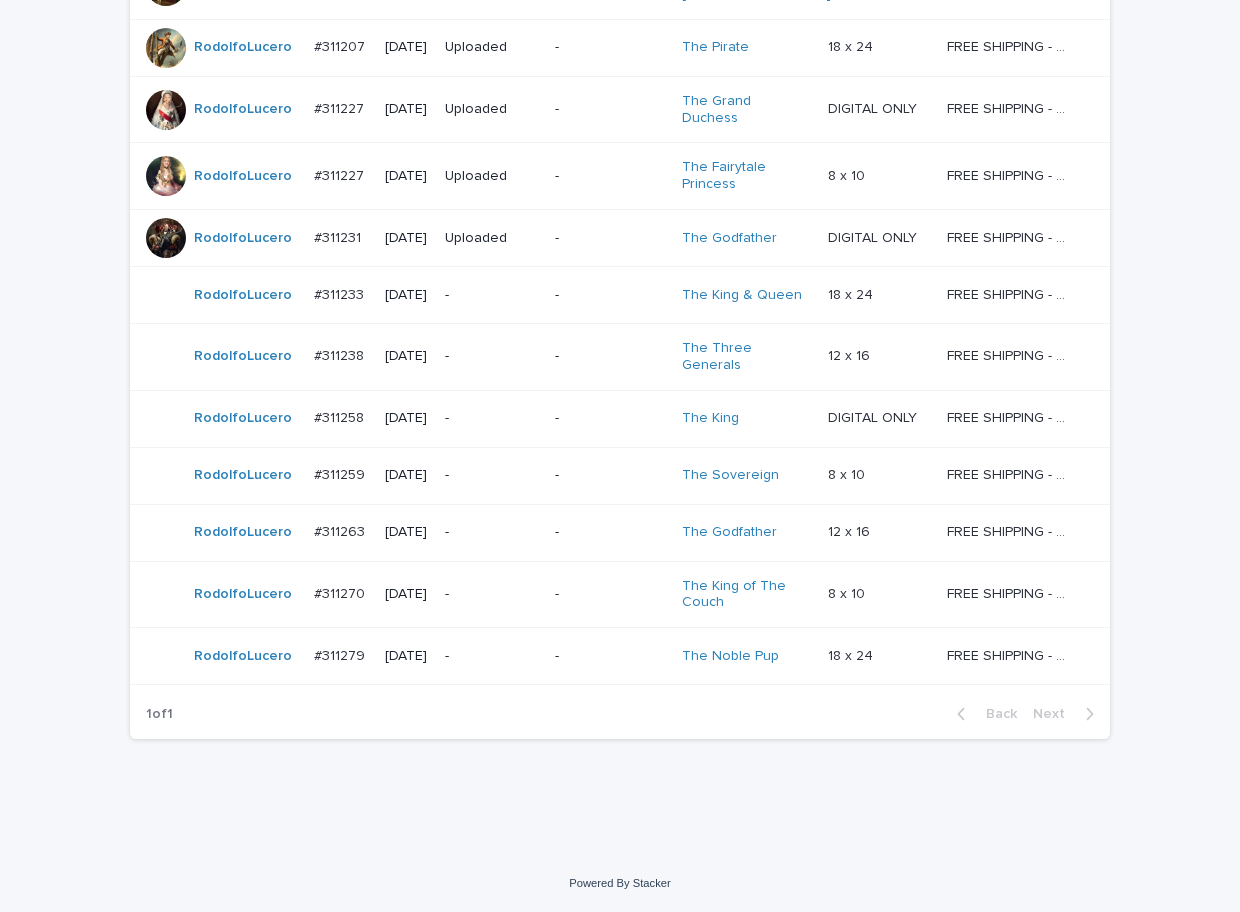 scroll, scrollTop: 64, scrollLeft: 0, axis: vertical 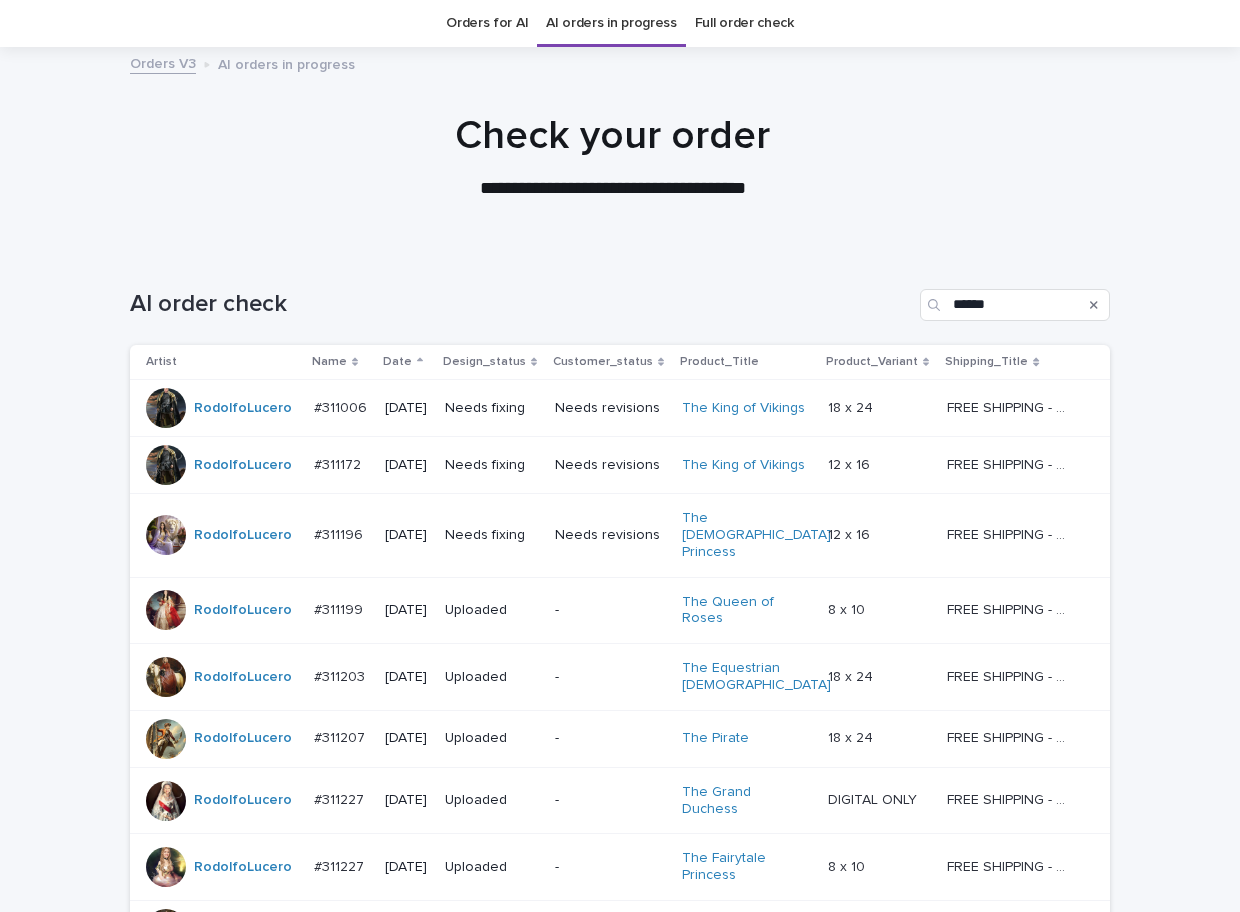 click on "Needs fixing" at bounding box center (492, 465) 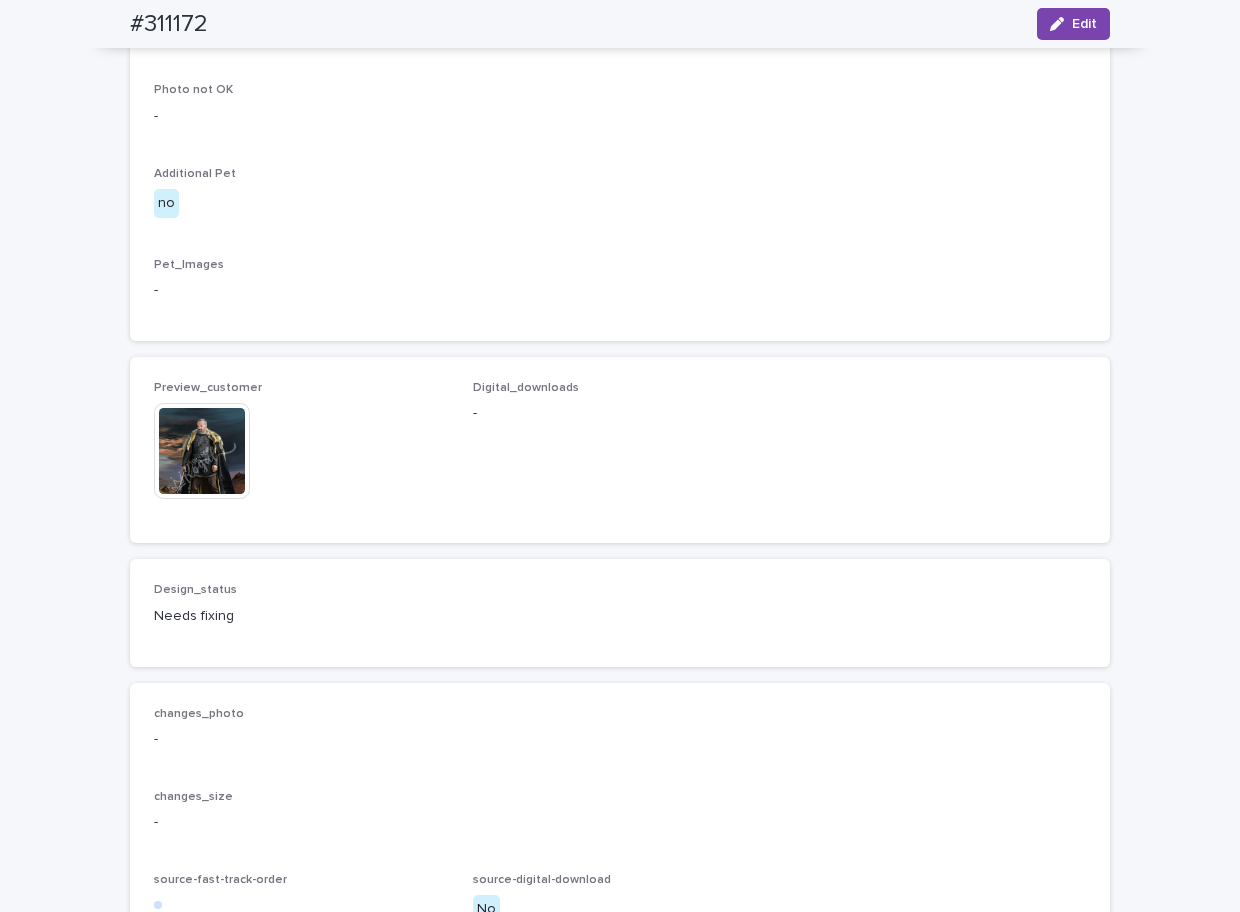scroll, scrollTop: 1000, scrollLeft: 0, axis: vertical 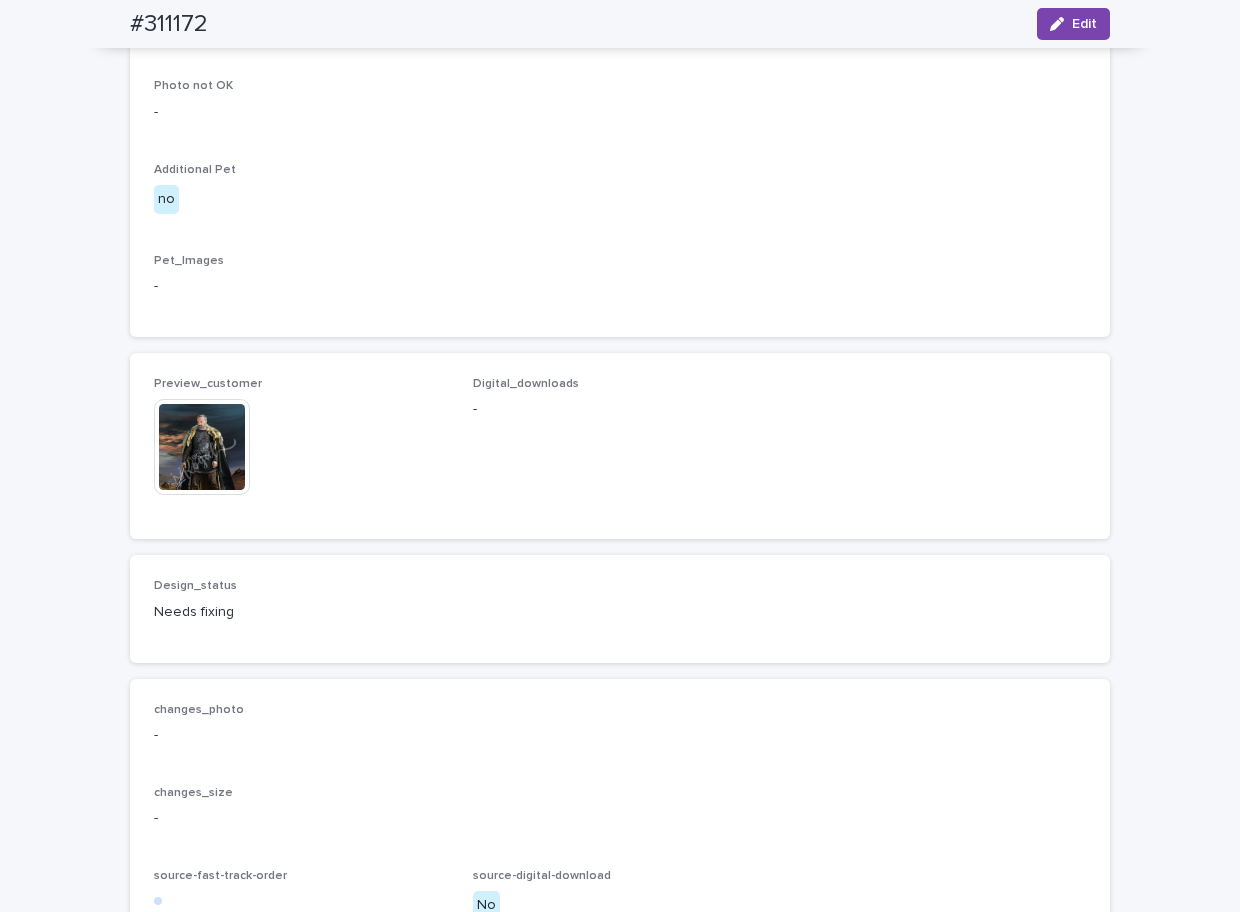 click at bounding box center (202, 447) 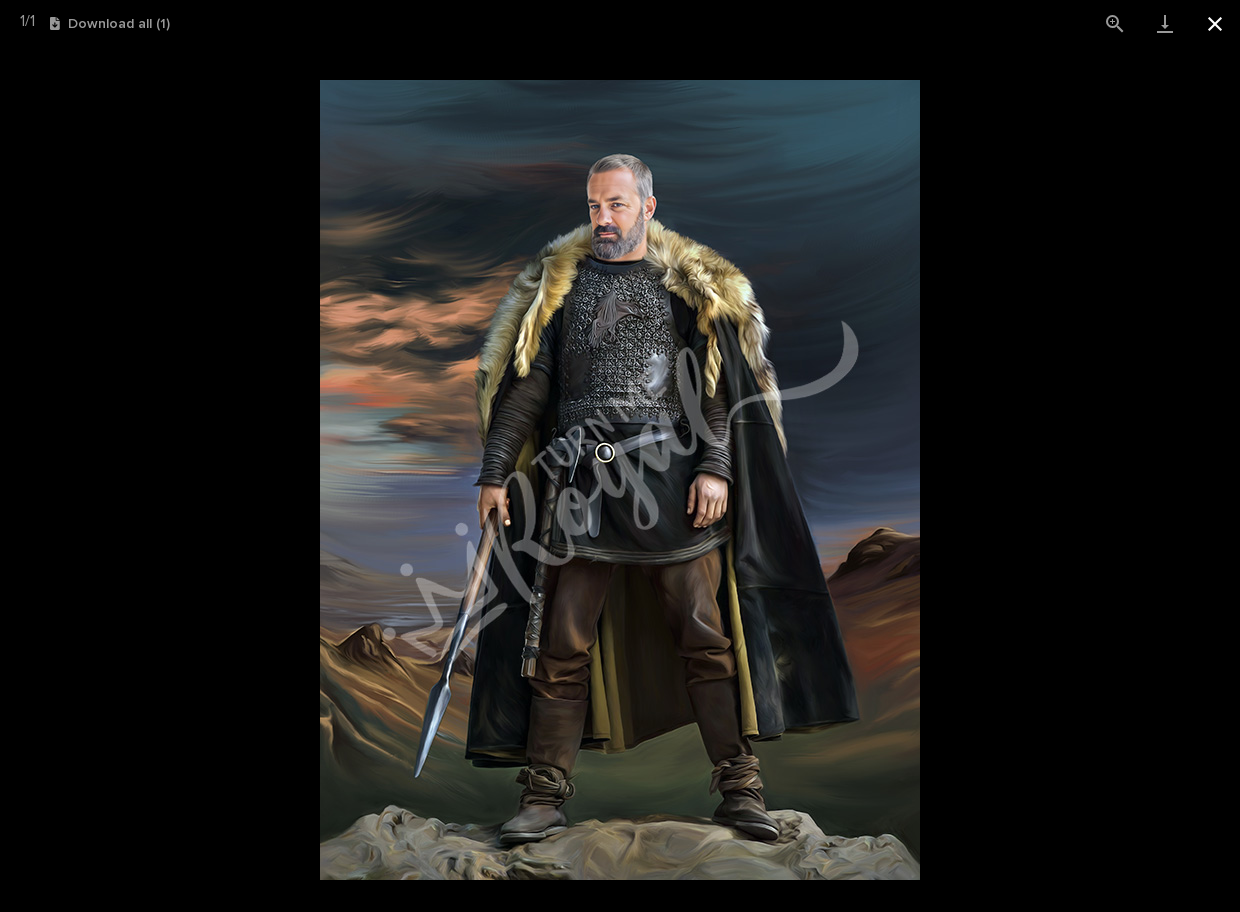 click at bounding box center (1215, 23) 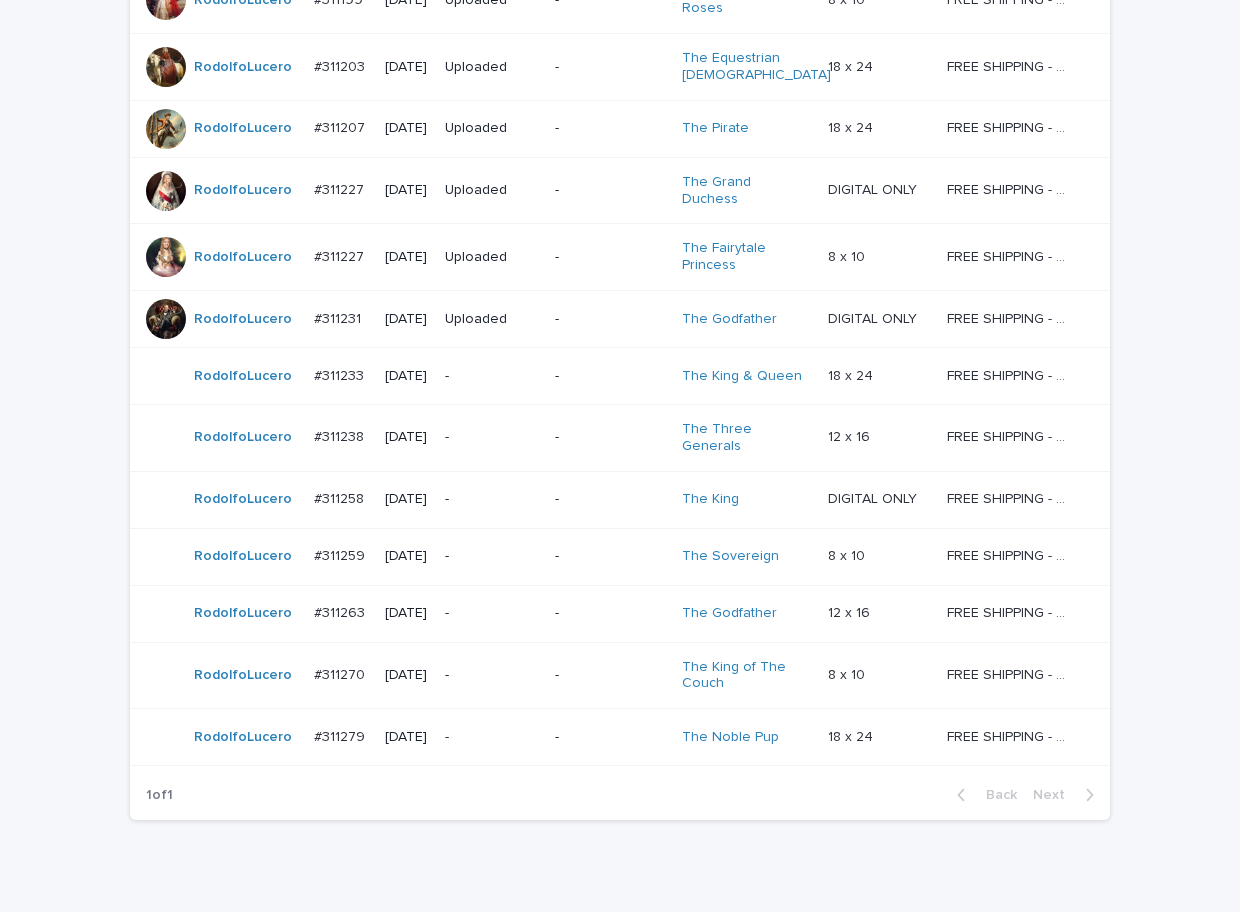 scroll, scrollTop: 709, scrollLeft: 0, axis: vertical 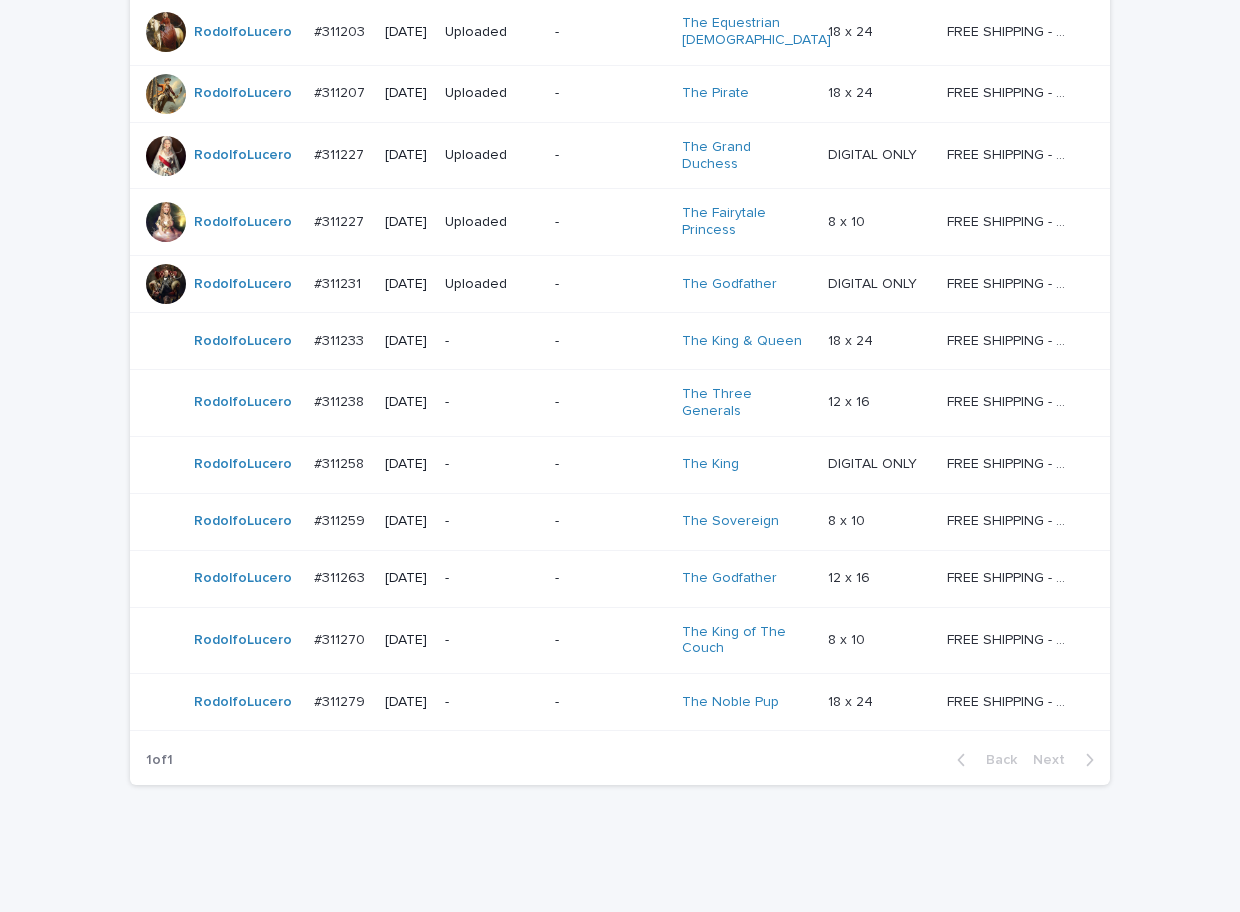 click on "-" at bounding box center [610, 341] 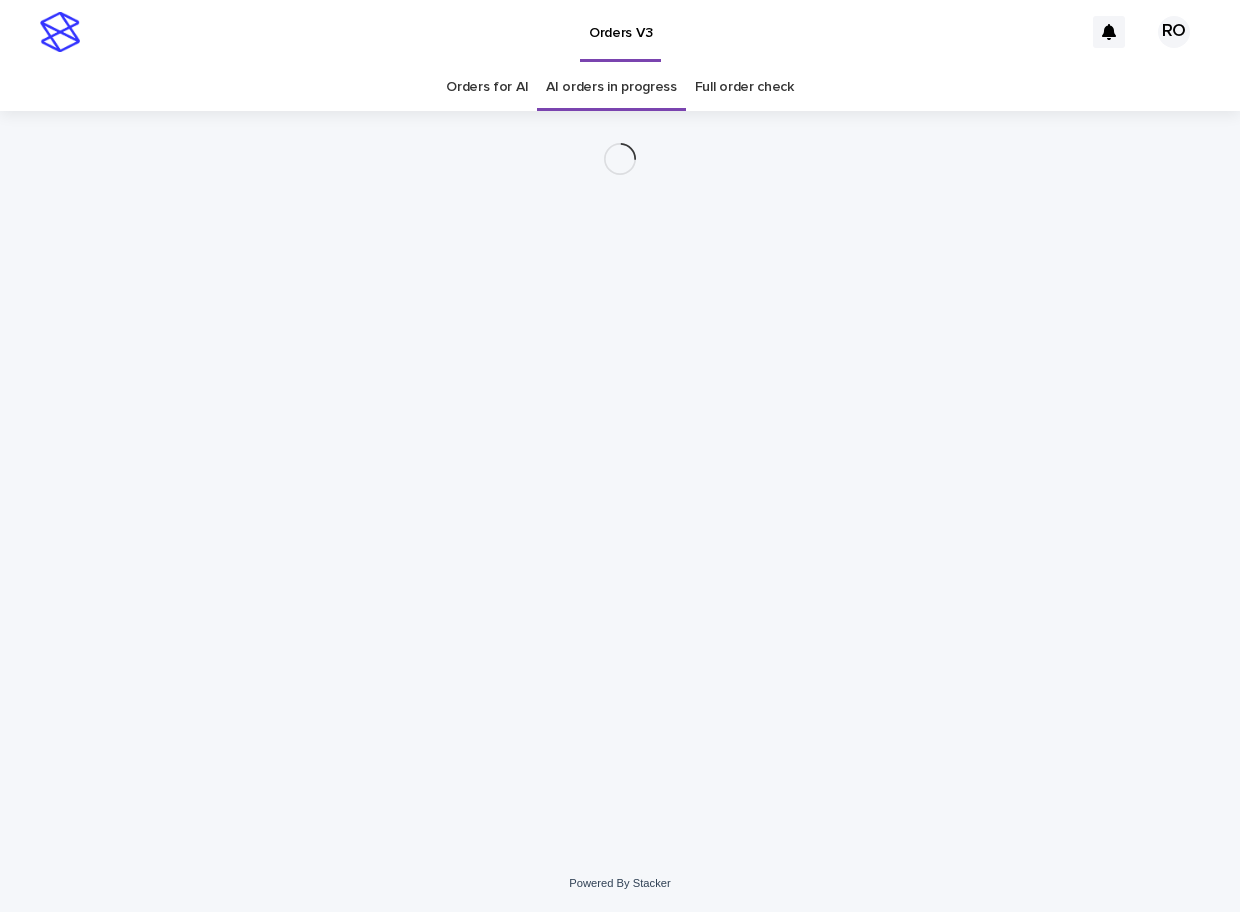 scroll, scrollTop: 0, scrollLeft: 0, axis: both 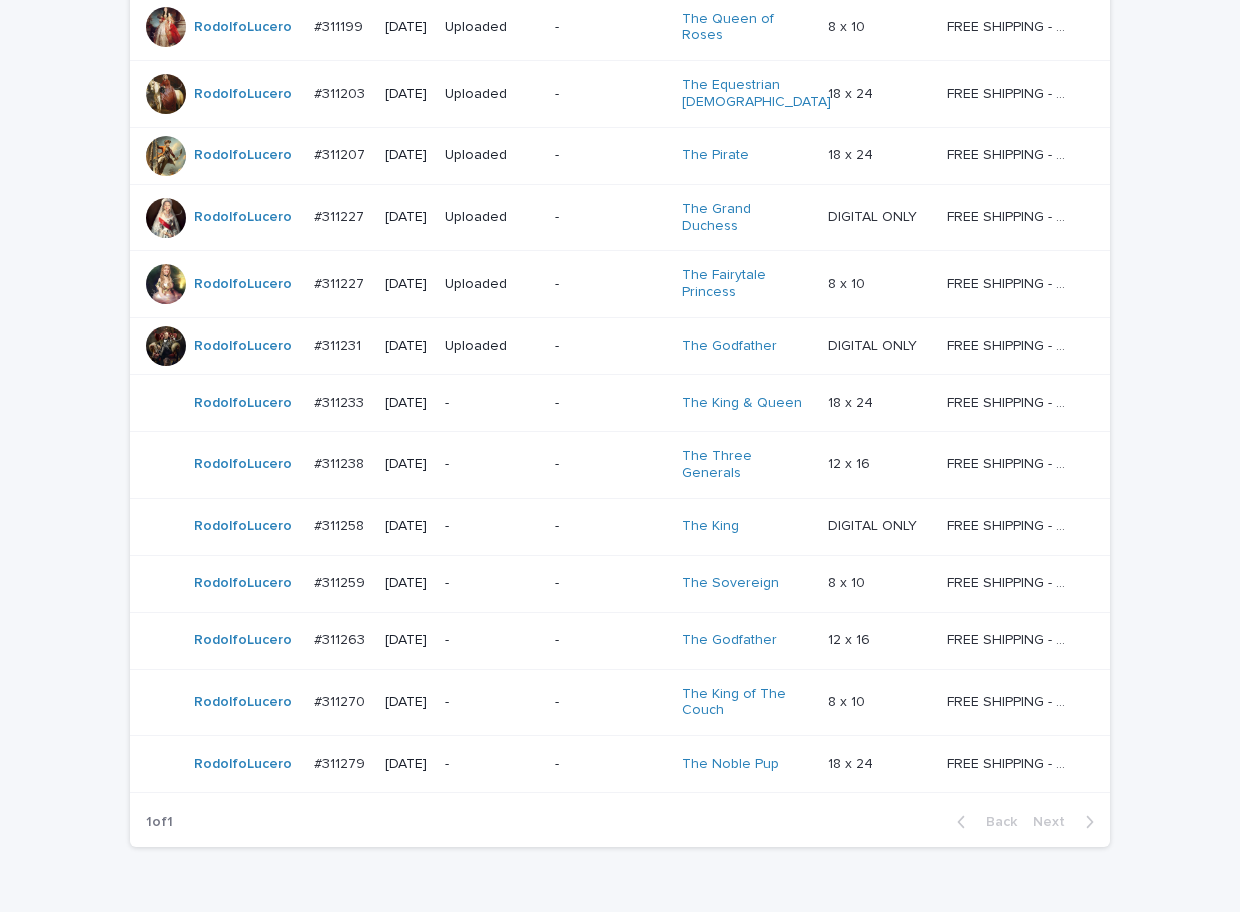click on "-" at bounding box center [610, 464] 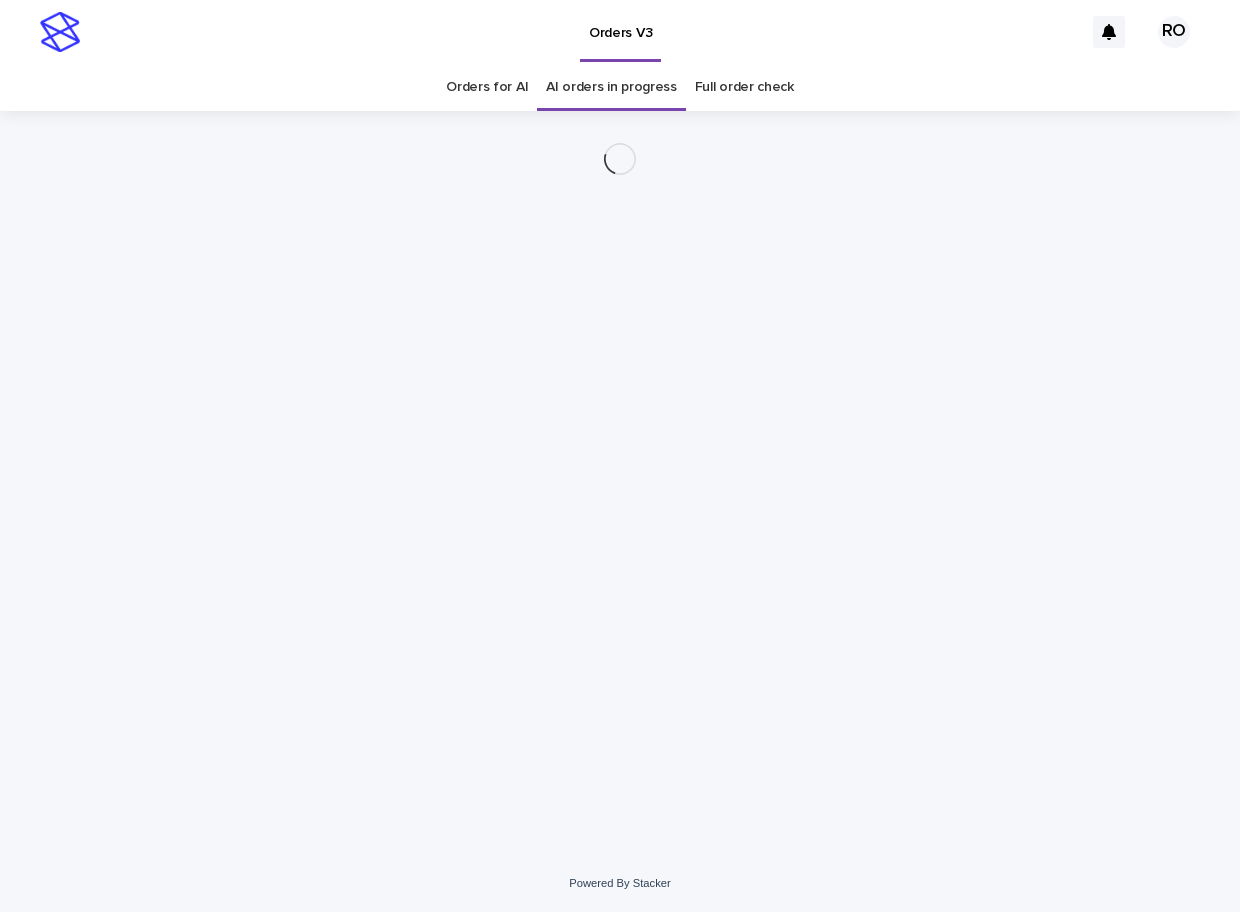 scroll, scrollTop: 0, scrollLeft: 0, axis: both 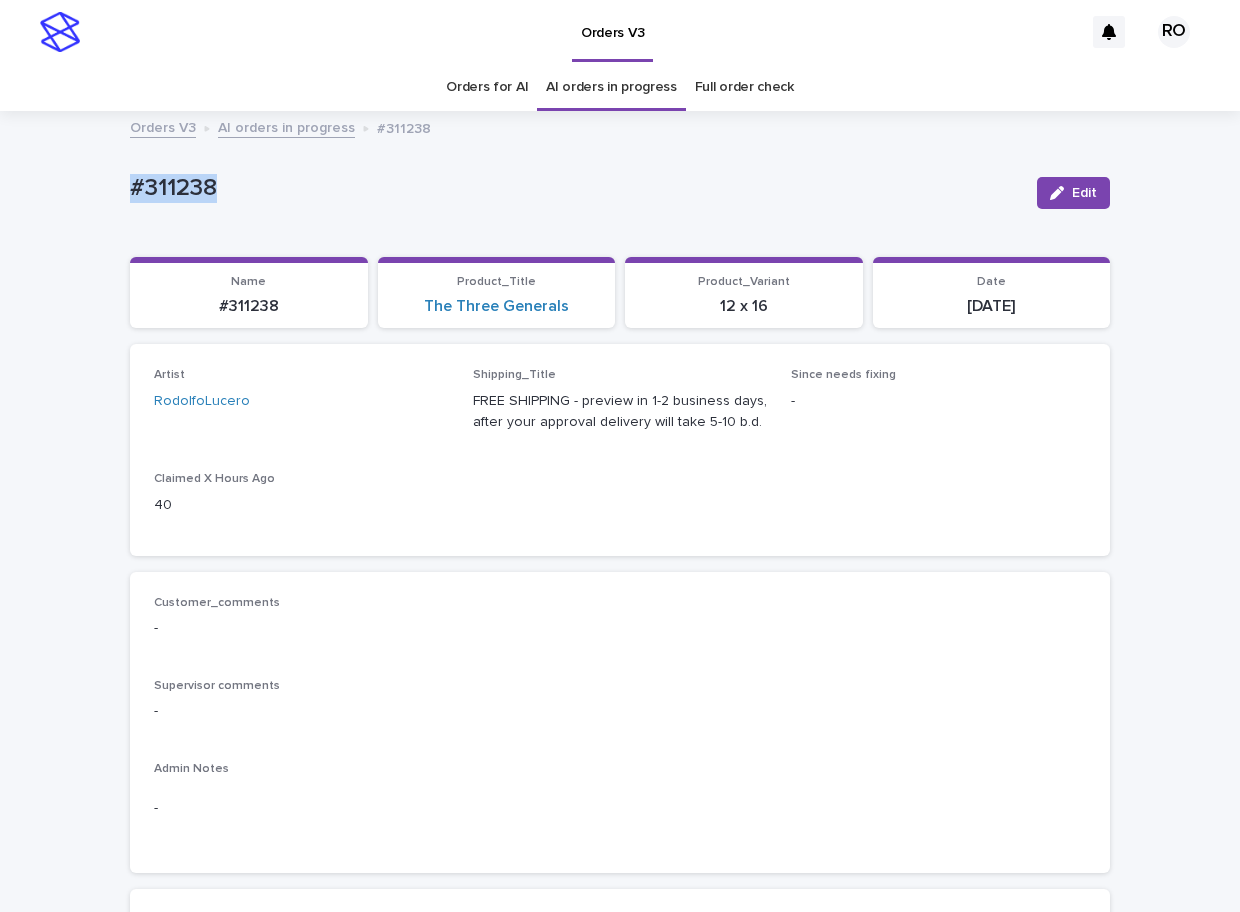 drag, startPoint x: 262, startPoint y: 181, endPoint x: 84, endPoint y: 187, distance: 178.10109 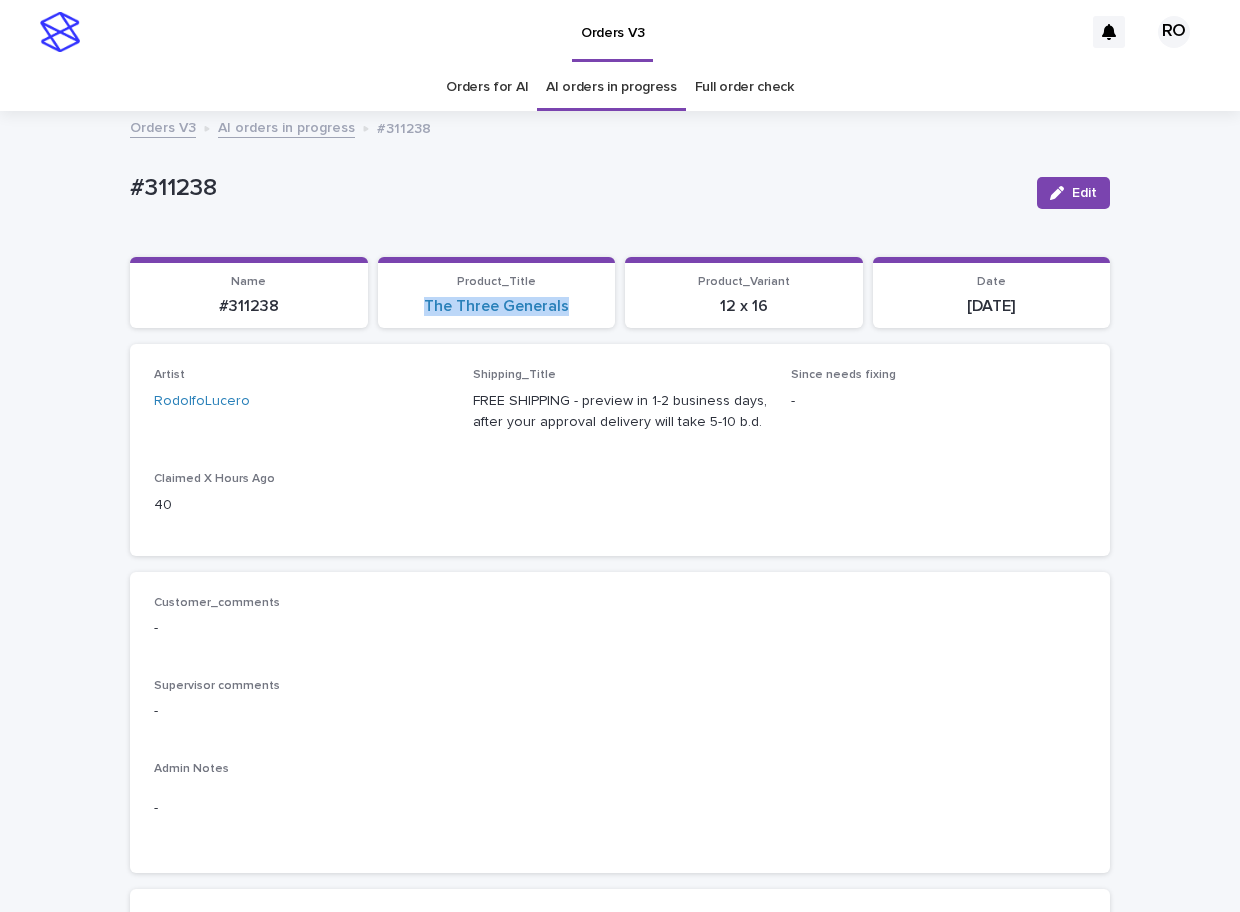 drag, startPoint x: 569, startPoint y: 323, endPoint x: 401, endPoint y: 314, distance: 168.2409 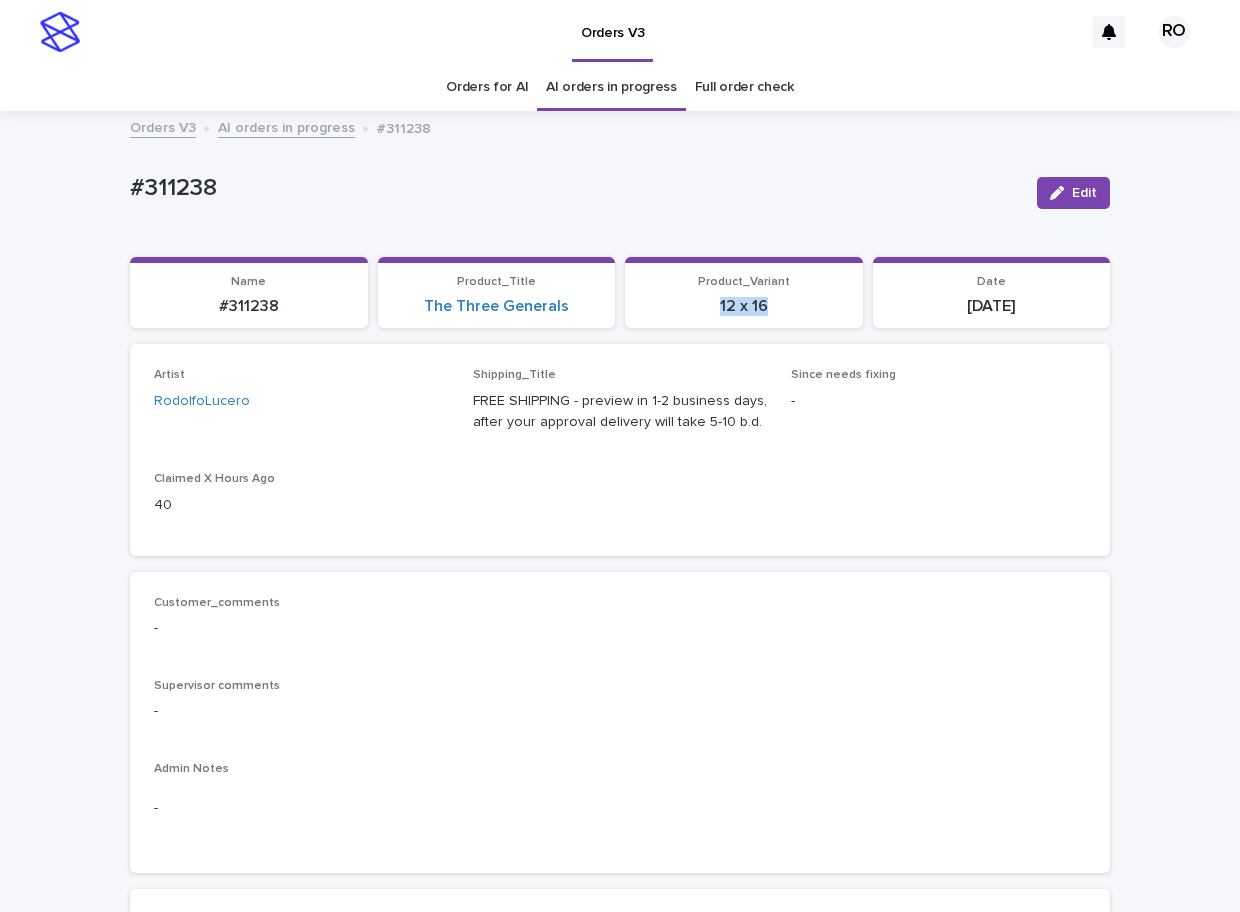 drag, startPoint x: 792, startPoint y: 308, endPoint x: 660, endPoint y: 337, distance: 135.14807 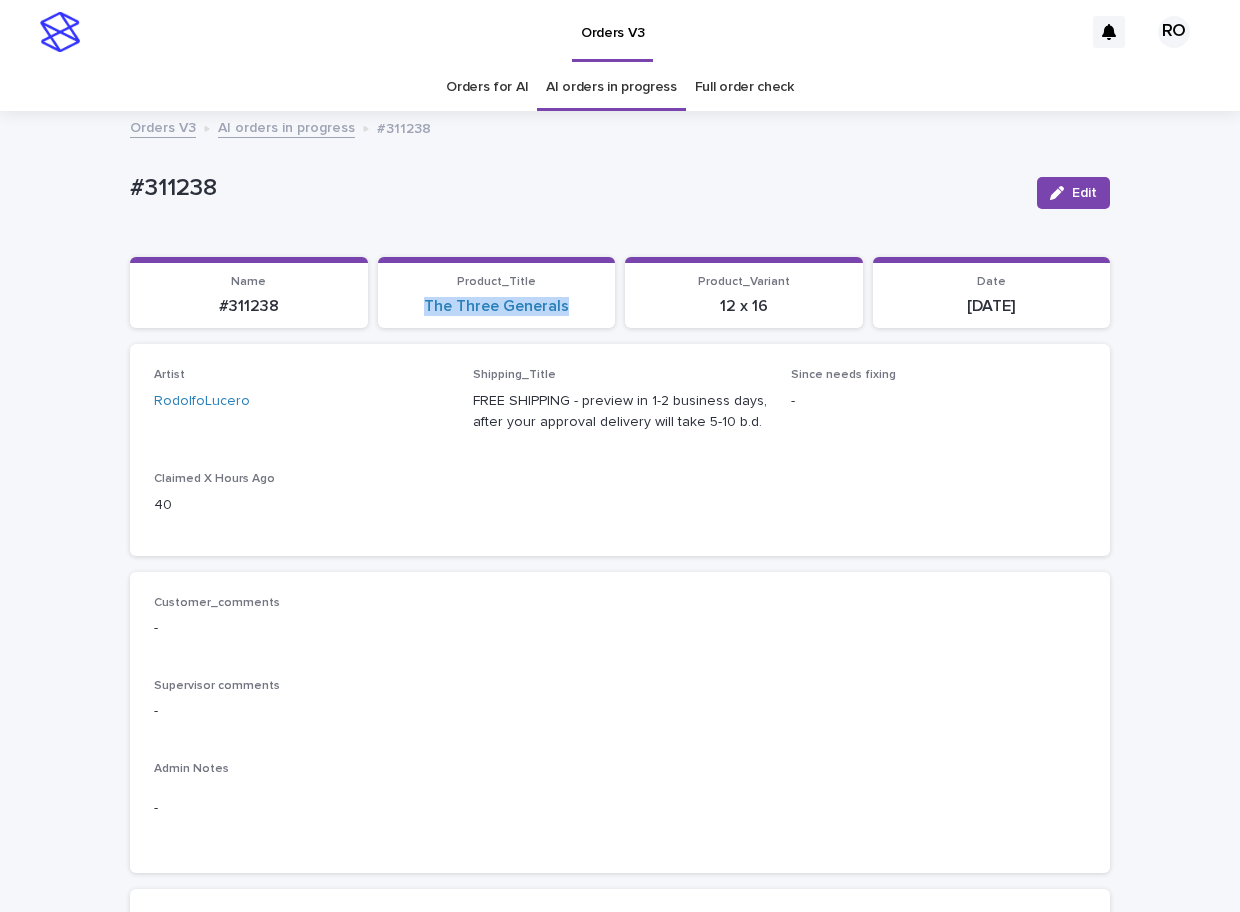 drag, startPoint x: 536, startPoint y: 325, endPoint x: 379, endPoint y: 313, distance: 157.45793 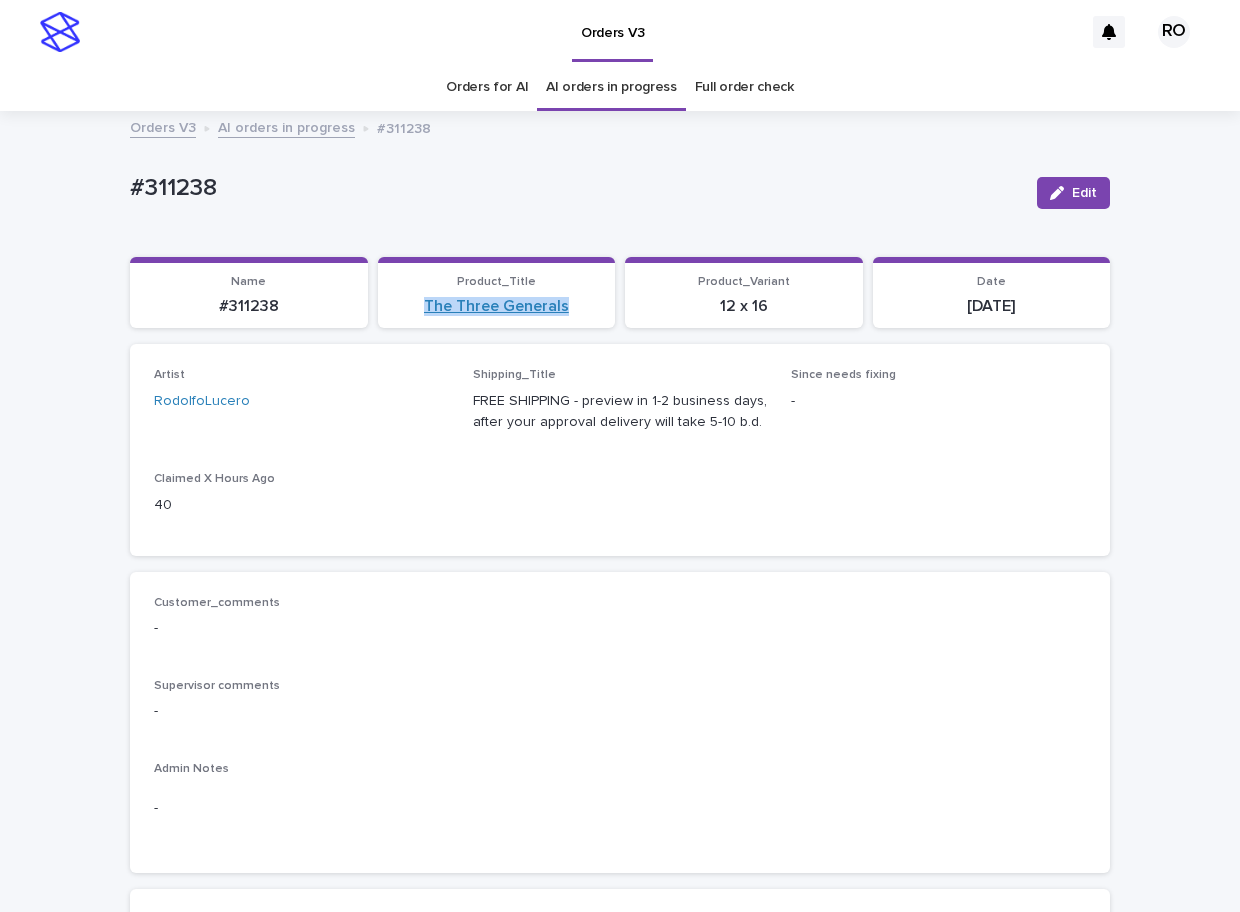 copy on "The Three Generals" 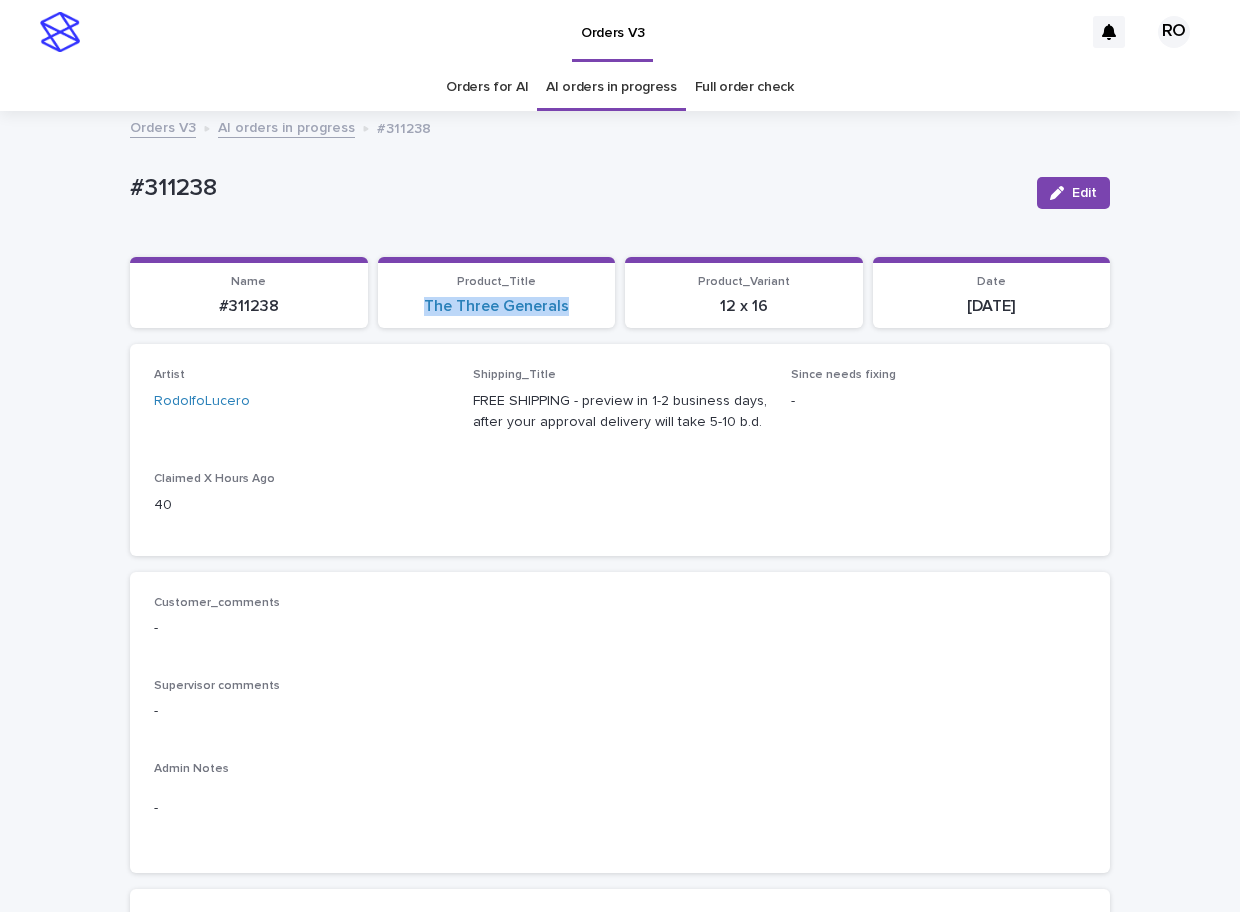 copy on "The Three Generals" 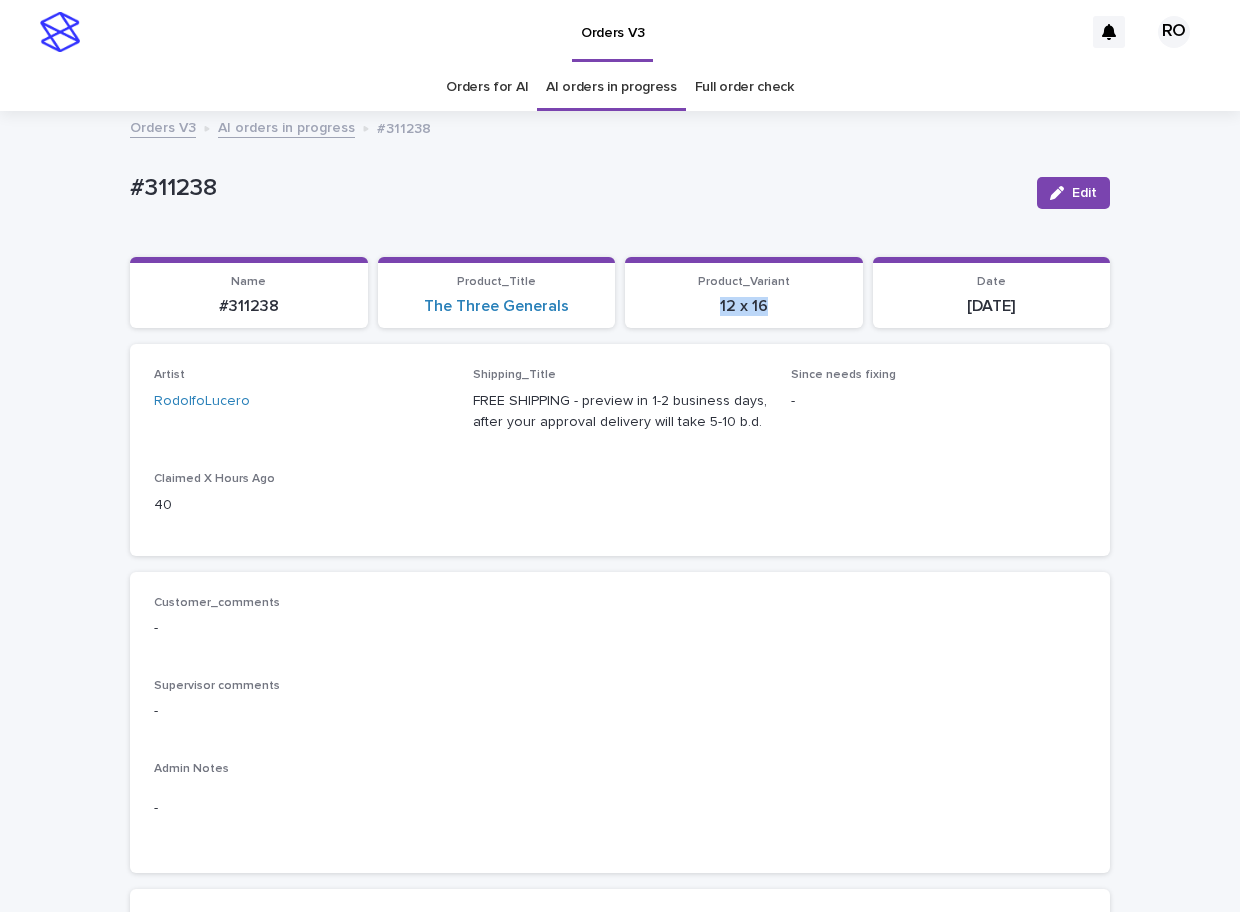drag, startPoint x: 781, startPoint y: 310, endPoint x: 670, endPoint y: 334, distance: 113.56496 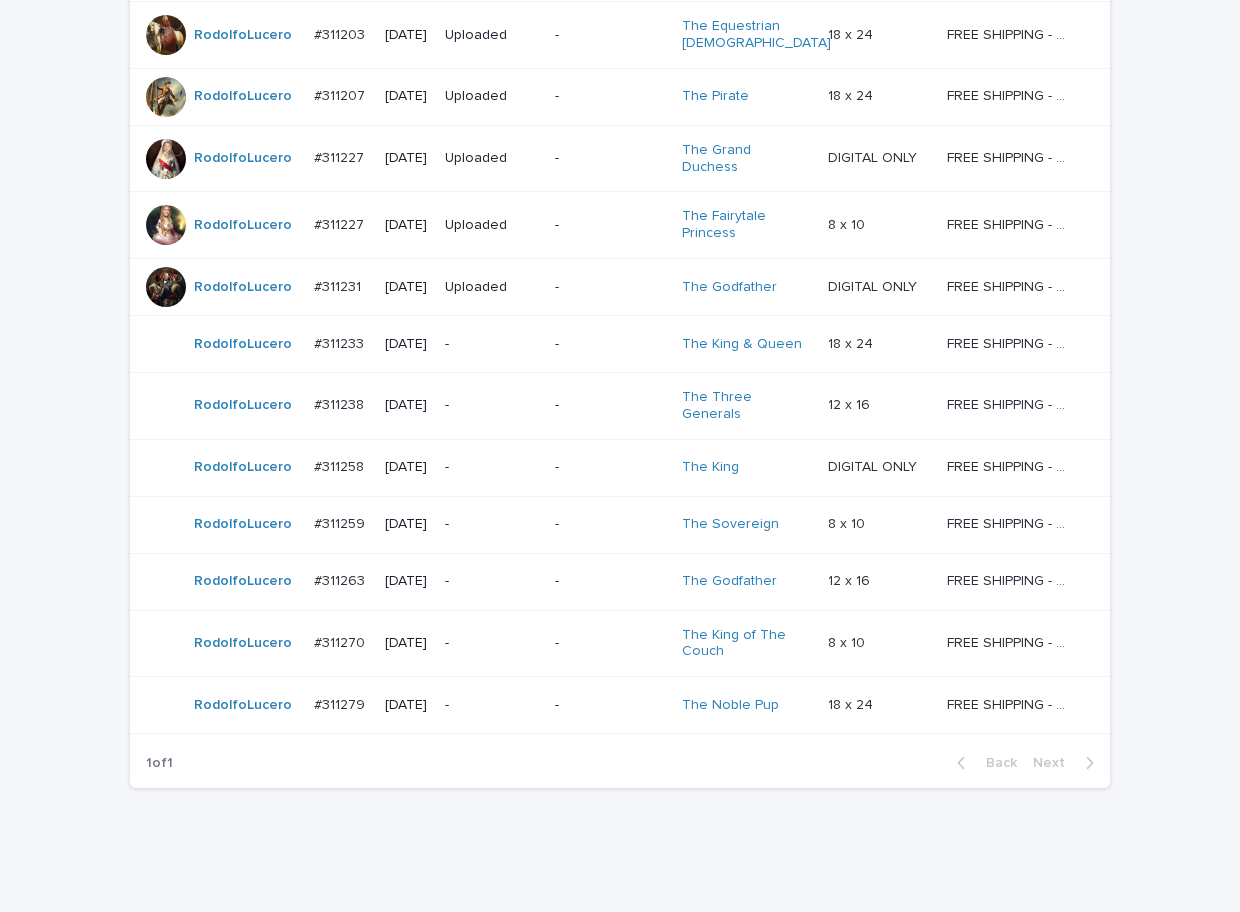 scroll, scrollTop: 709, scrollLeft: 0, axis: vertical 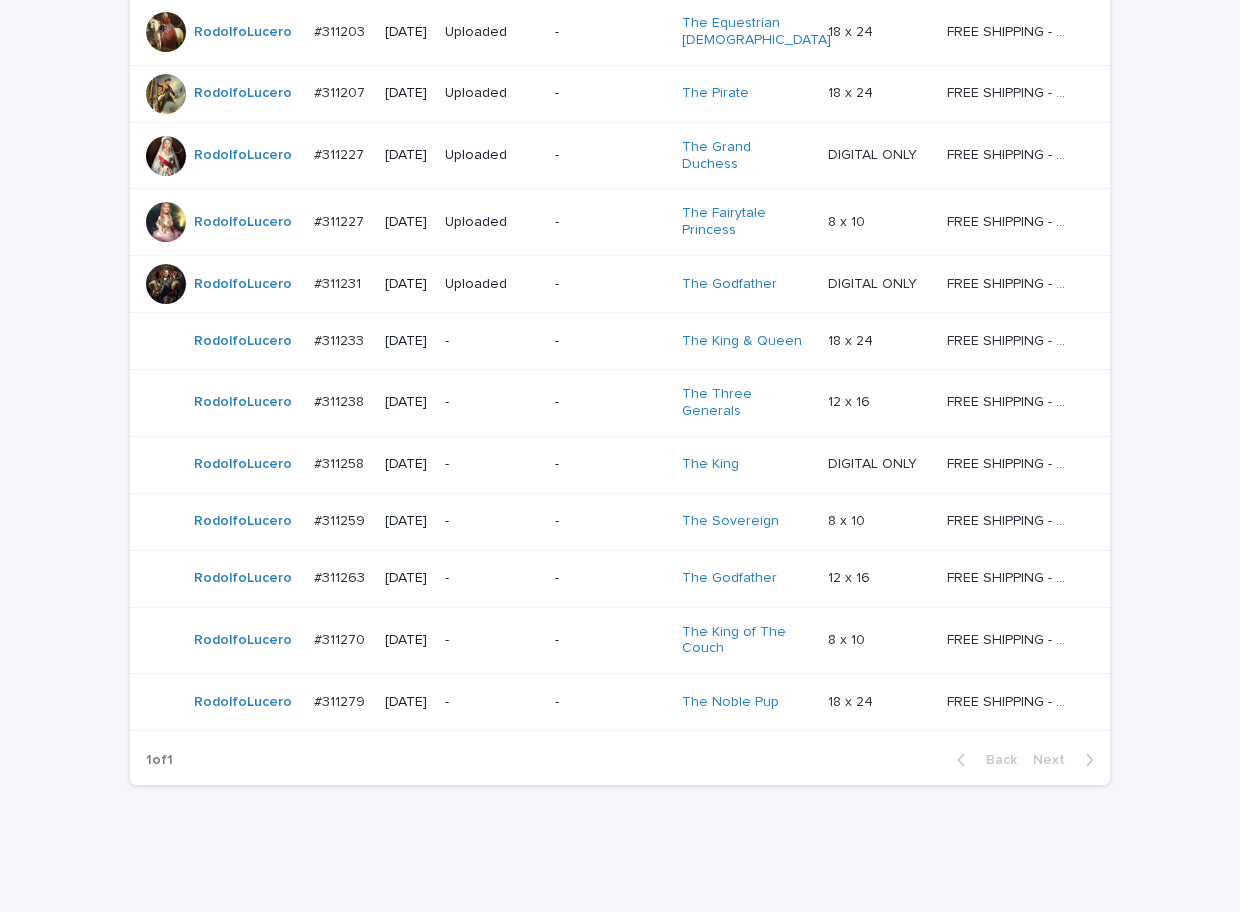 click on "-" at bounding box center [610, 464] 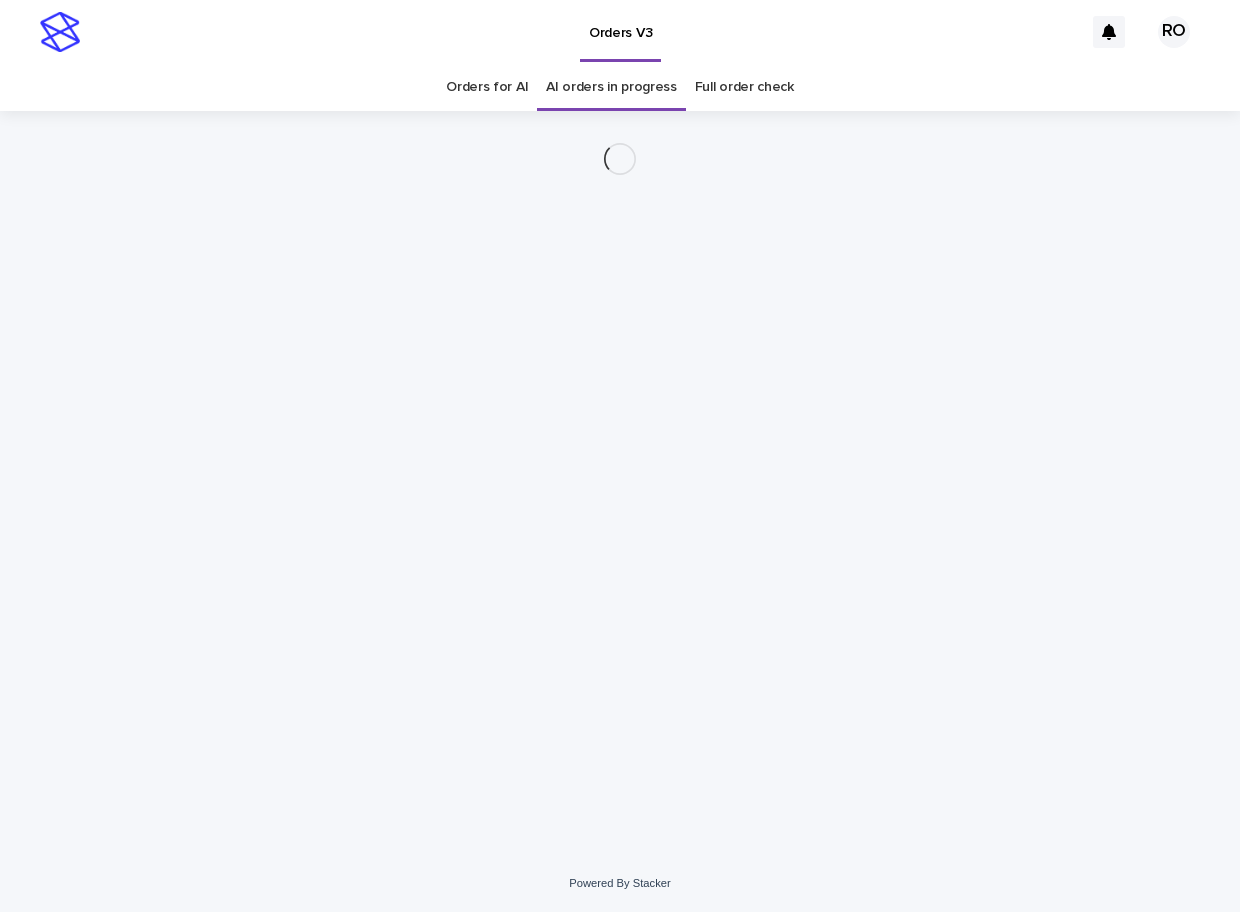 scroll, scrollTop: 0, scrollLeft: 0, axis: both 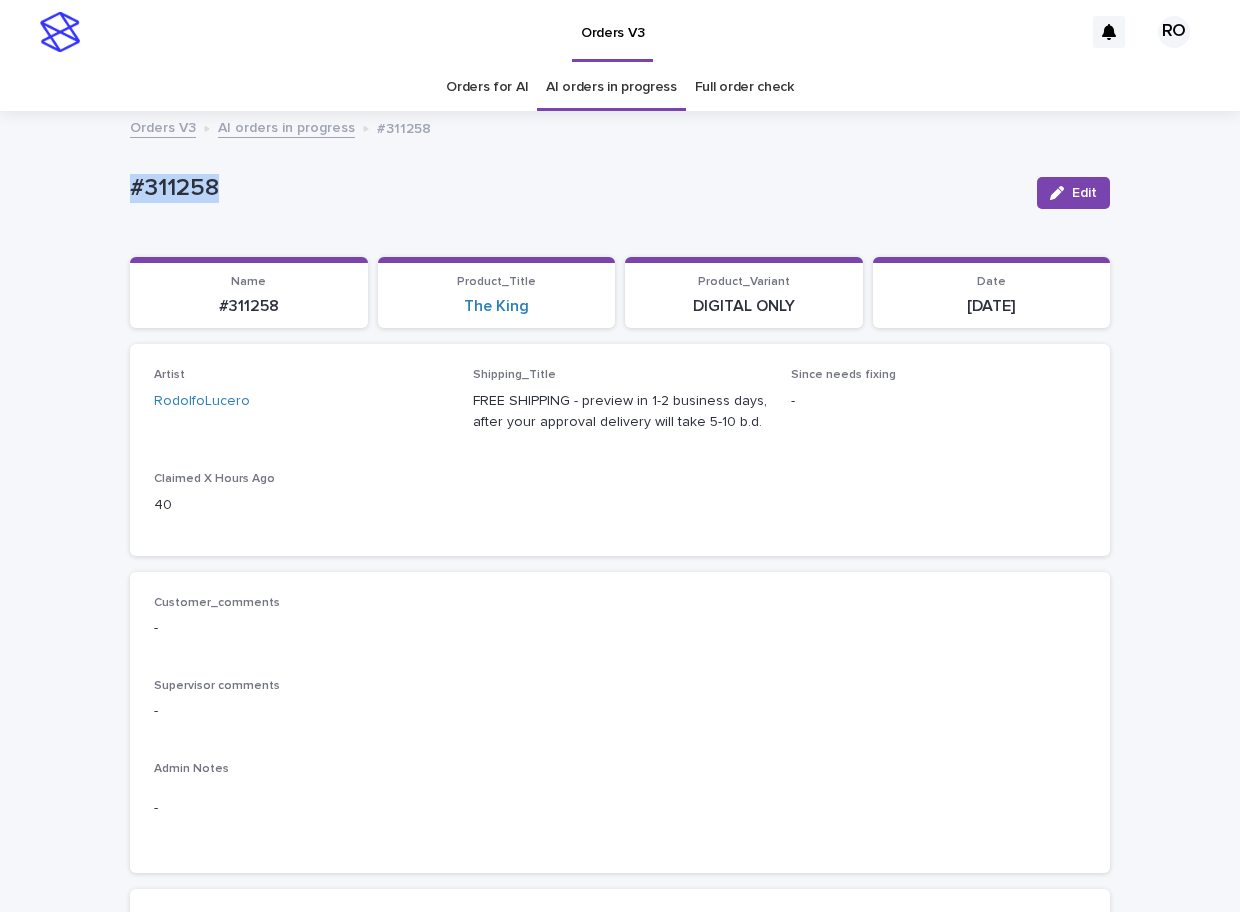 drag, startPoint x: 259, startPoint y: 180, endPoint x: 127, endPoint y: 179, distance: 132.00378 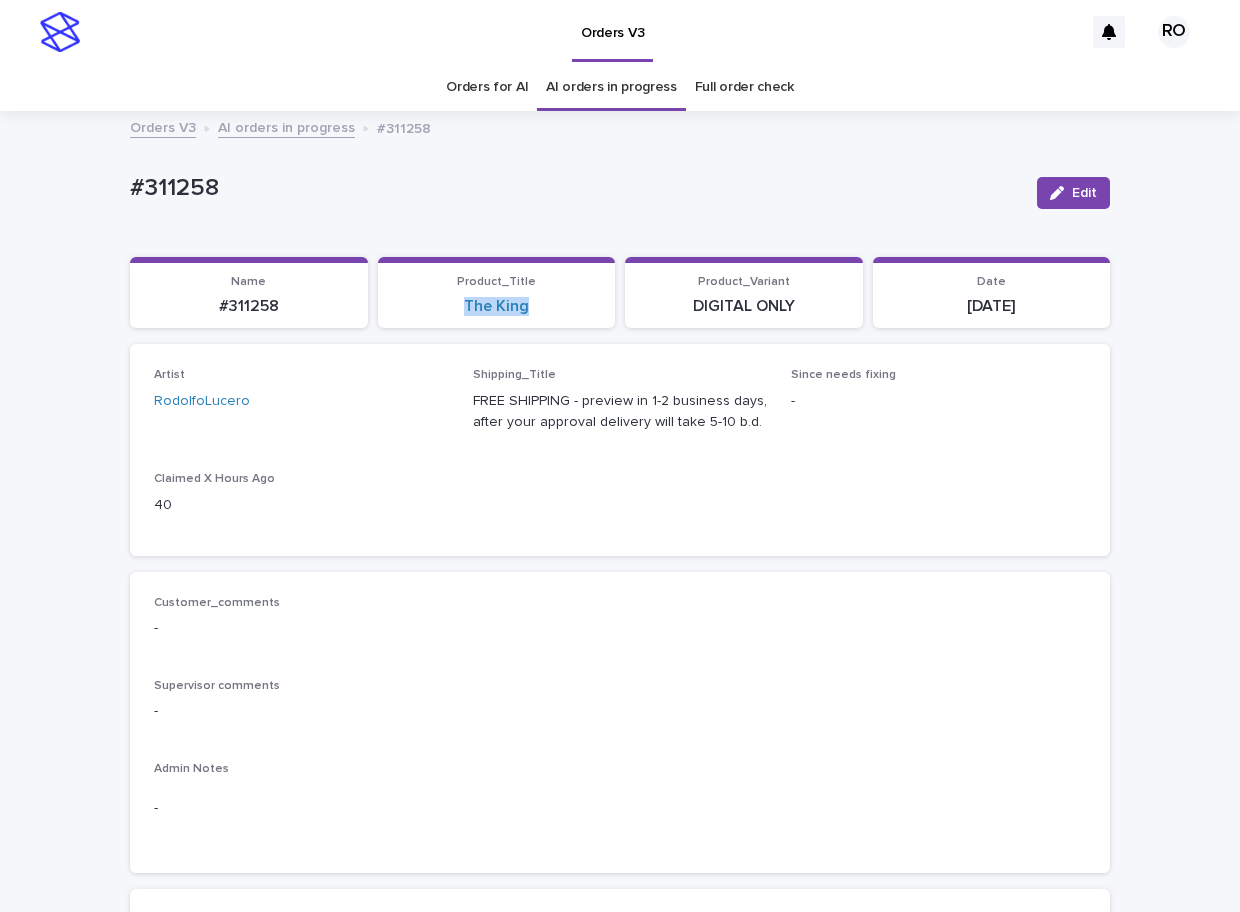 drag, startPoint x: 555, startPoint y: 337, endPoint x: 423, endPoint y: 324, distance: 132.63861 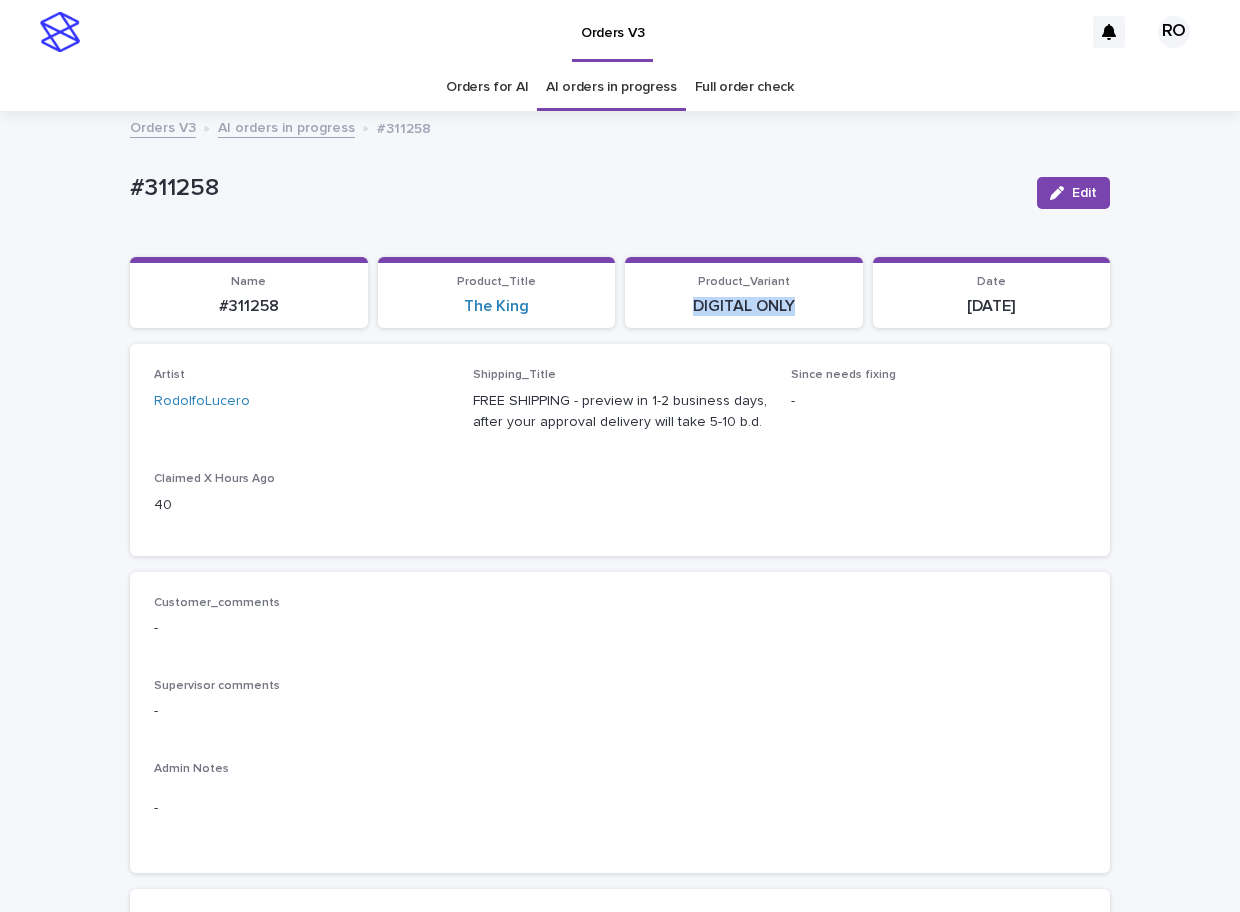 drag, startPoint x: 795, startPoint y: 324, endPoint x: 657, endPoint y: 321, distance: 138.03261 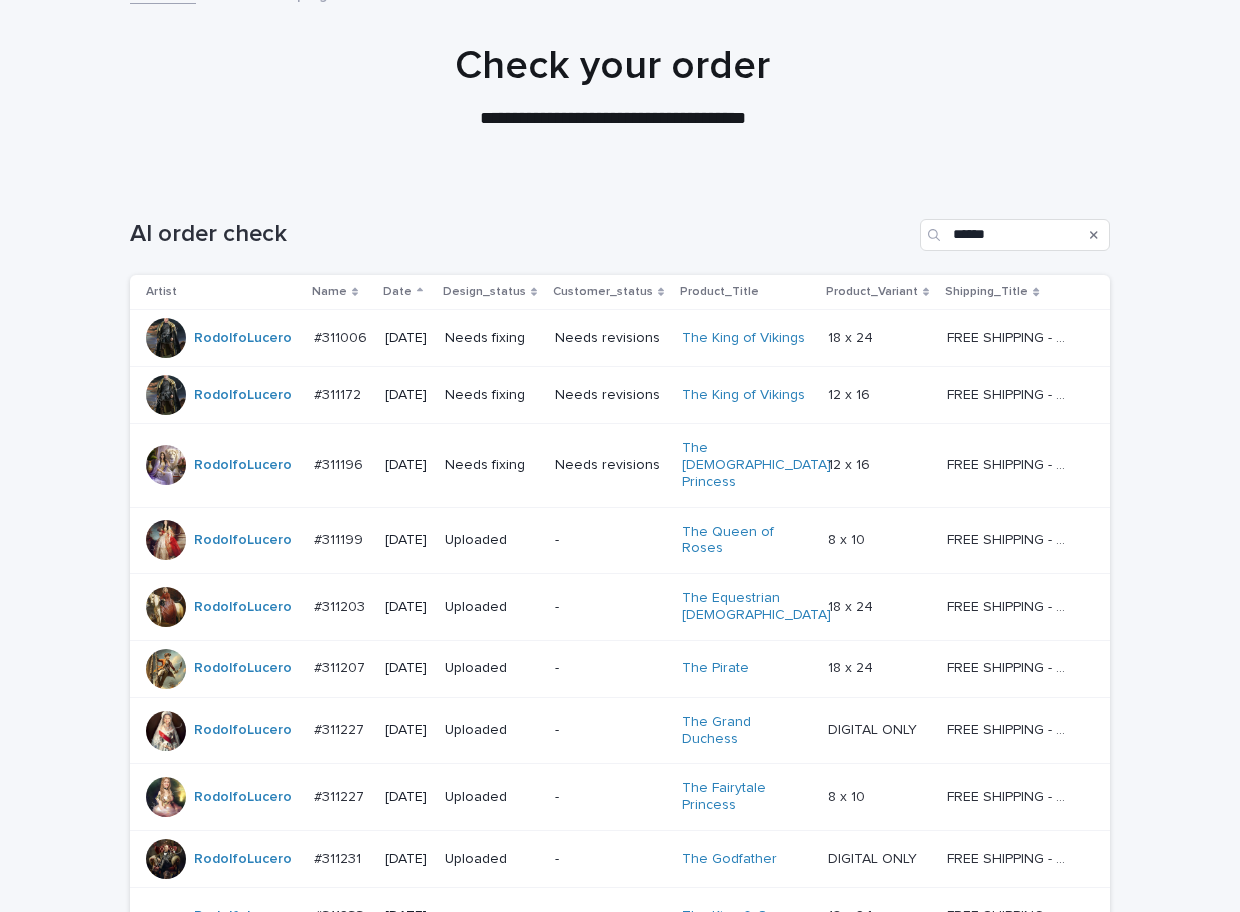 scroll, scrollTop: 709, scrollLeft: 0, axis: vertical 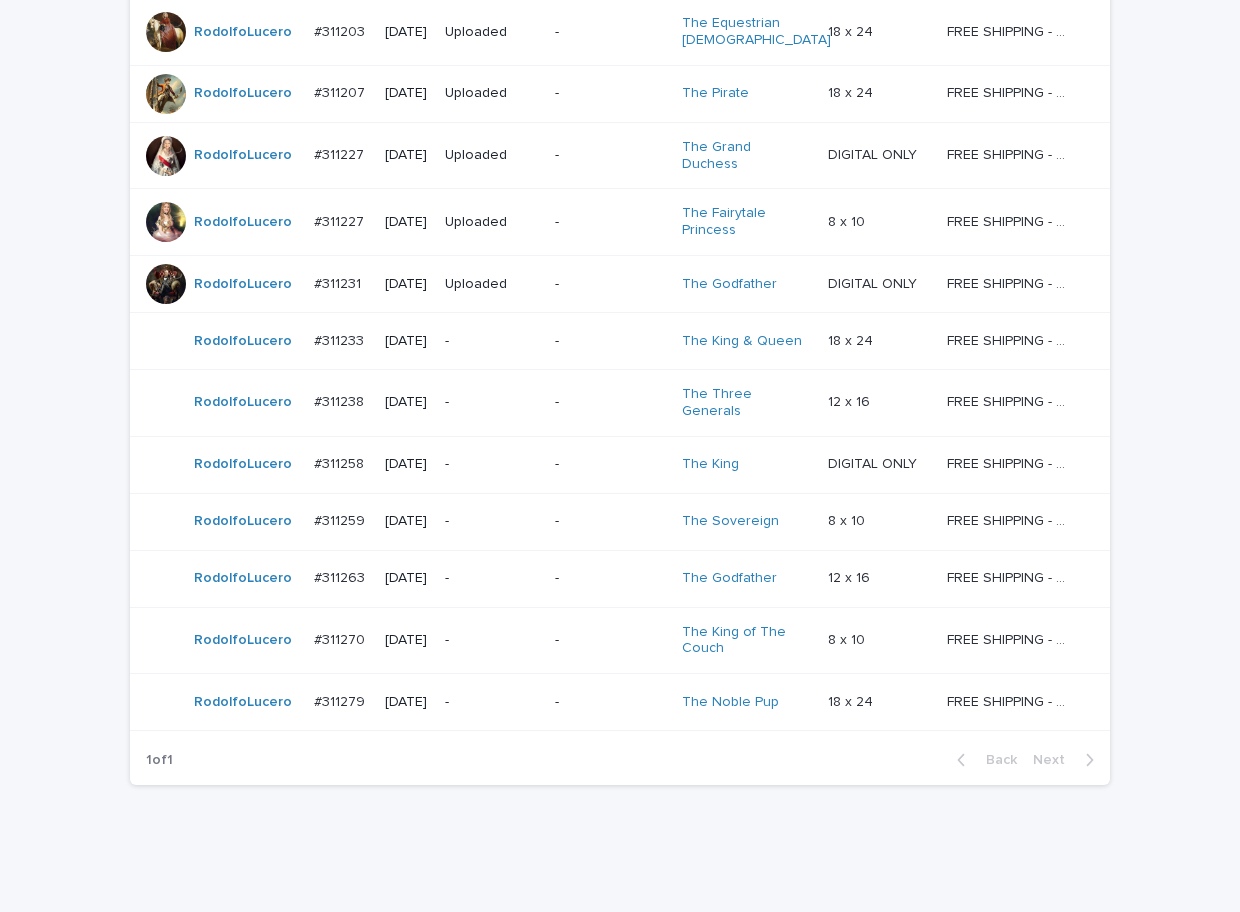 click on "-" at bounding box center [492, 521] 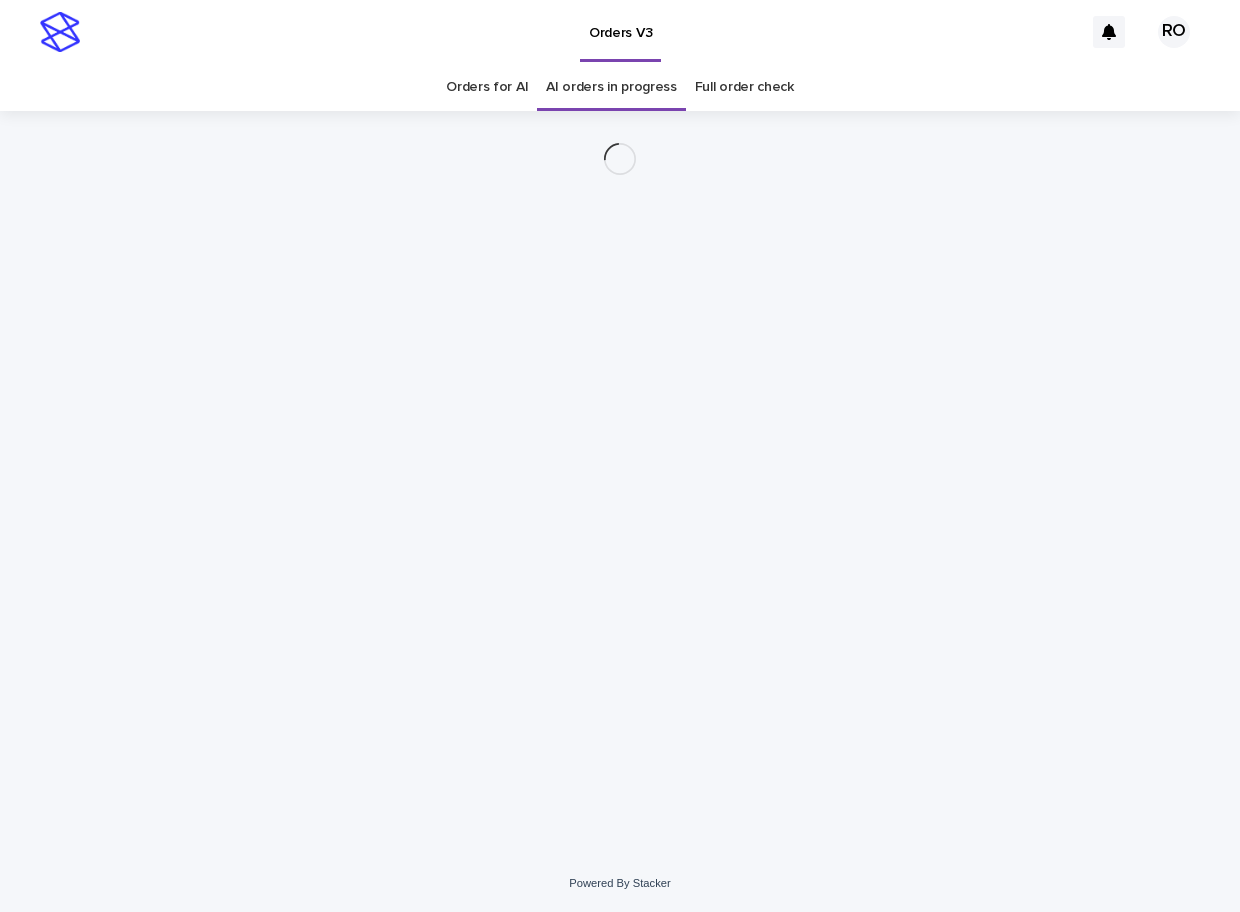 scroll, scrollTop: 0, scrollLeft: 0, axis: both 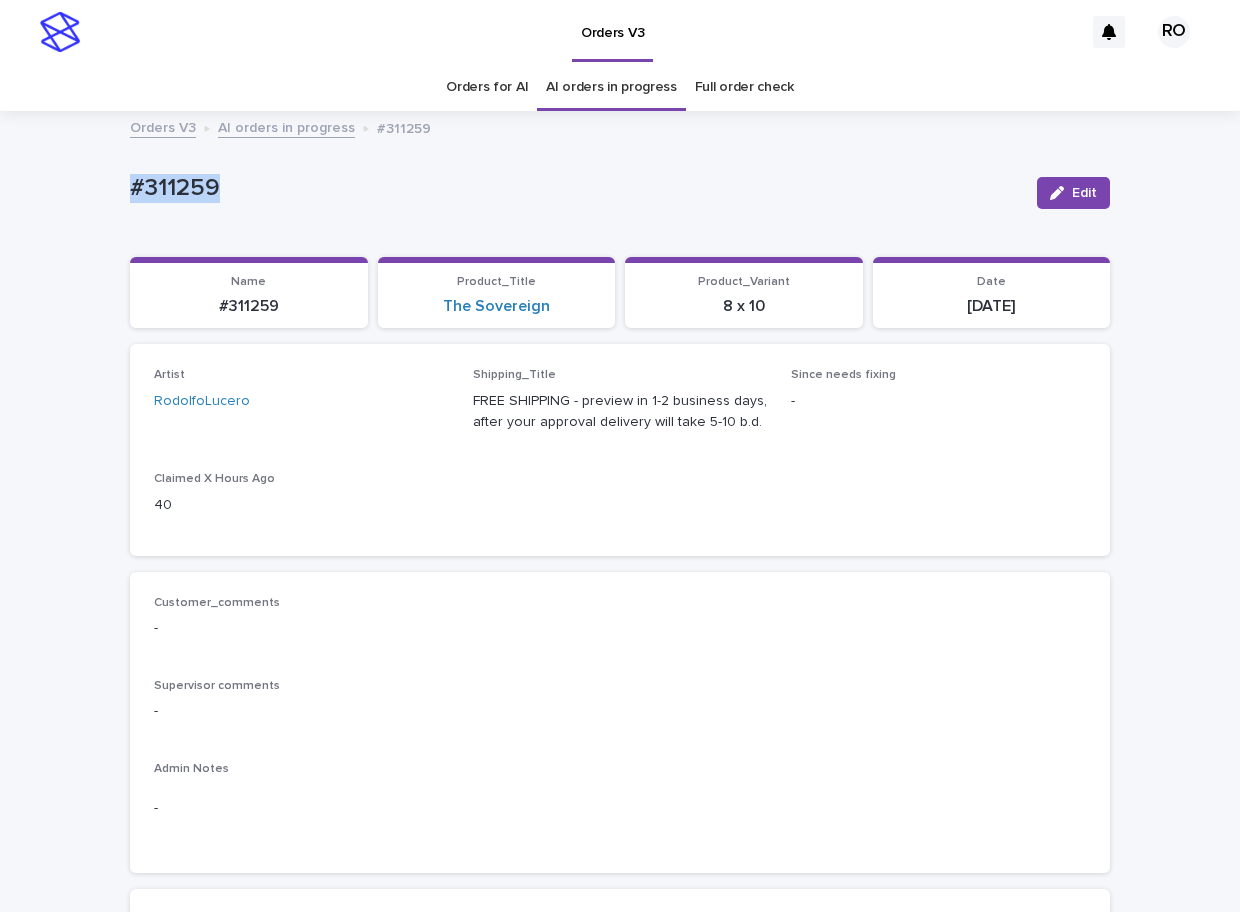 drag, startPoint x: 236, startPoint y: 197, endPoint x: 79, endPoint y: 192, distance: 157.0796 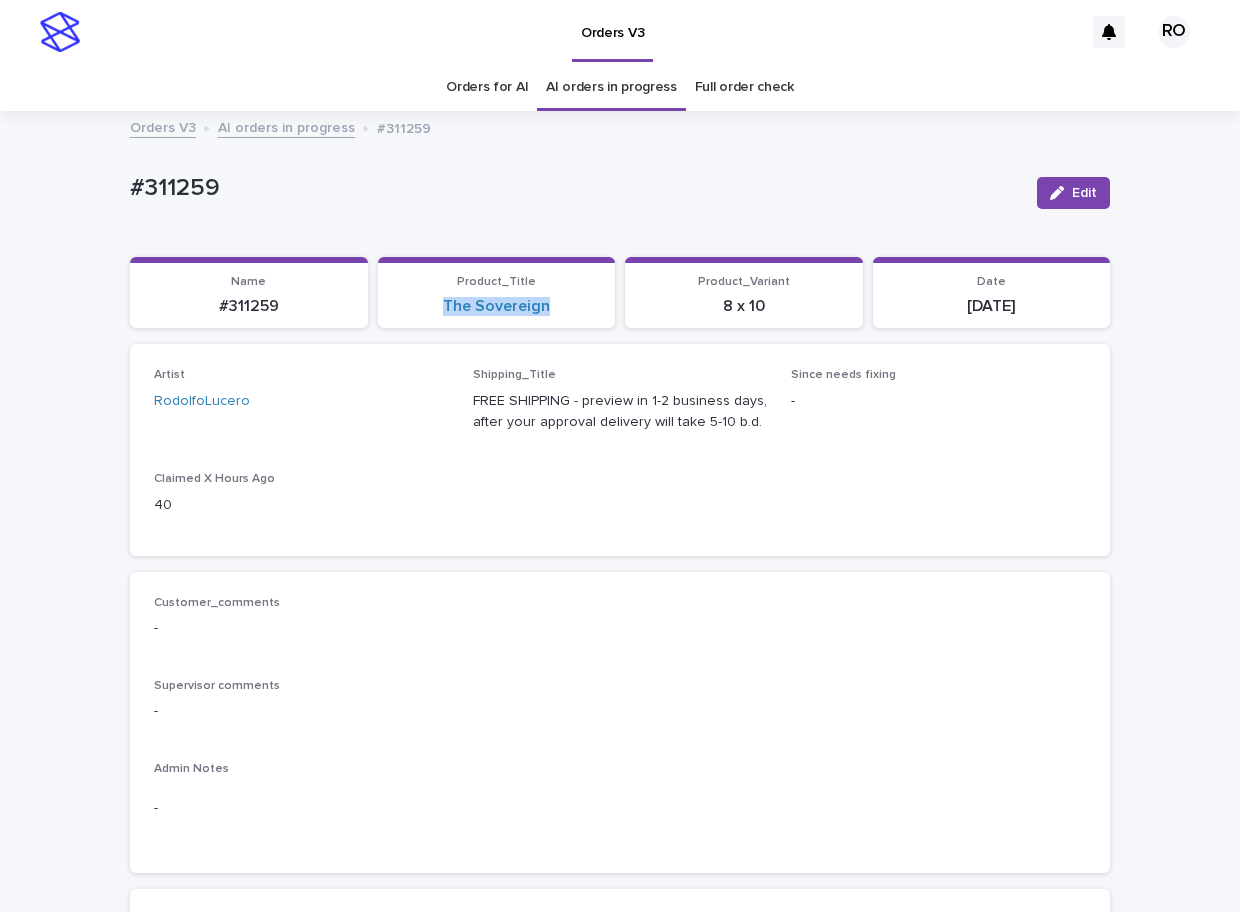 drag, startPoint x: 555, startPoint y: 328, endPoint x: 424, endPoint y: 327, distance: 131.00381 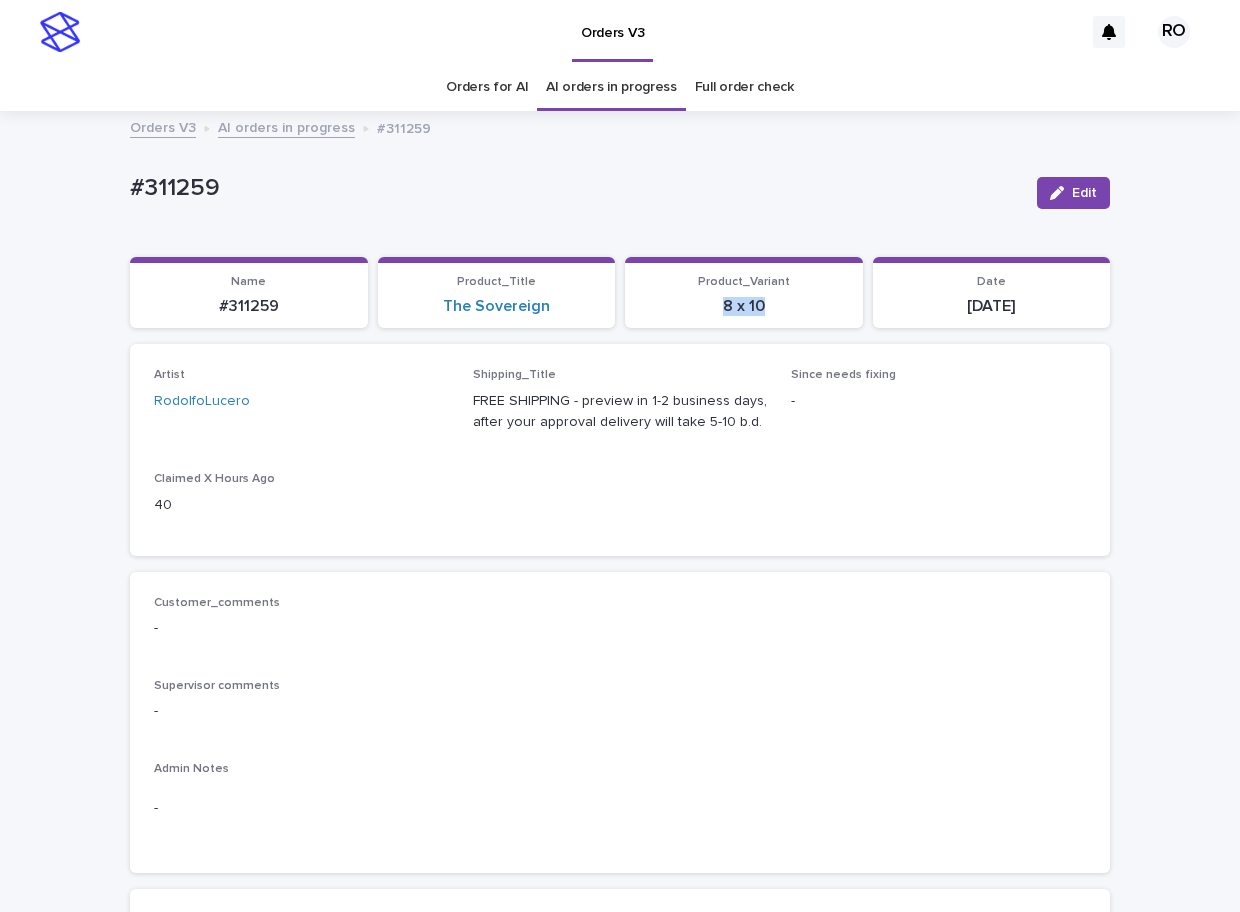 drag, startPoint x: 781, startPoint y: 313, endPoint x: 658, endPoint y: 332, distance: 124.45883 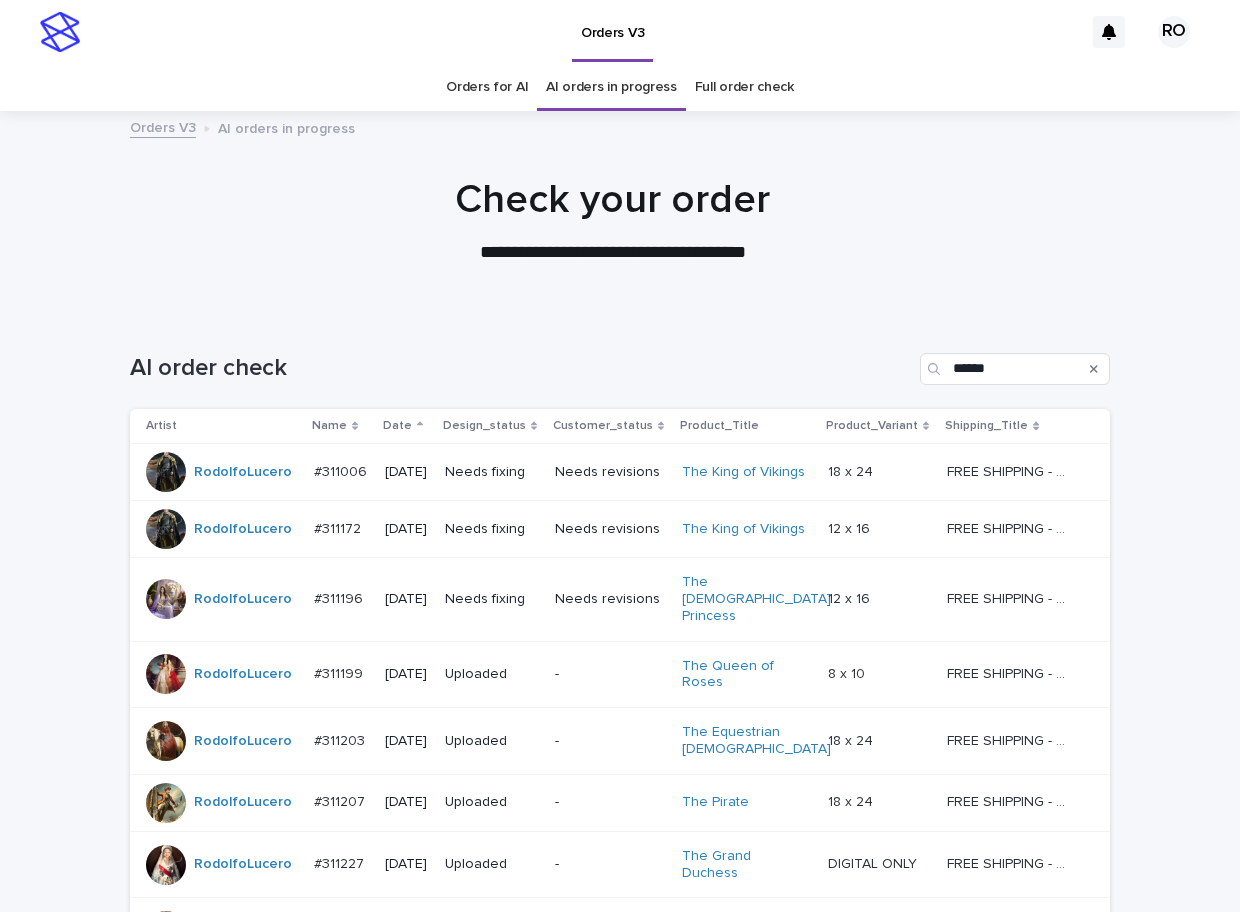 scroll, scrollTop: 64, scrollLeft: 0, axis: vertical 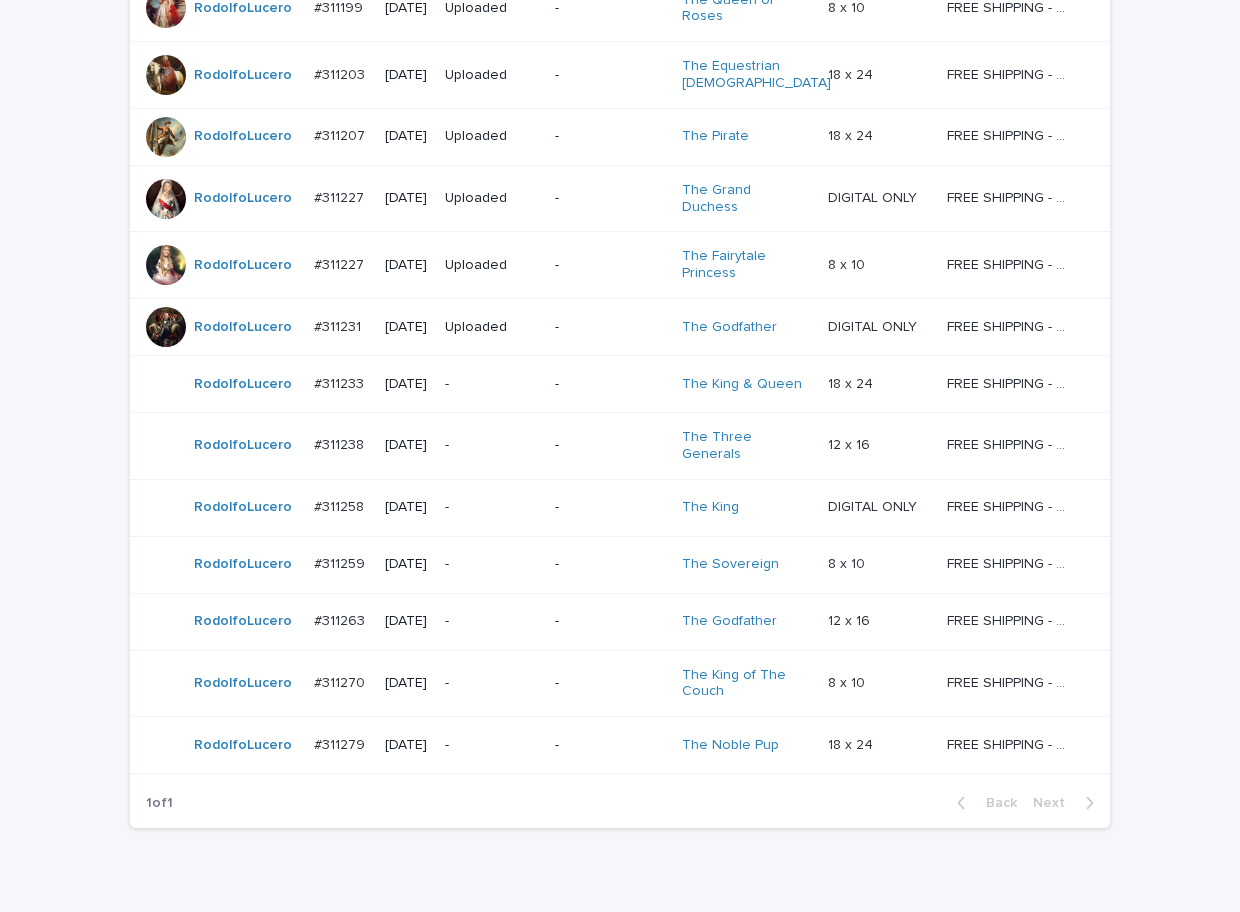 click on "-" at bounding box center [492, 621] 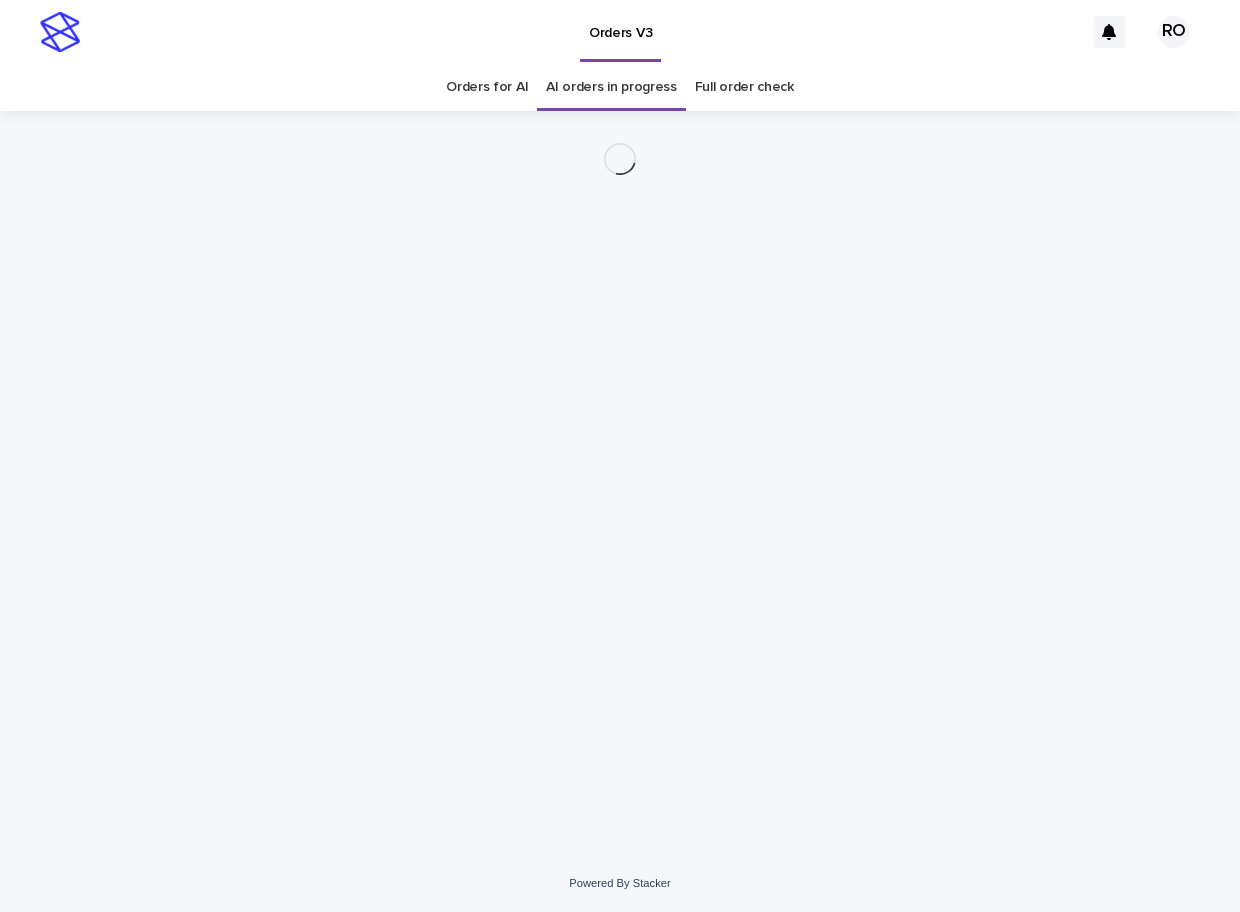 scroll, scrollTop: 0, scrollLeft: 0, axis: both 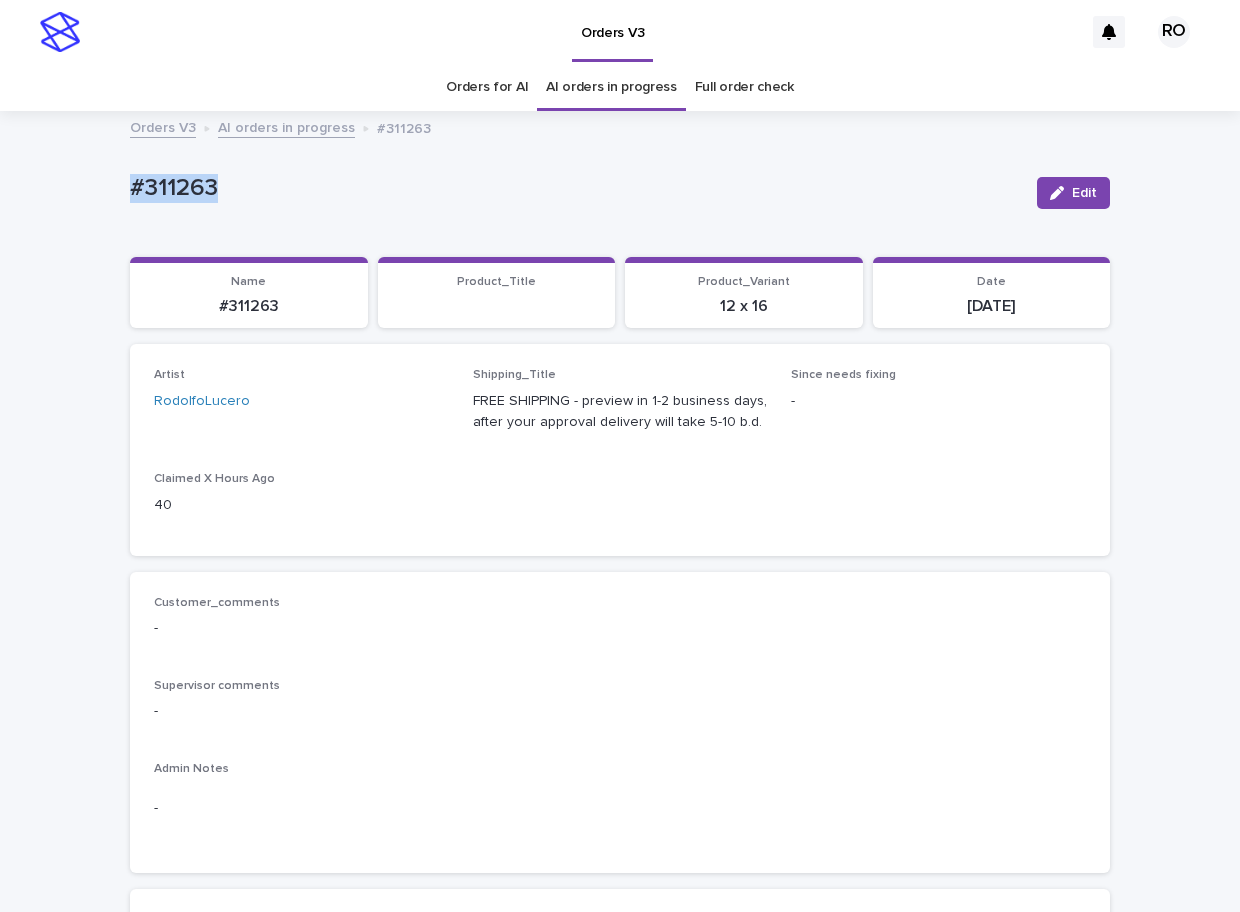 drag, startPoint x: 201, startPoint y: 187, endPoint x: 97, endPoint y: 178, distance: 104.388695 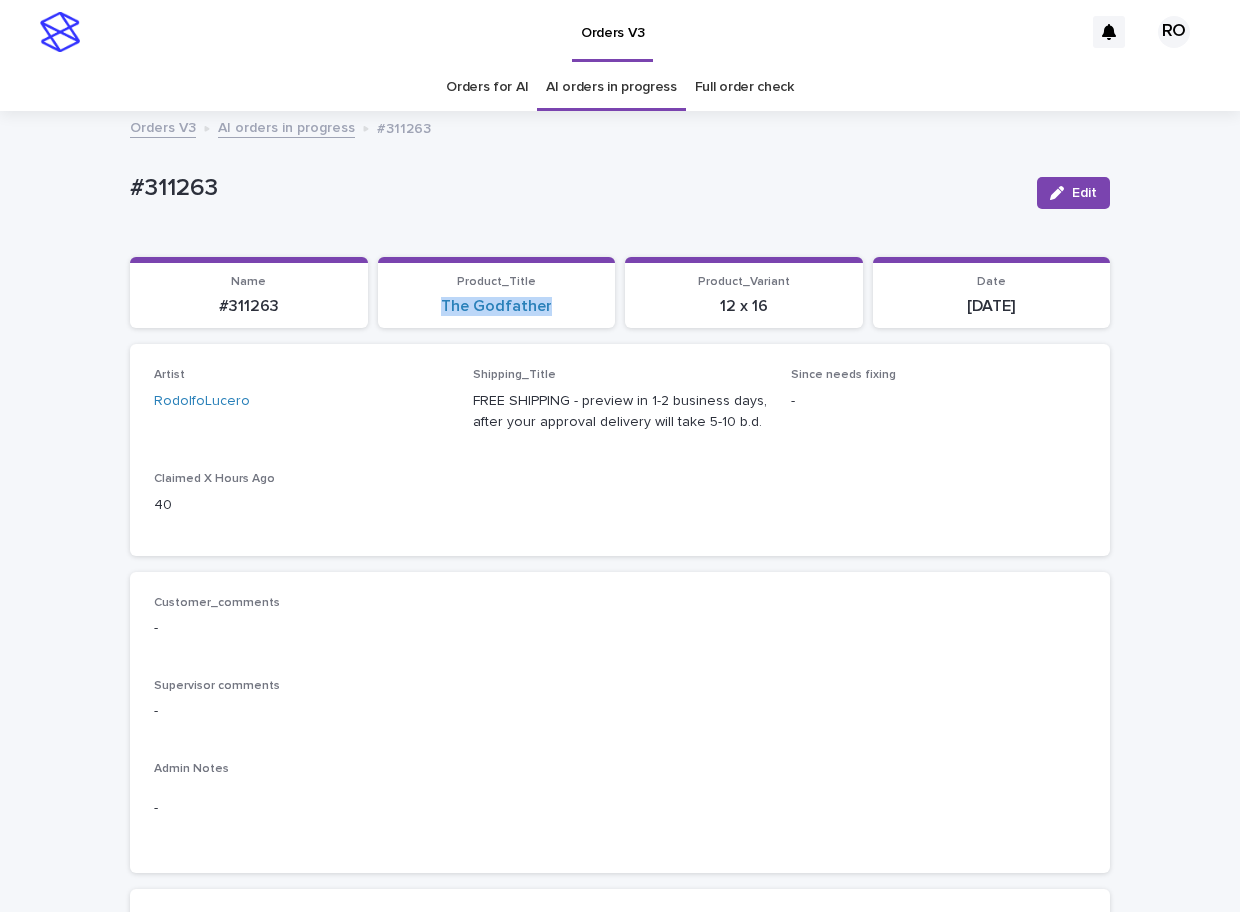drag, startPoint x: 551, startPoint y: 320, endPoint x: 420, endPoint y: 316, distance: 131.06105 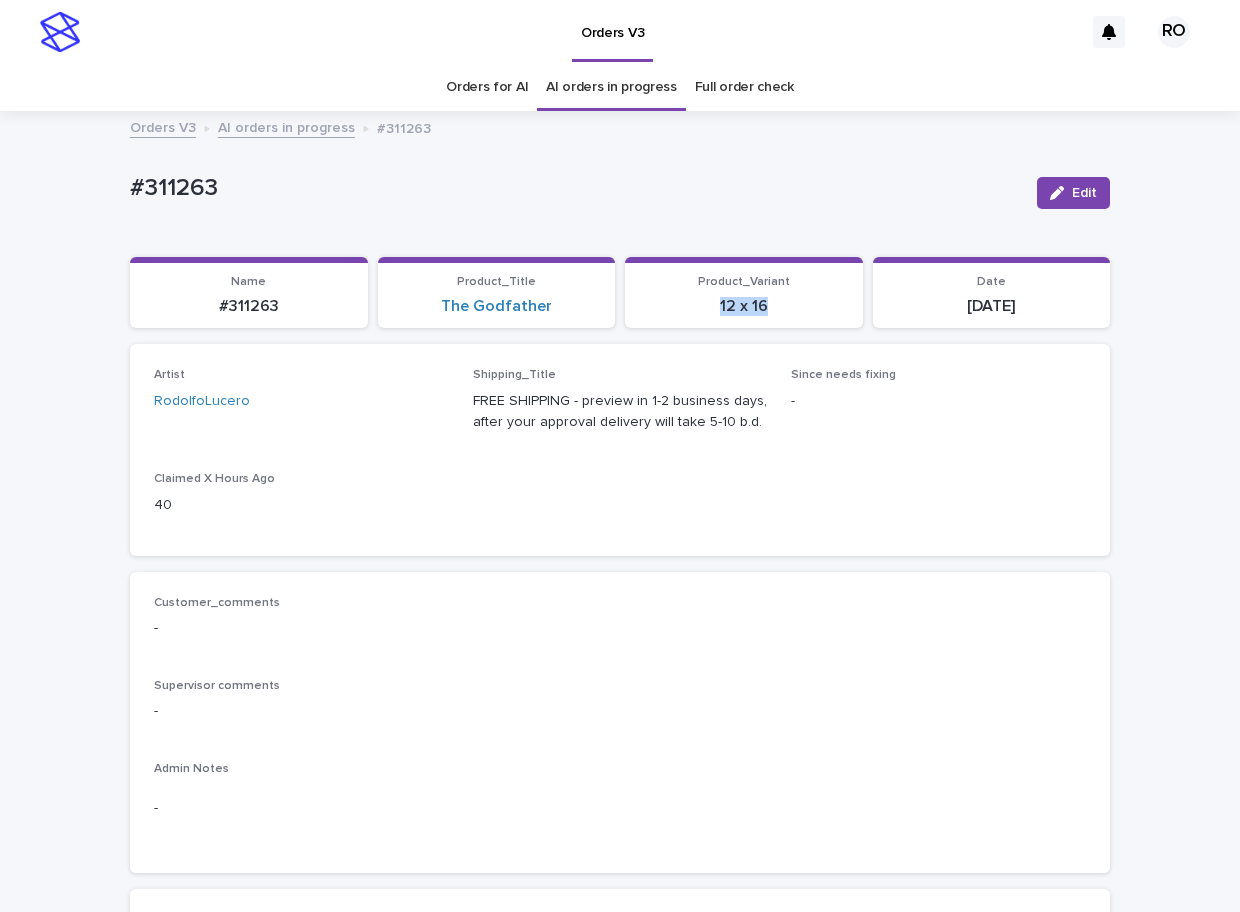 drag, startPoint x: 786, startPoint y: 319, endPoint x: 680, endPoint y: 326, distance: 106.23088 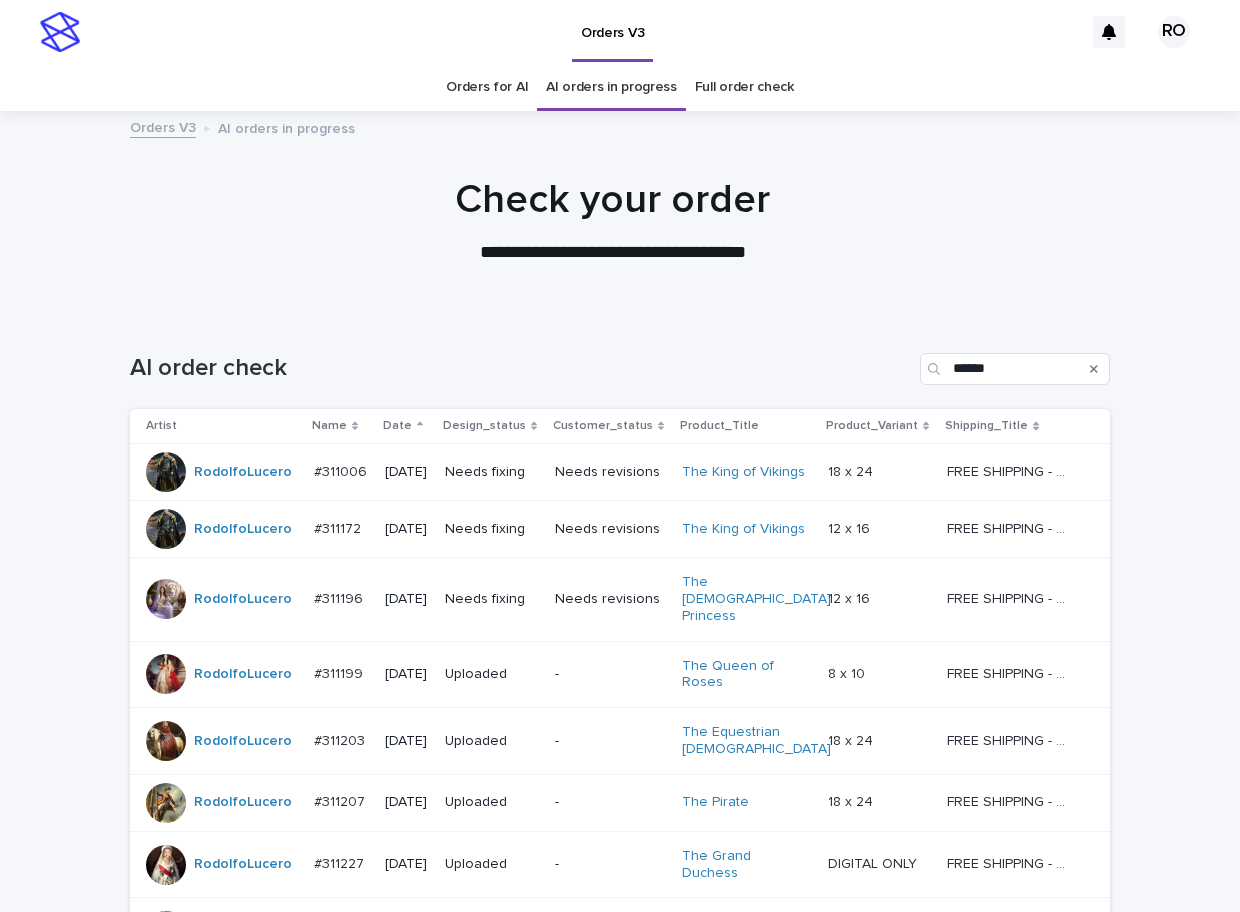scroll, scrollTop: 64, scrollLeft: 0, axis: vertical 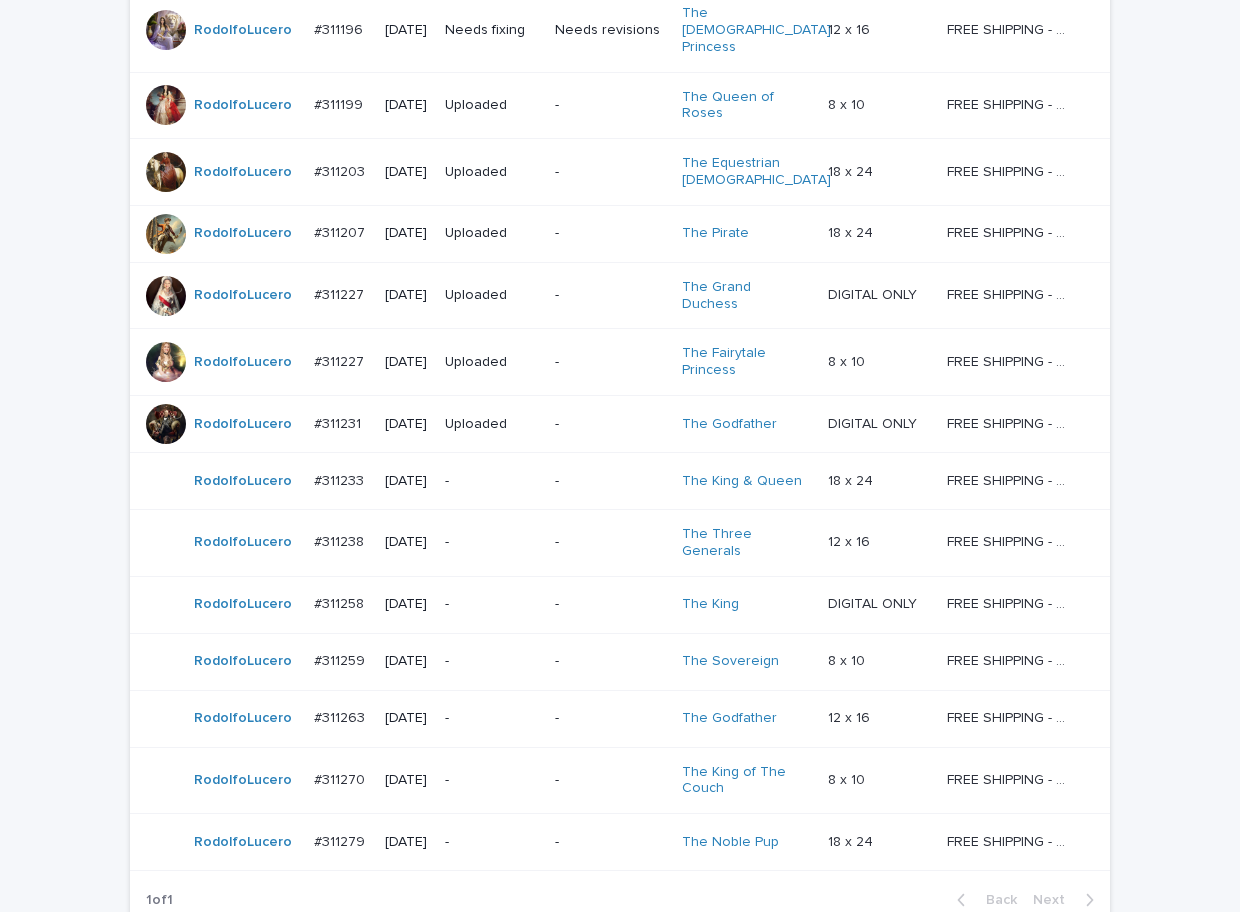 click on "-" at bounding box center [610, 780] 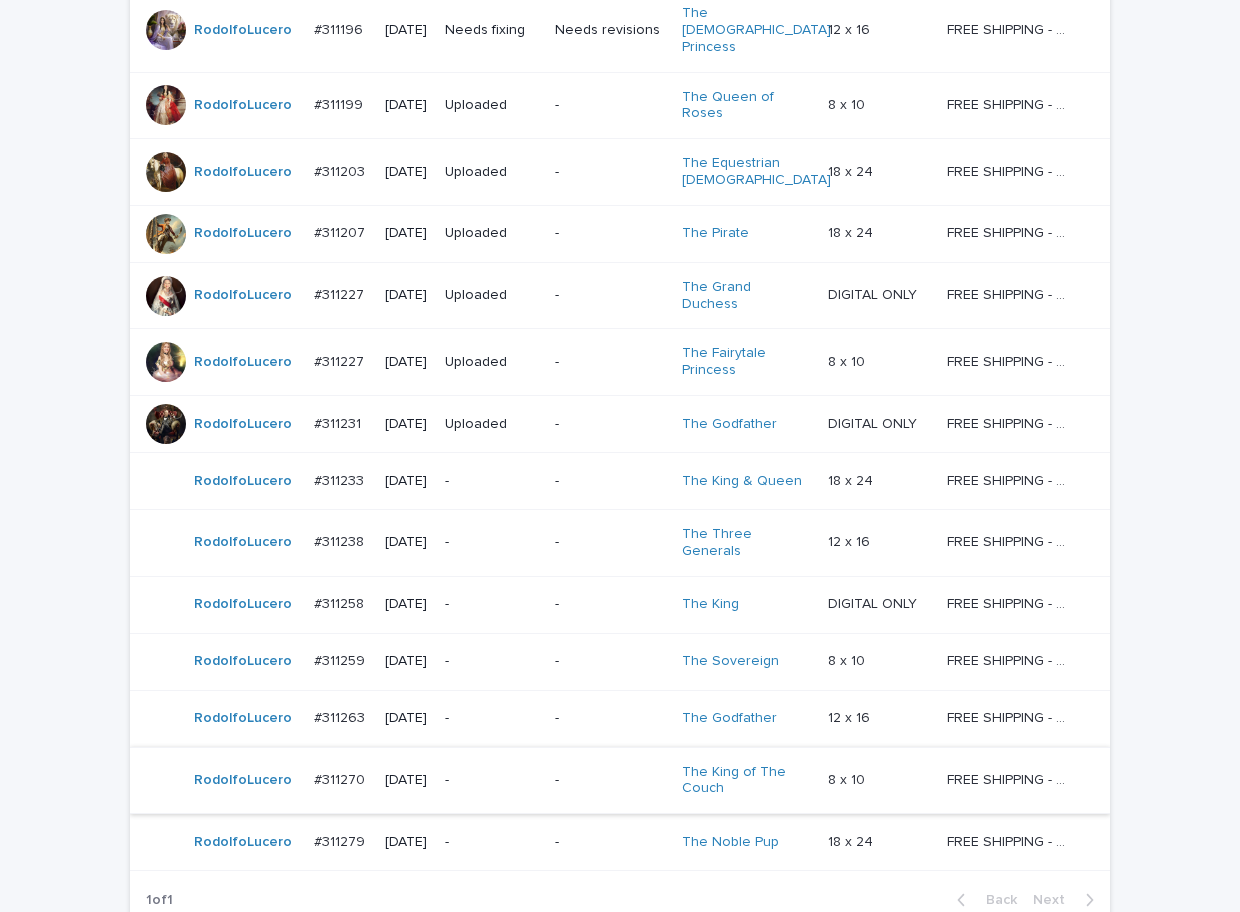 scroll, scrollTop: 0, scrollLeft: 0, axis: both 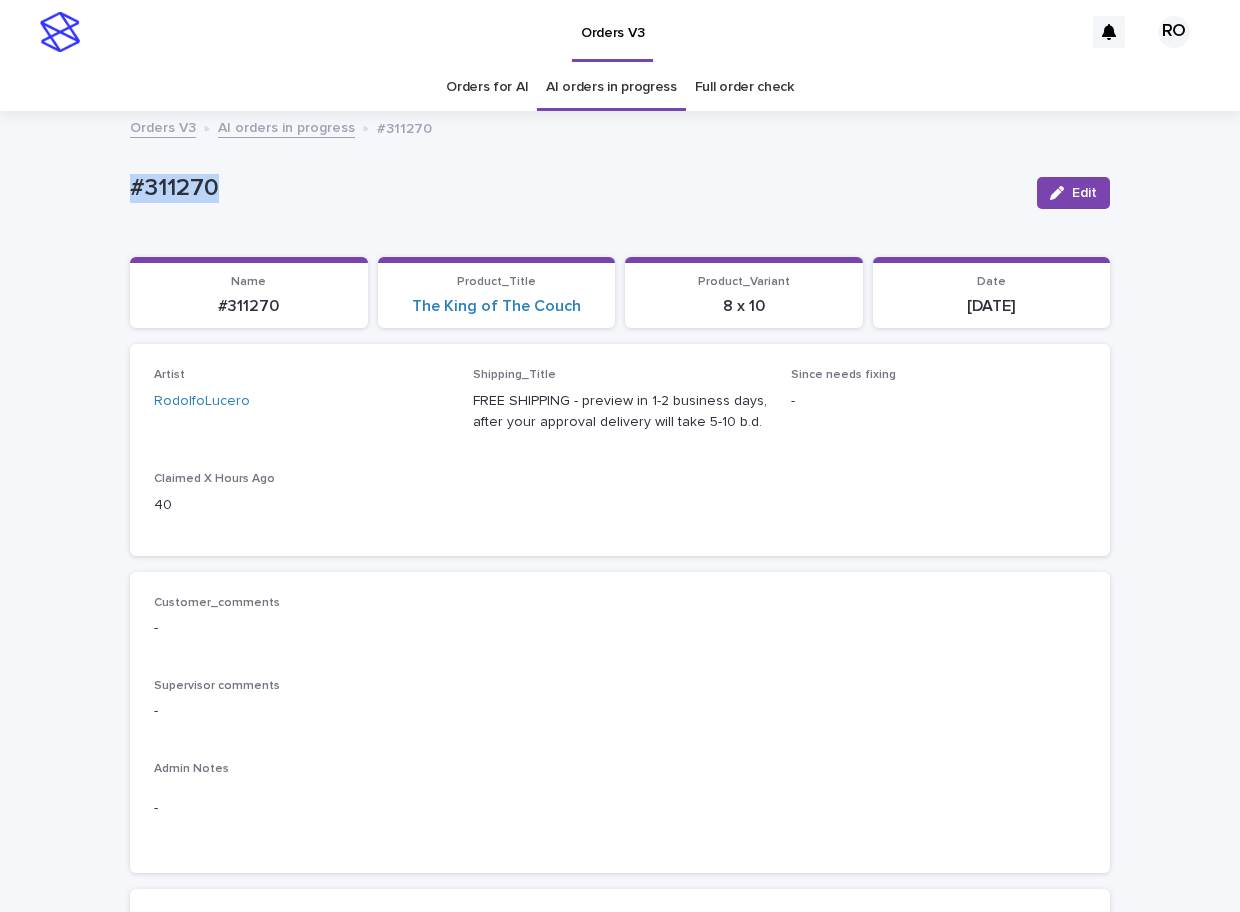 drag, startPoint x: 254, startPoint y: 194, endPoint x: 114, endPoint y: 179, distance: 140.80128 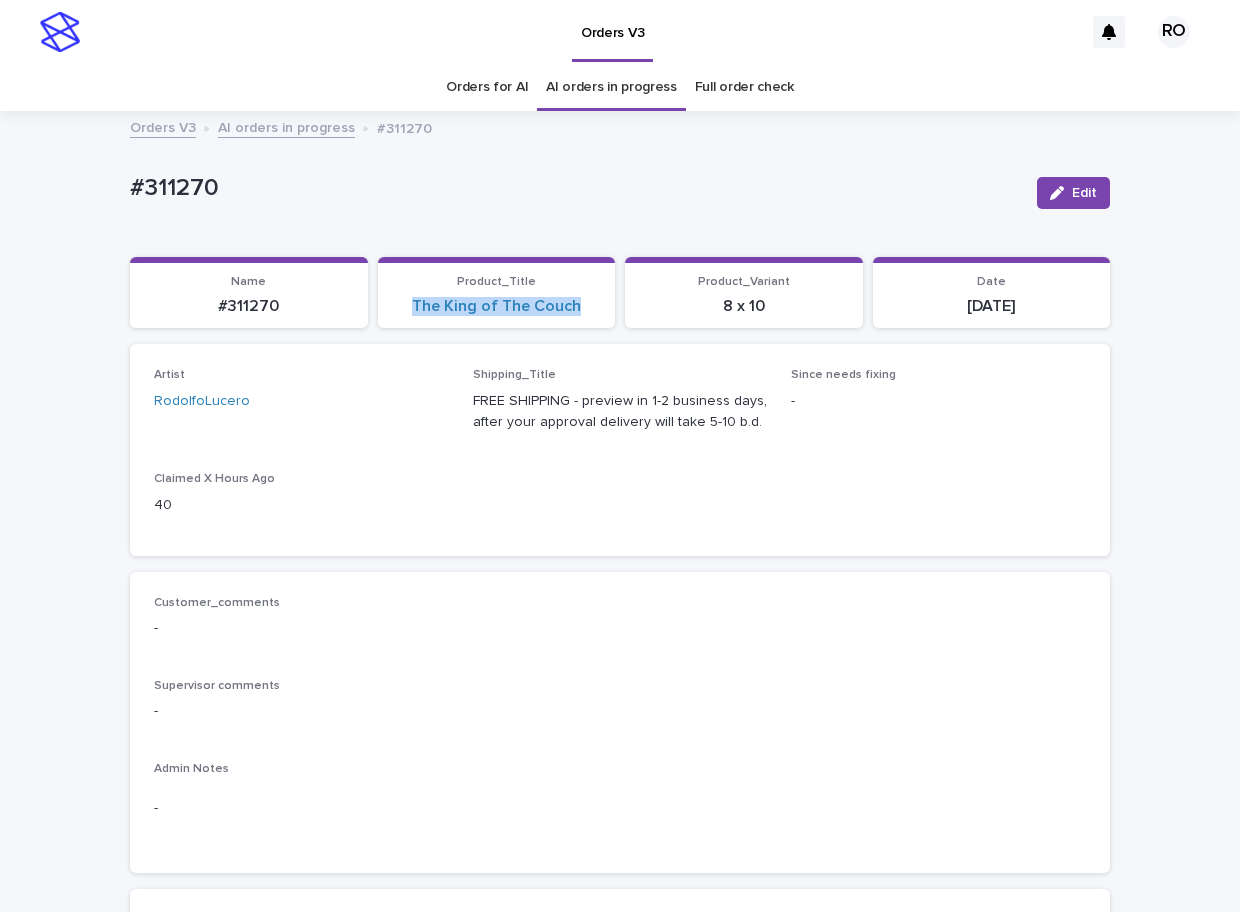 drag, startPoint x: 575, startPoint y: 324, endPoint x: 387, endPoint y: 331, distance: 188.13028 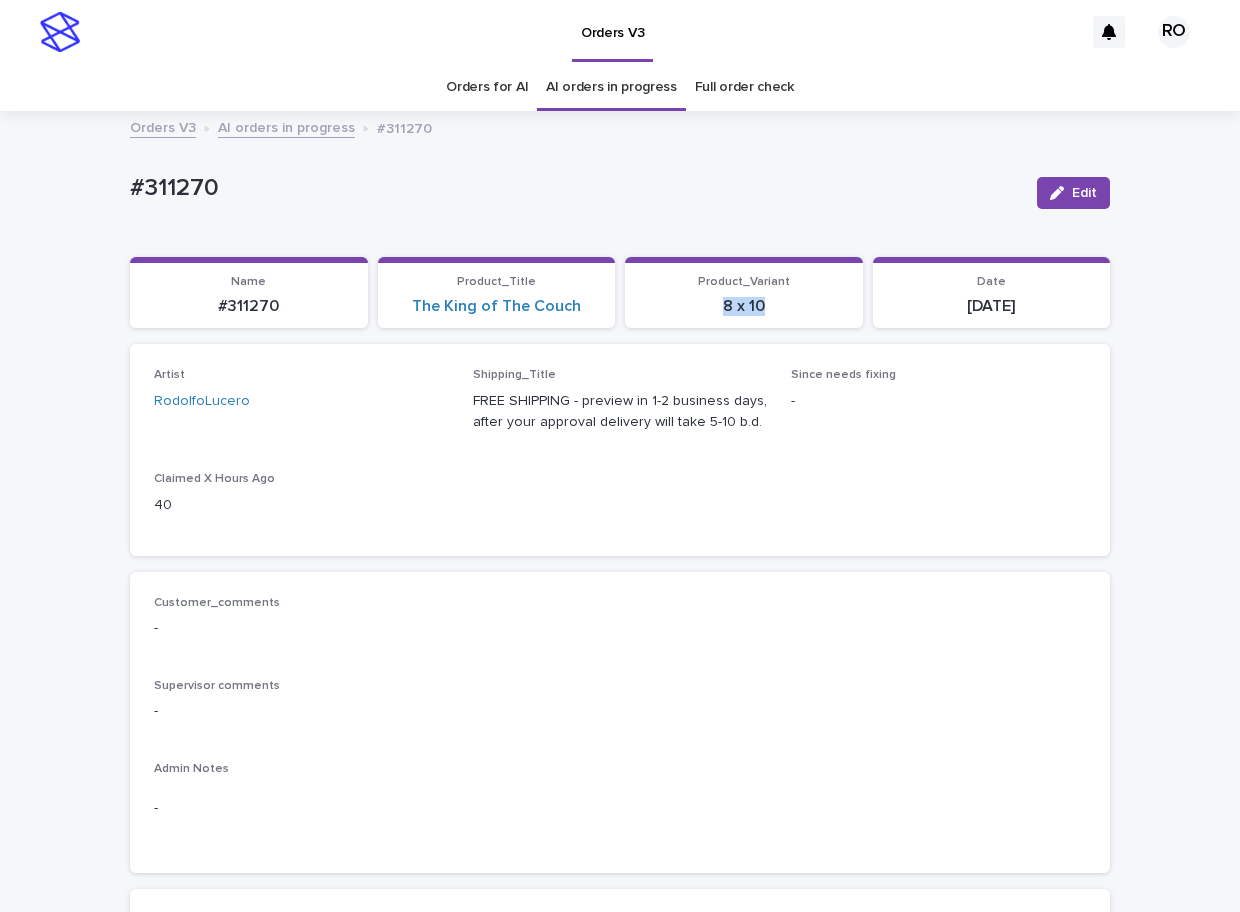 drag, startPoint x: 780, startPoint y: 321, endPoint x: 645, endPoint y: 331, distance: 135.36986 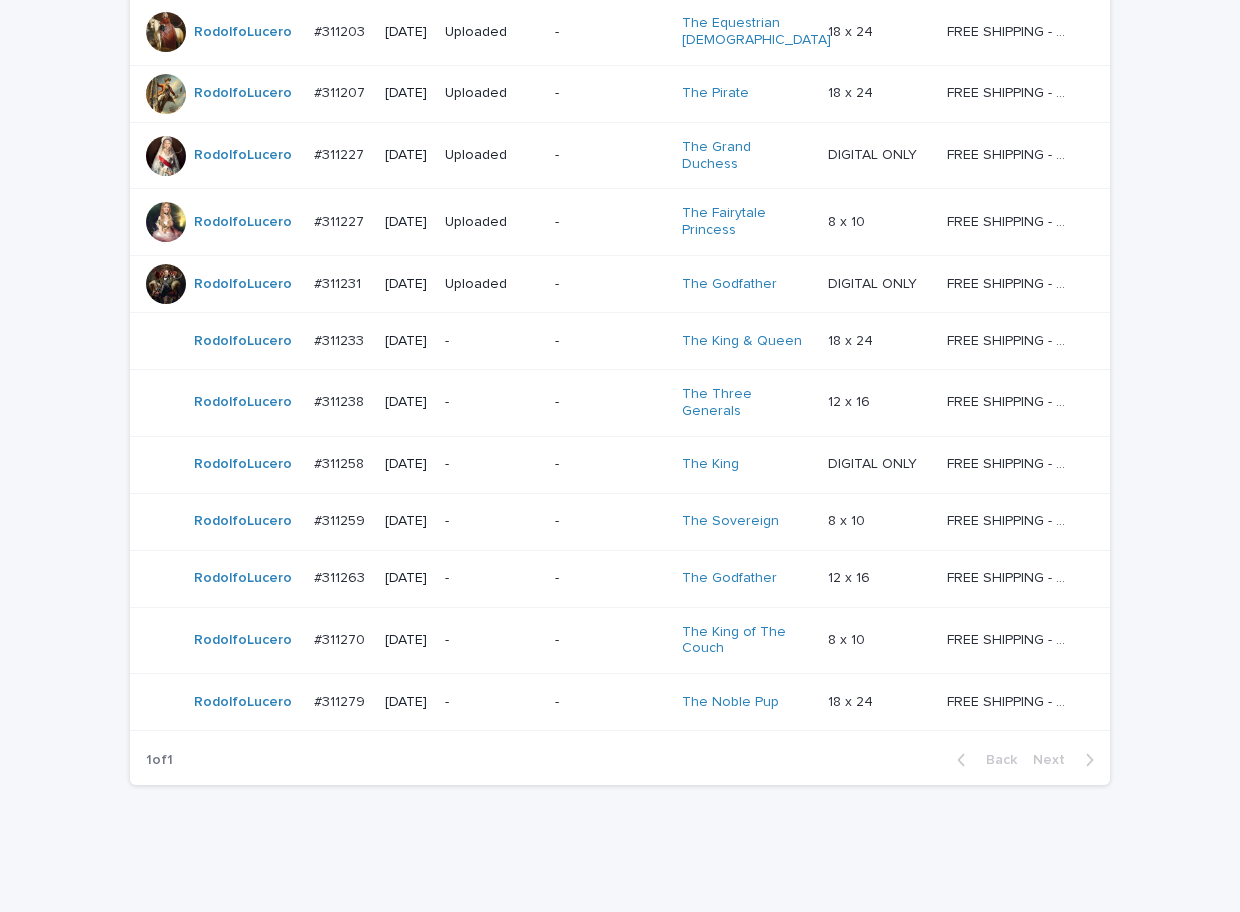 scroll, scrollTop: 705, scrollLeft: 0, axis: vertical 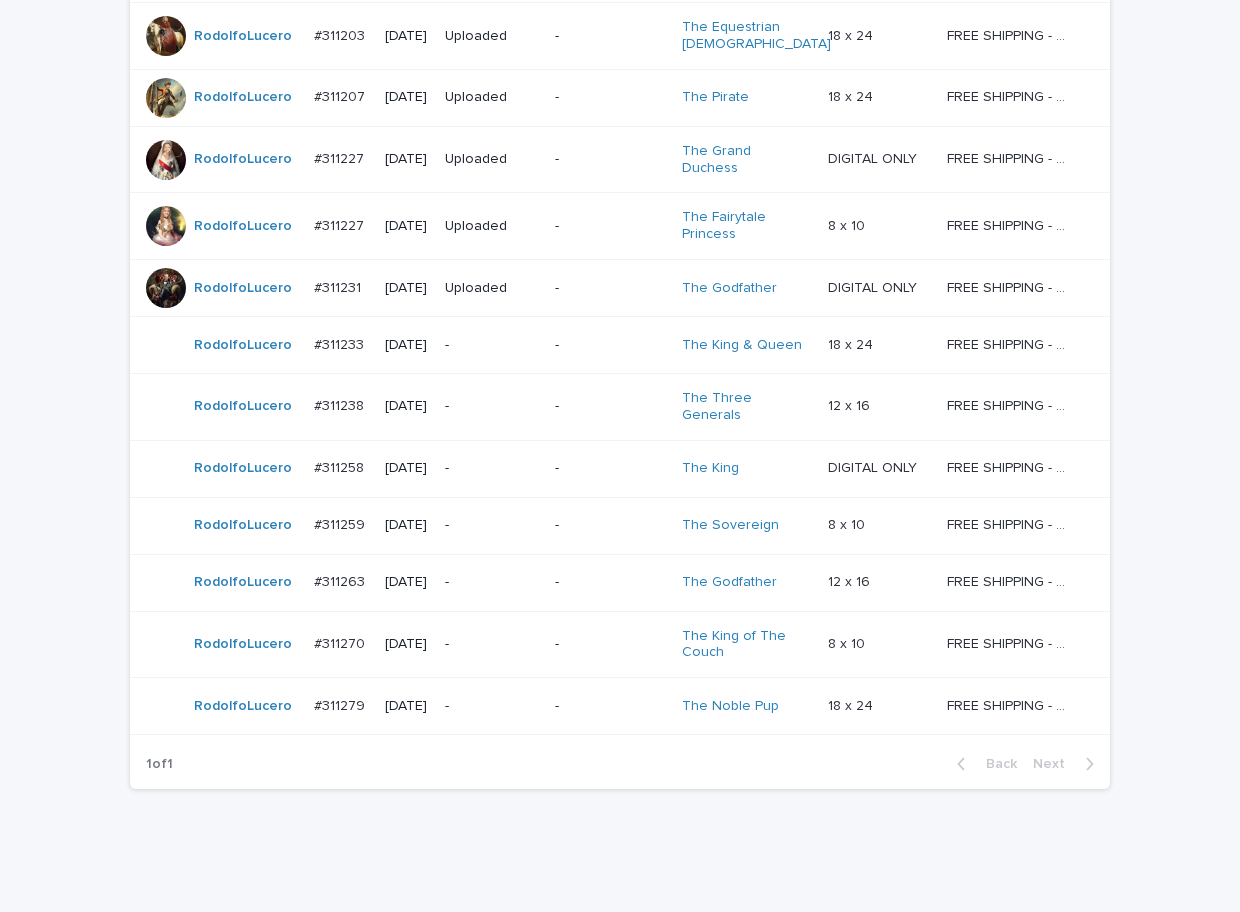 click on "-" at bounding box center [610, 706] 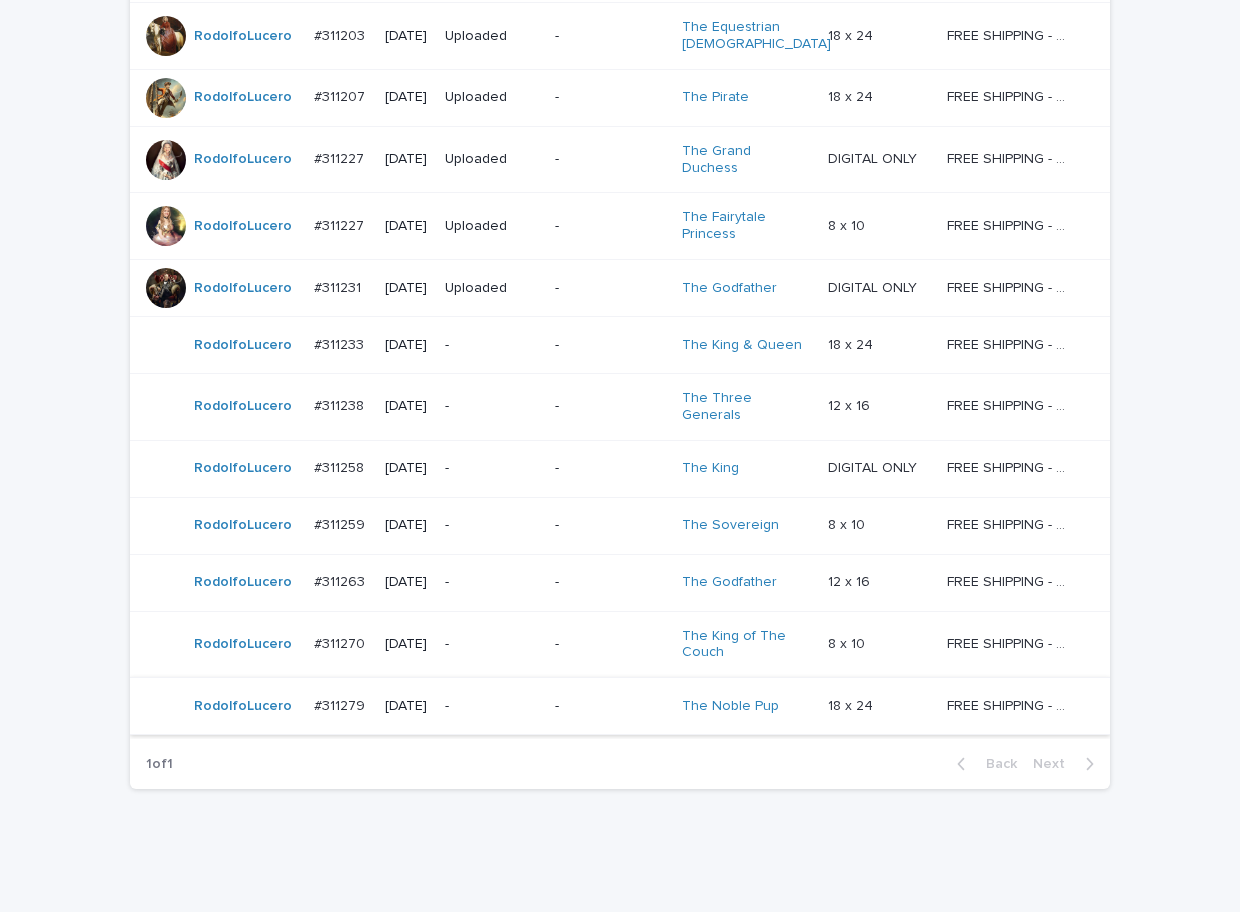 scroll, scrollTop: 0, scrollLeft: 0, axis: both 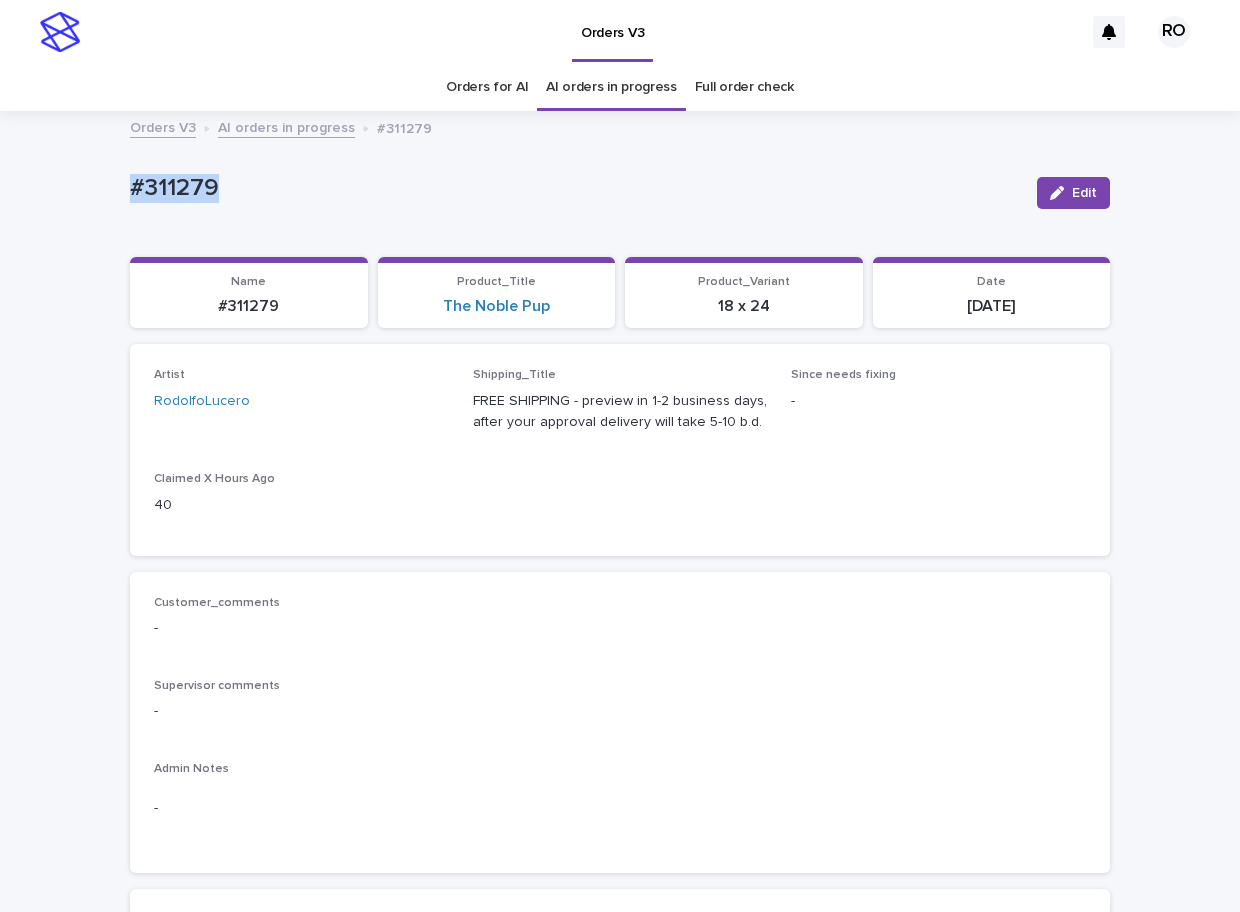 drag, startPoint x: 276, startPoint y: 186, endPoint x: 82, endPoint y: 190, distance: 194.04123 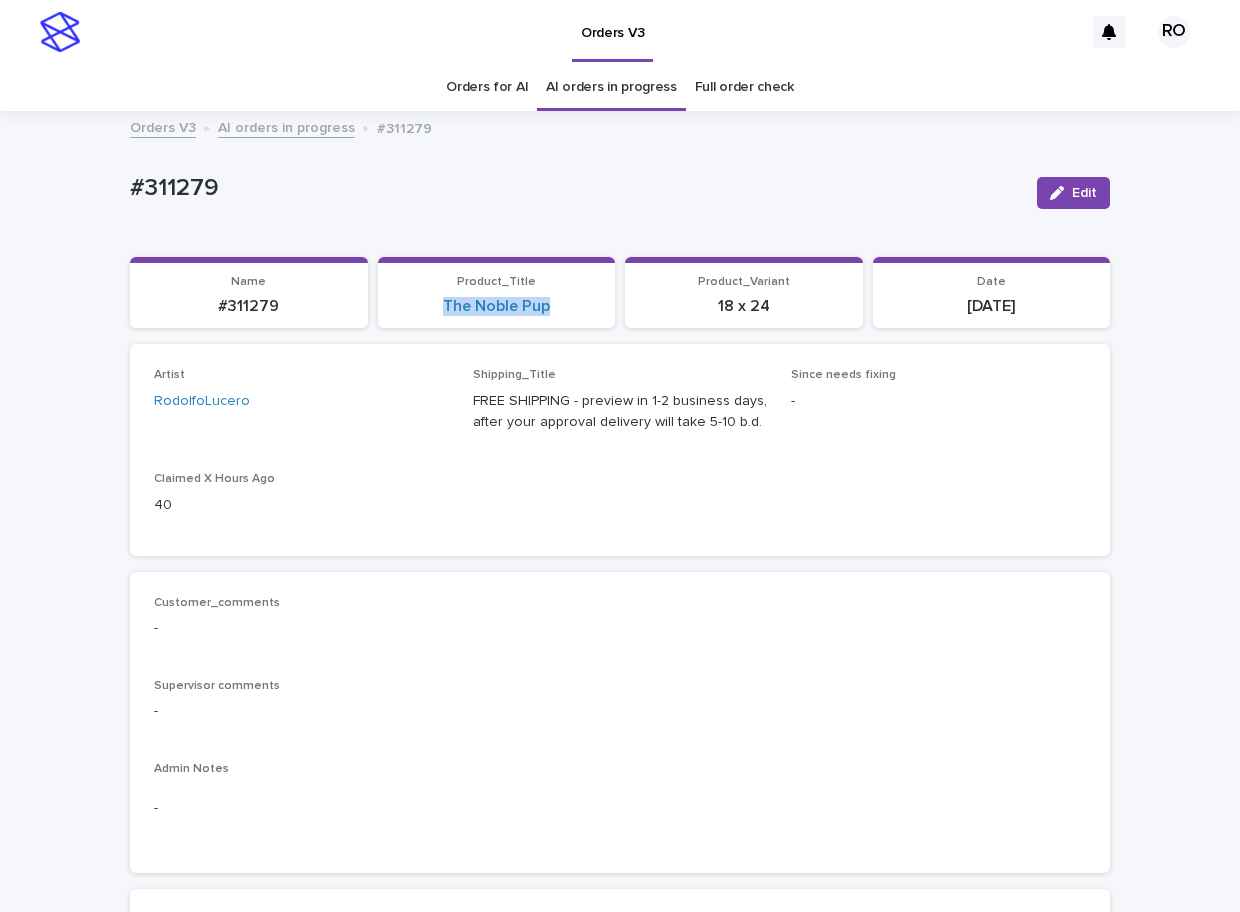 drag, startPoint x: 502, startPoint y: 320, endPoint x: 377, endPoint y: 327, distance: 125.19585 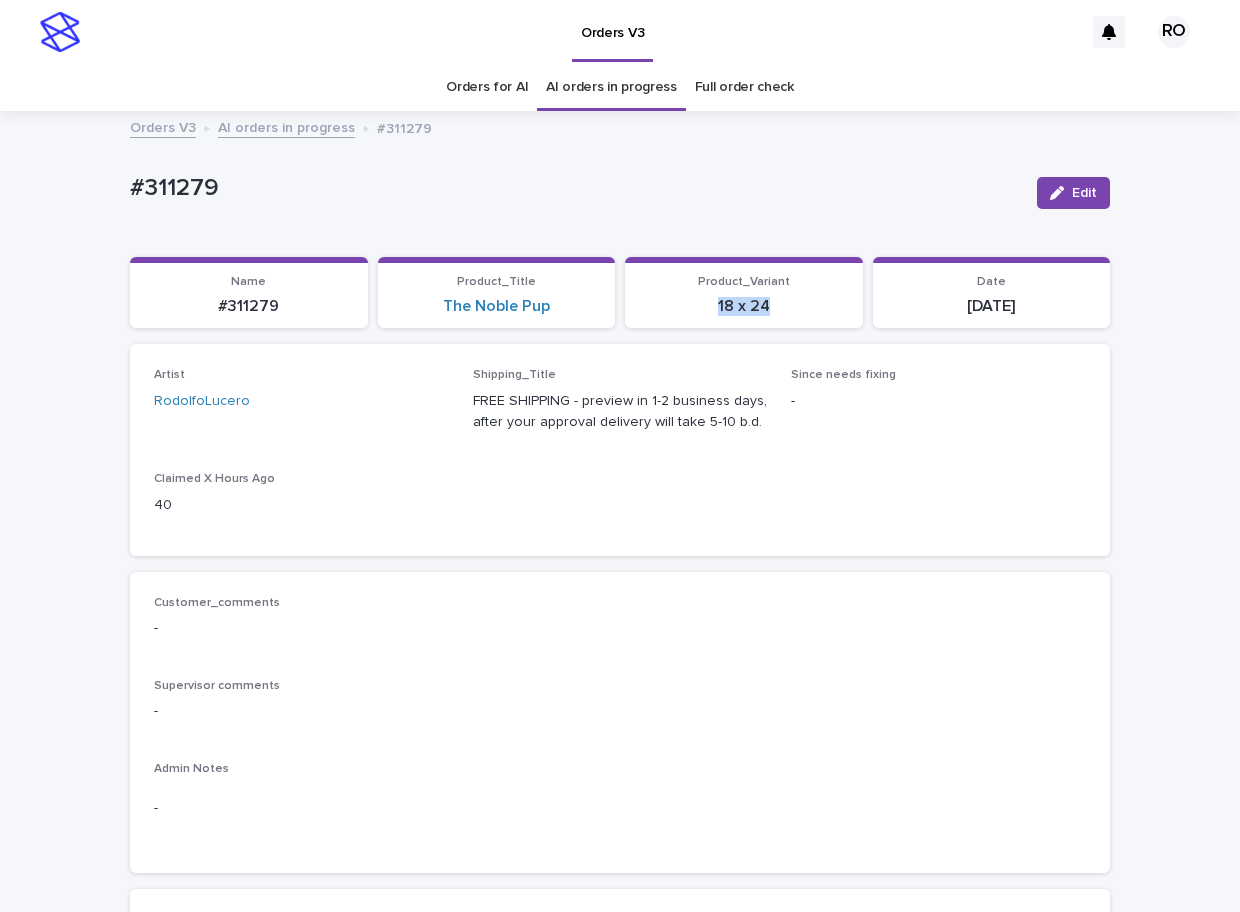 drag, startPoint x: 779, startPoint y: 314, endPoint x: 679, endPoint y: 331, distance: 101.43471 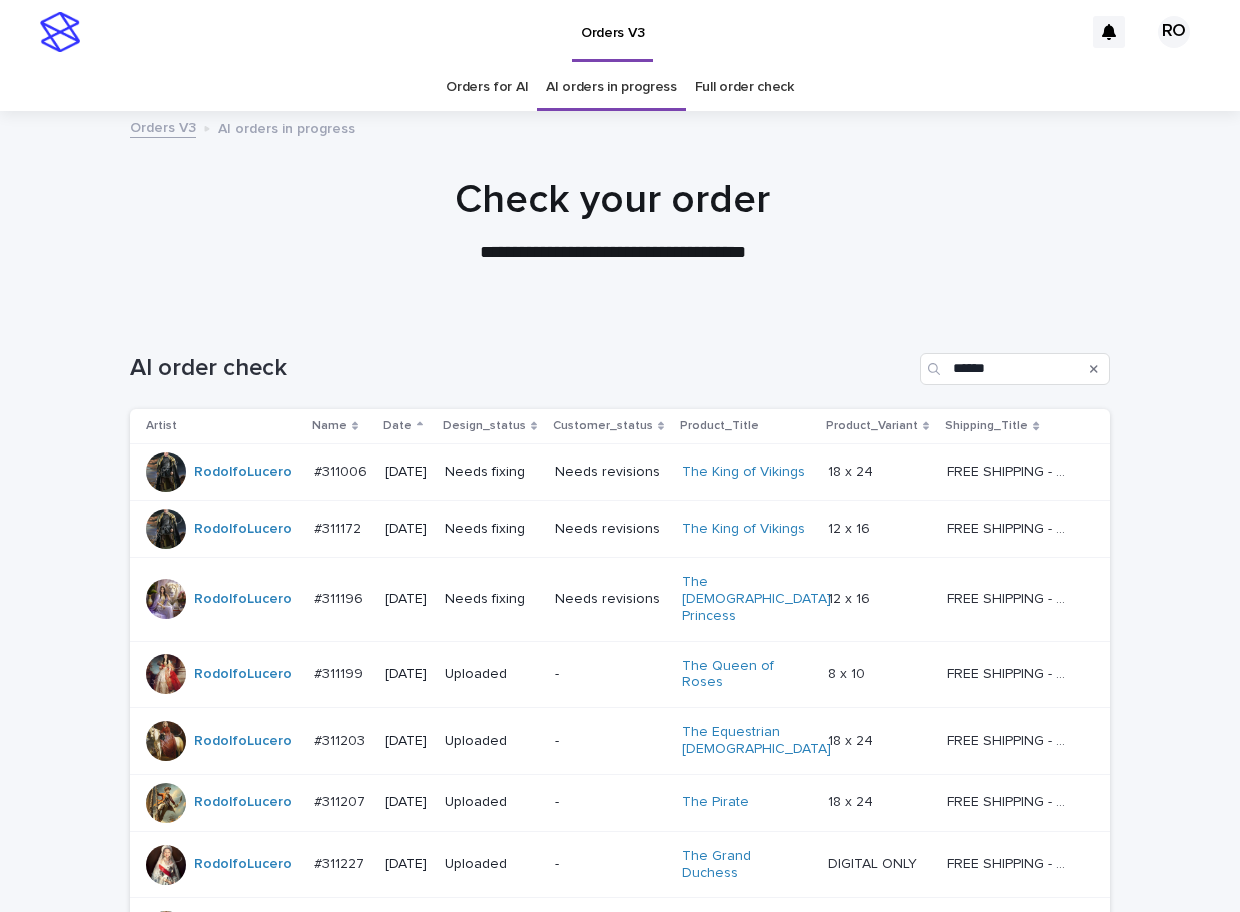 scroll, scrollTop: 64, scrollLeft: 0, axis: vertical 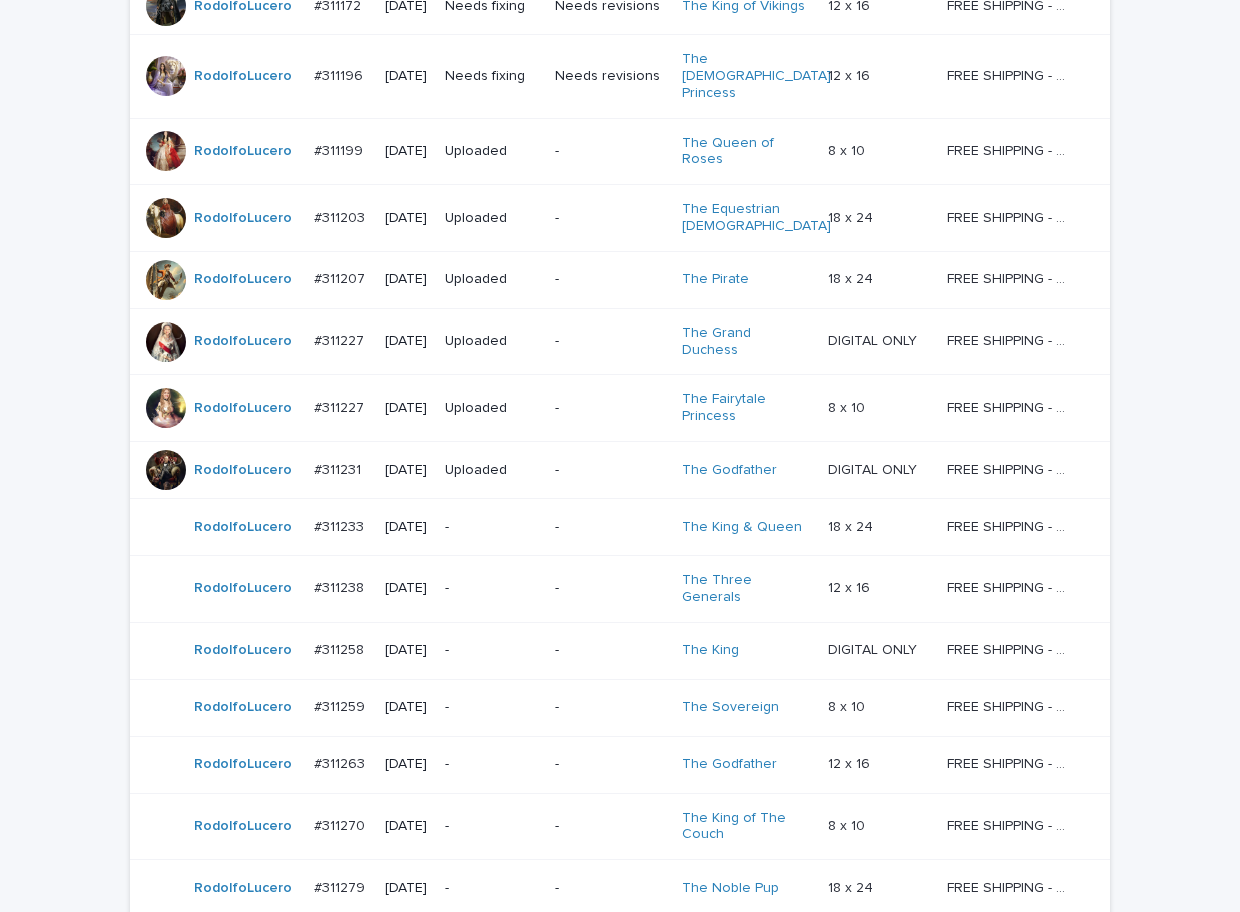 click on "-" at bounding box center [610, 527] 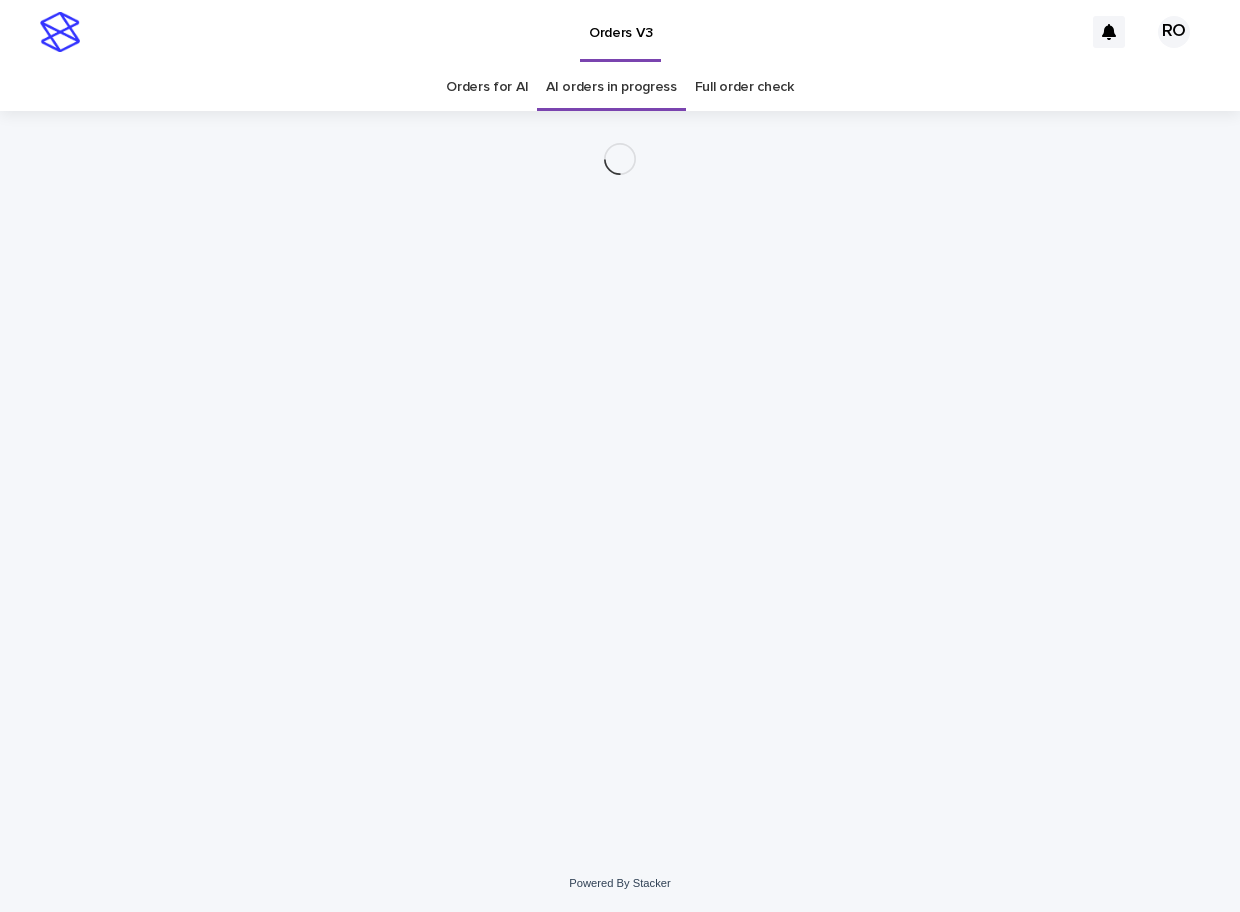 scroll, scrollTop: 0, scrollLeft: 0, axis: both 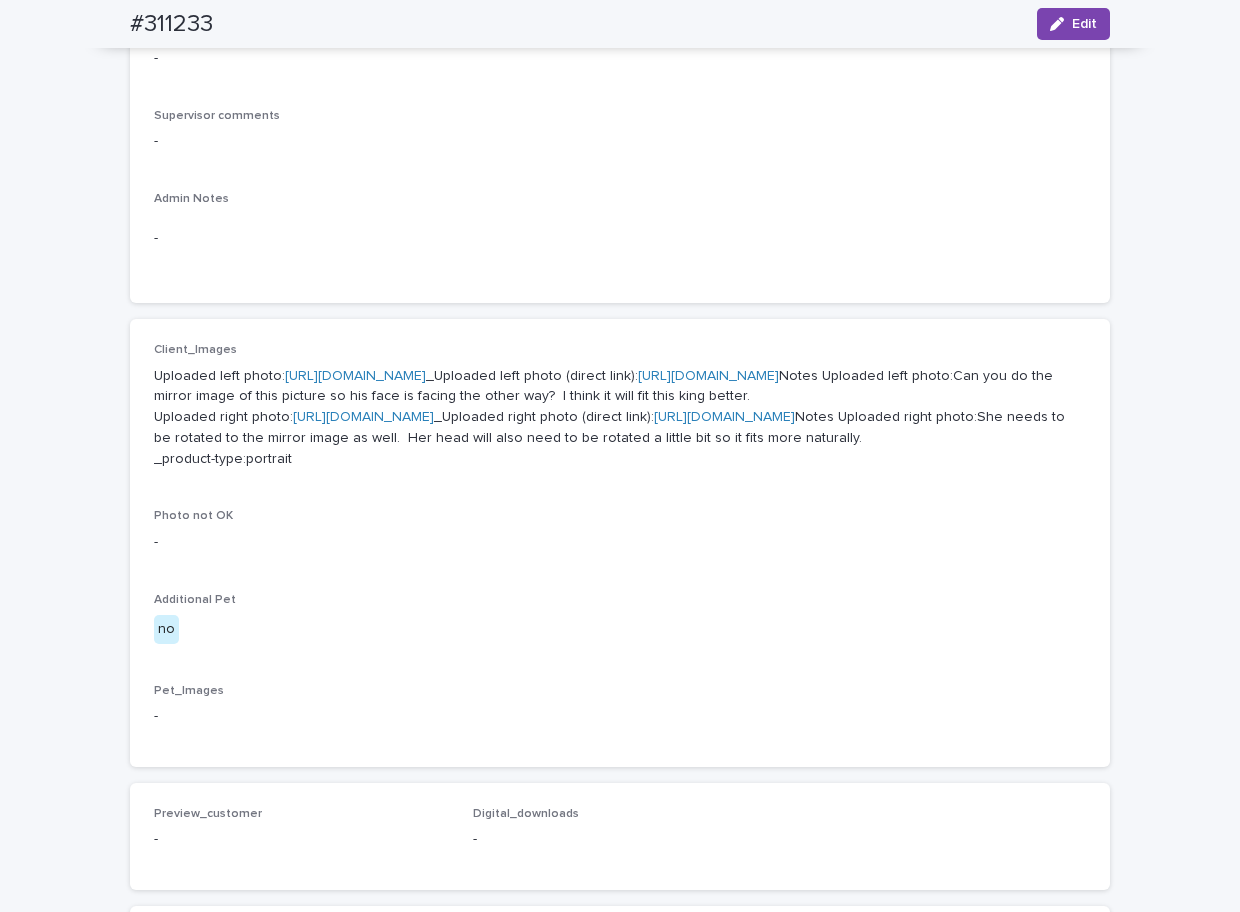 click on "[URL][DOMAIN_NAME]" at bounding box center (355, 376) 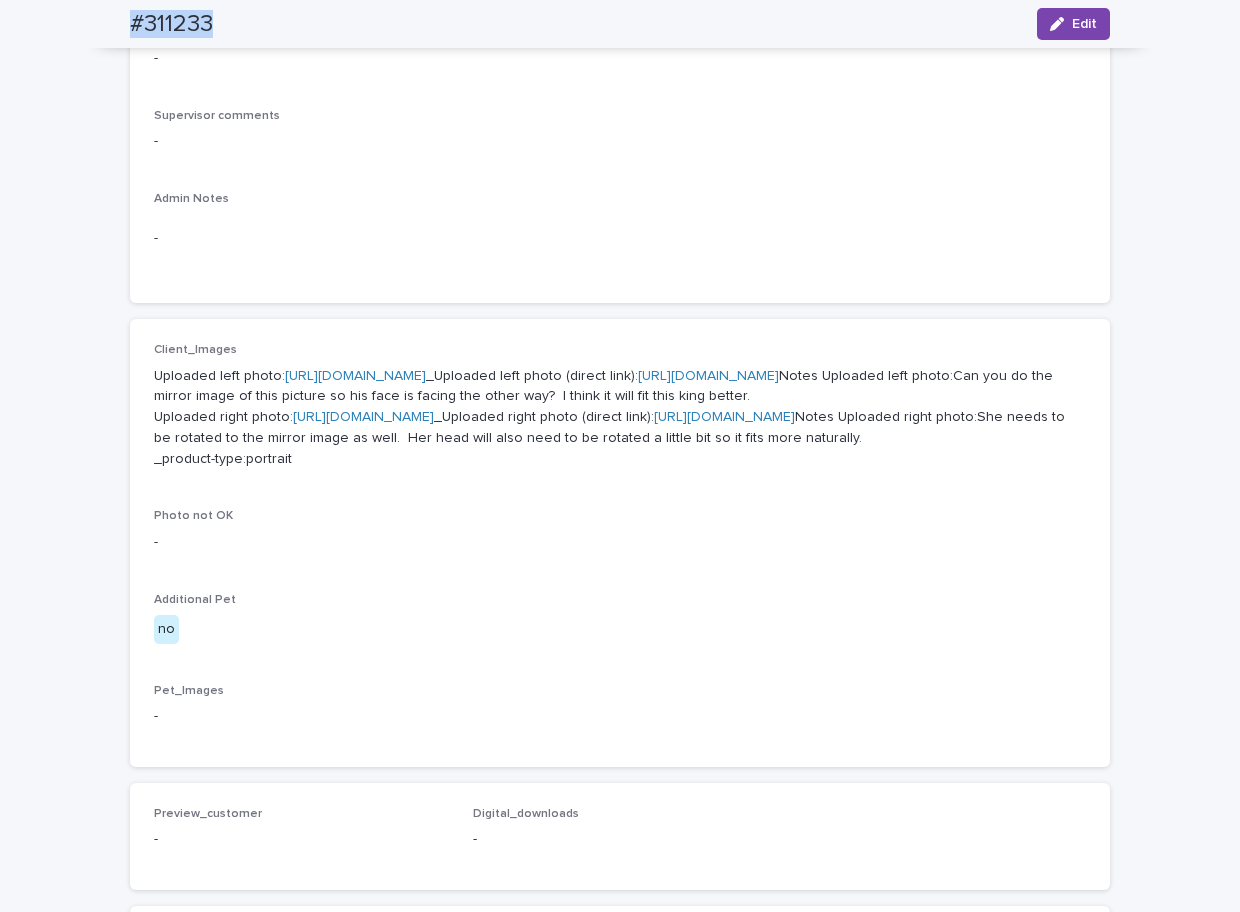 drag, startPoint x: 237, startPoint y: 19, endPoint x: 101, endPoint y: 30, distance: 136.44412 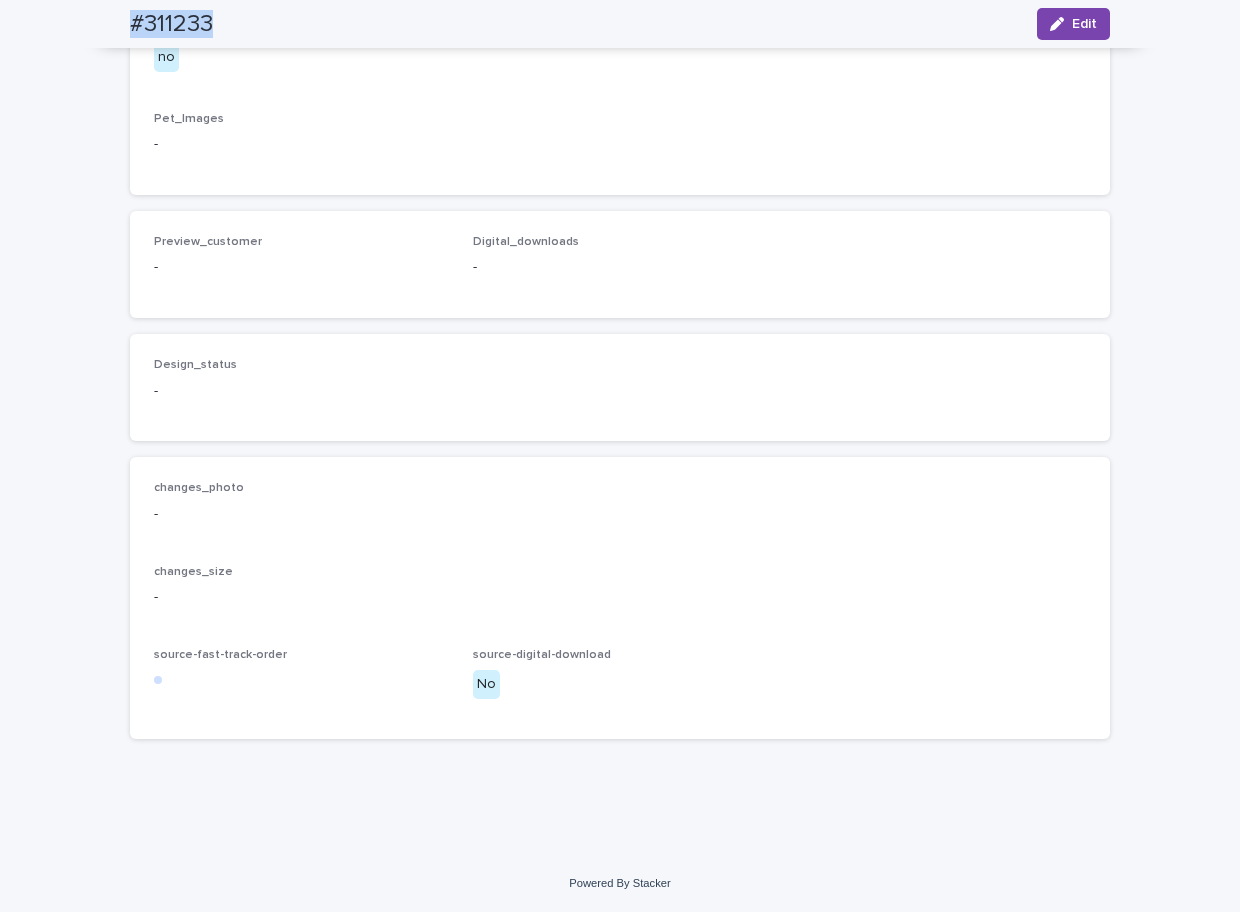 scroll, scrollTop: 1308, scrollLeft: 0, axis: vertical 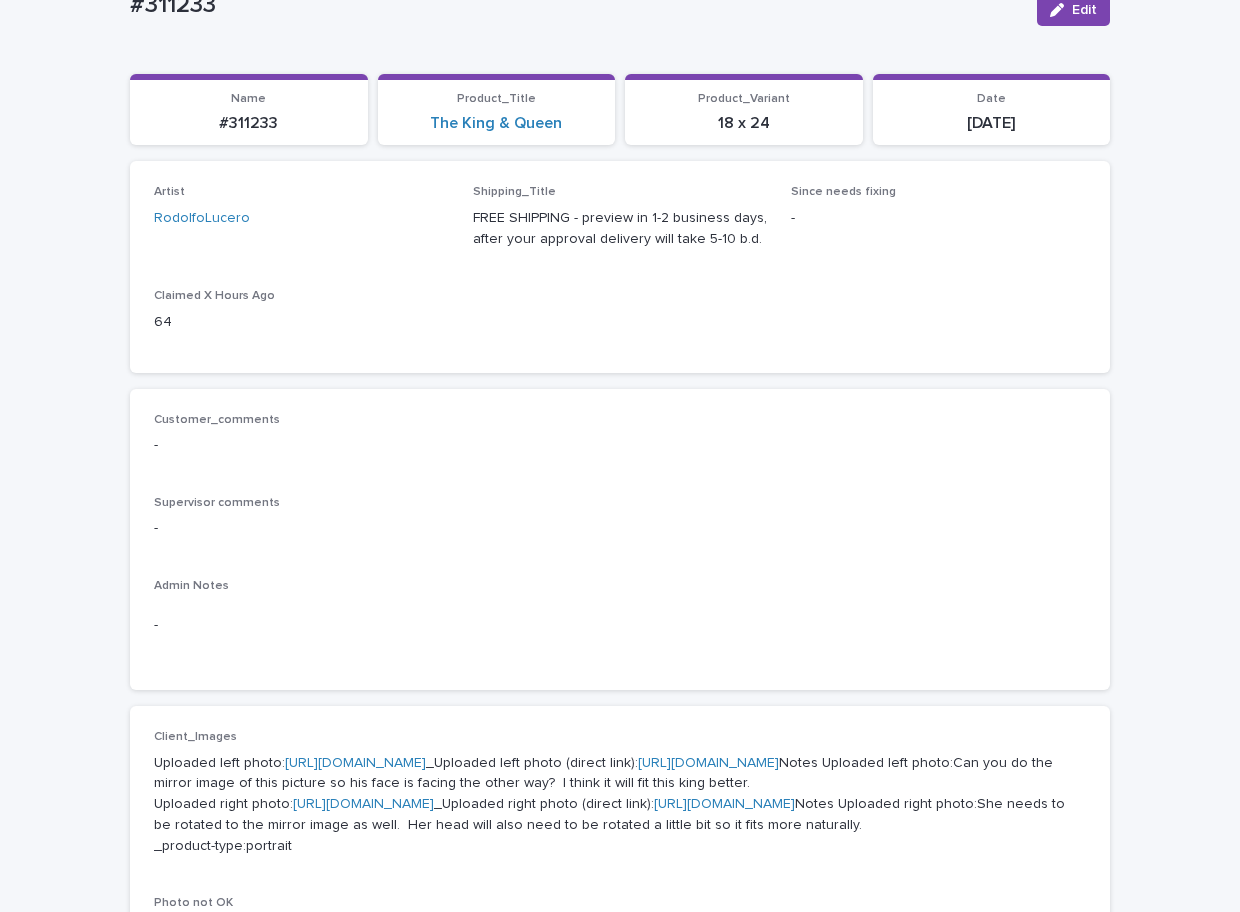 drag, startPoint x: 1153, startPoint y: 148, endPoint x: 1149, endPoint y: 137, distance: 11.7046995 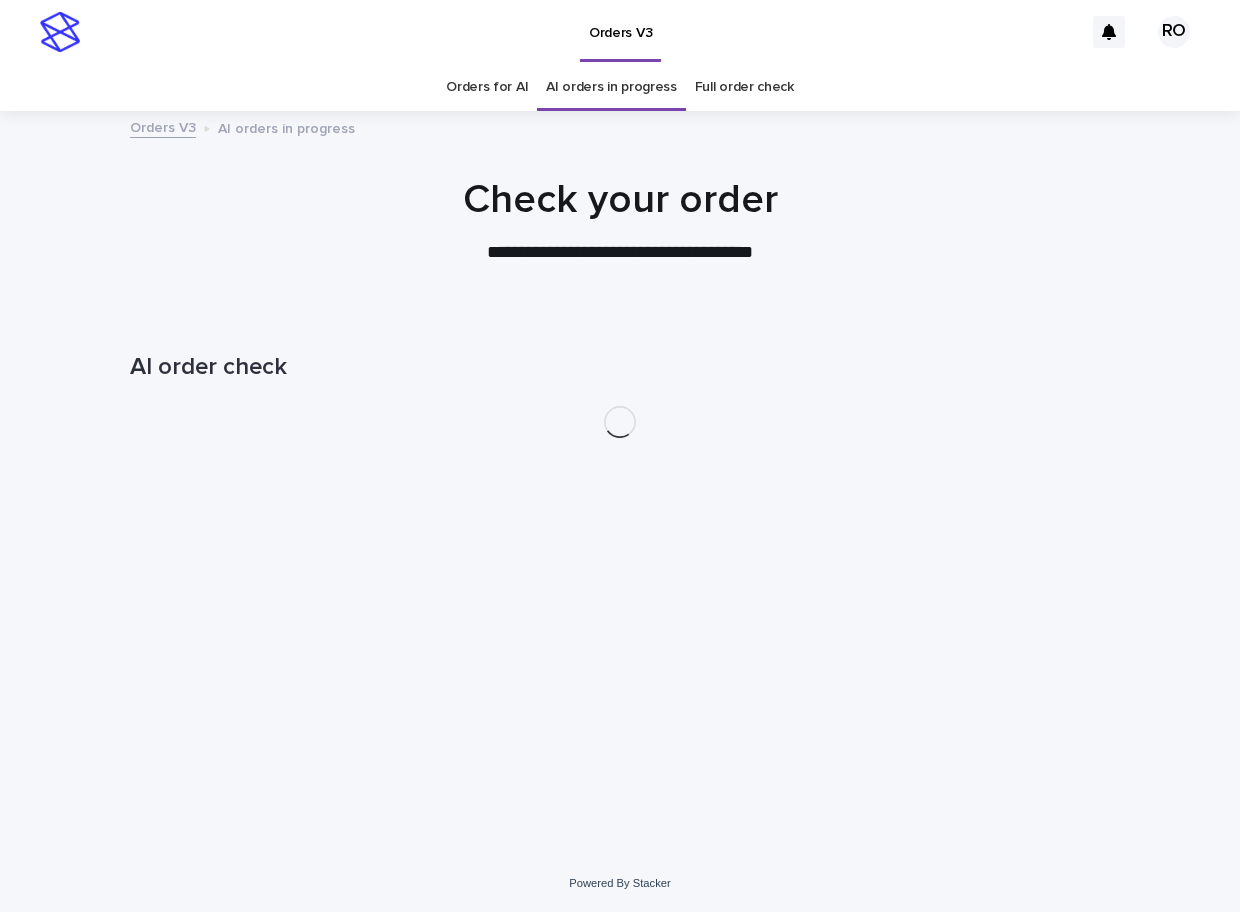 scroll, scrollTop: 0, scrollLeft: 0, axis: both 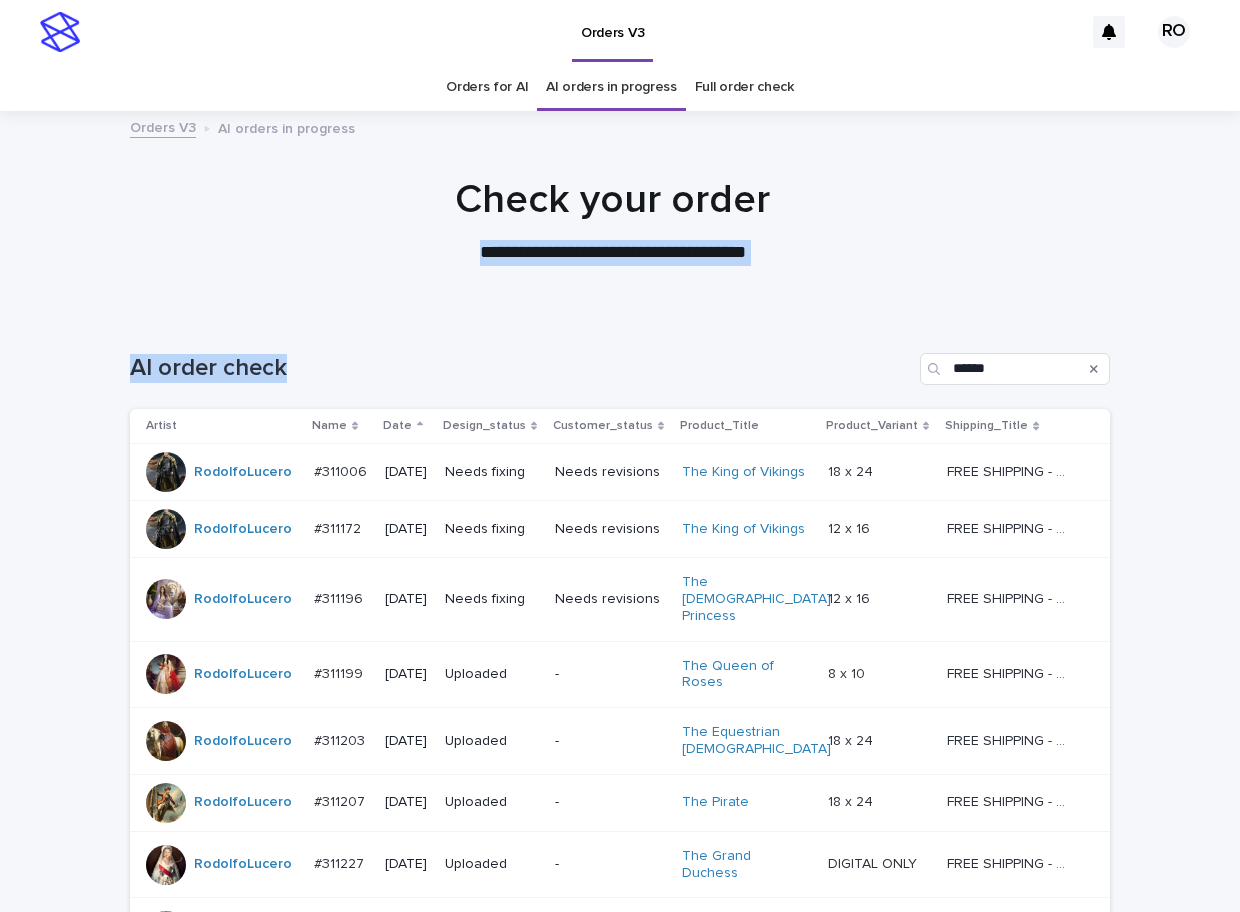 drag, startPoint x: 1222, startPoint y: 203, endPoint x: 1228, endPoint y: 390, distance: 187.09624 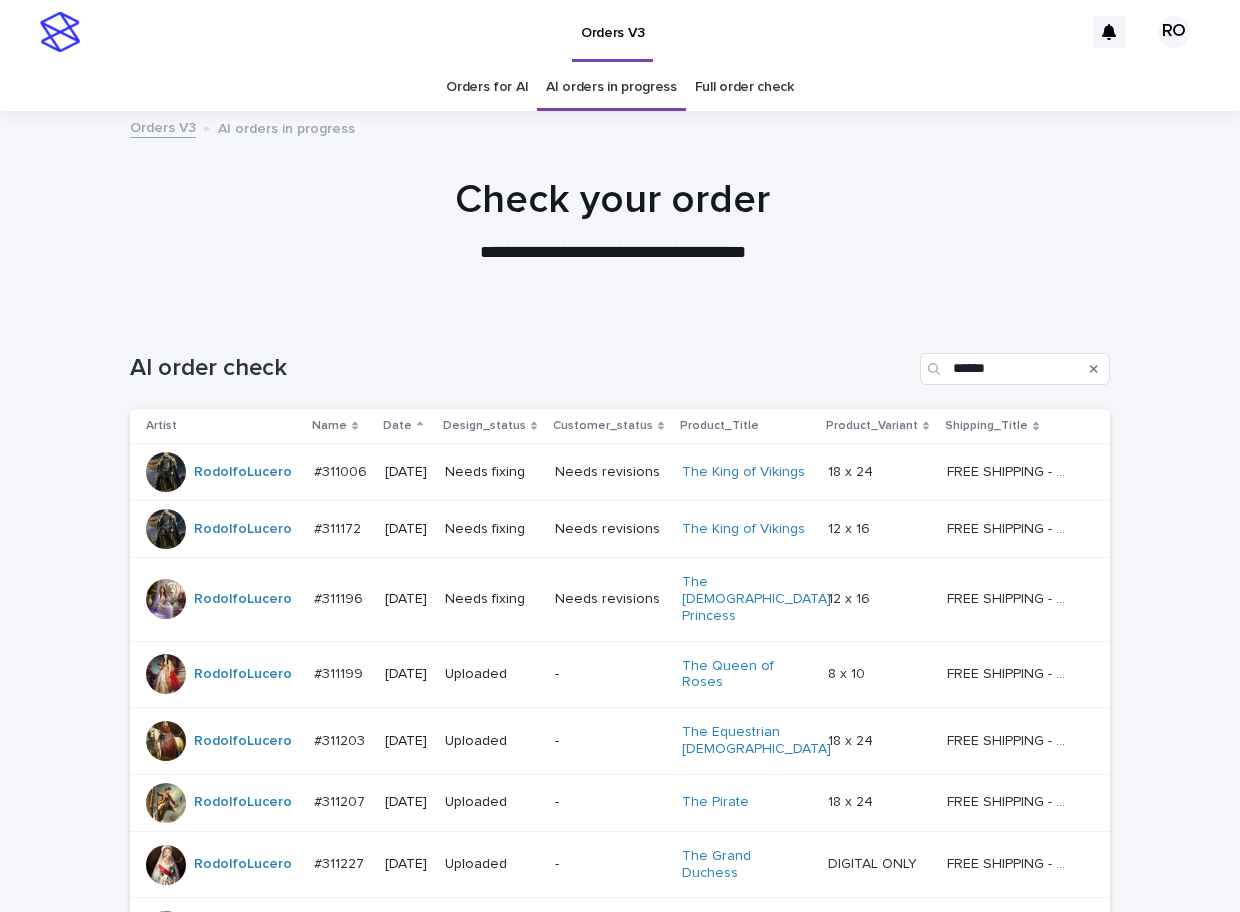 drag, startPoint x: 1065, startPoint y: 289, endPoint x: 1080, endPoint y: 258, distance: 34.43835 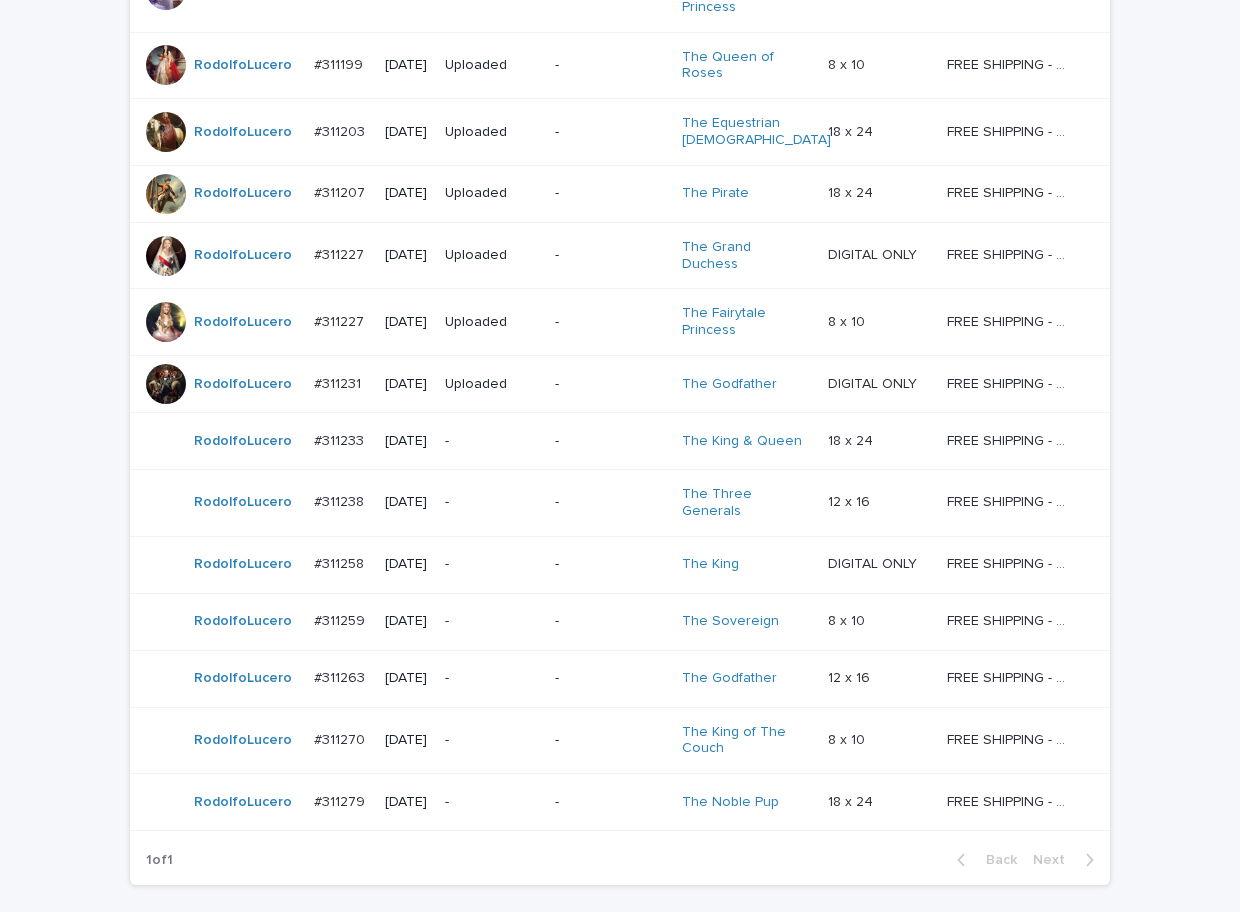 scroll, scrollTop: 678, scrollLeft: 0, axis: vertical 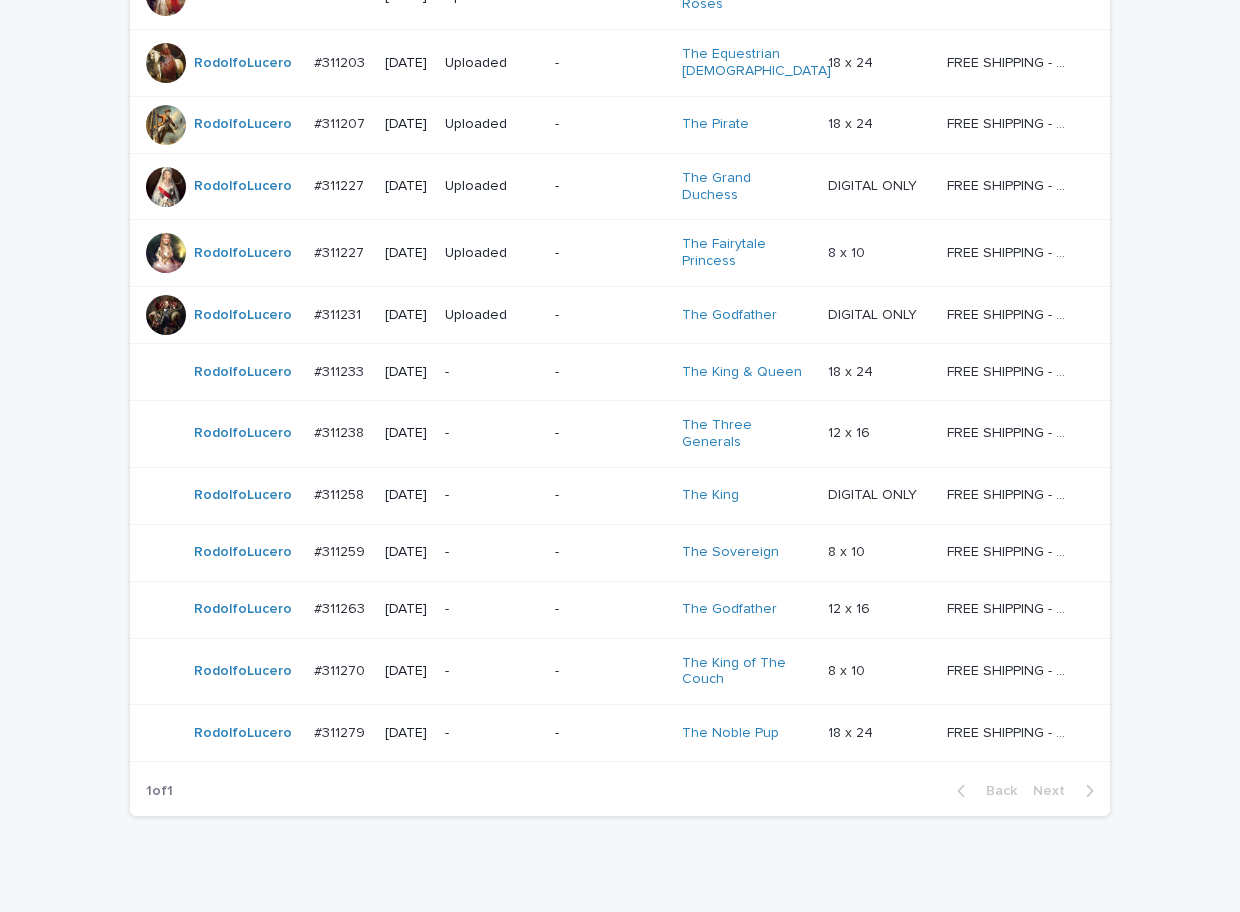 click on "-" at bounding box center [492, 433] 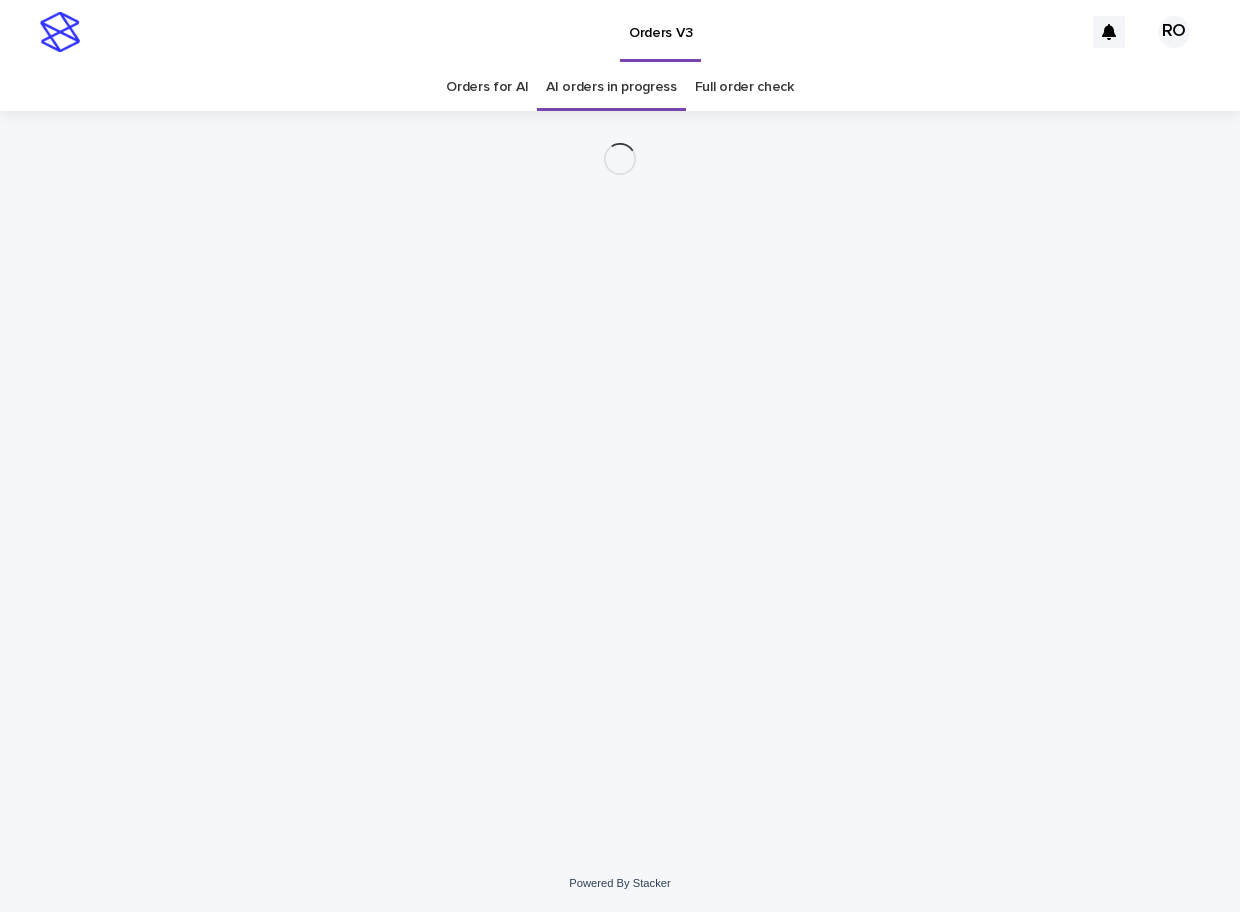 scroll, scrollTop: 0, scrollLeft: 0, axis: both 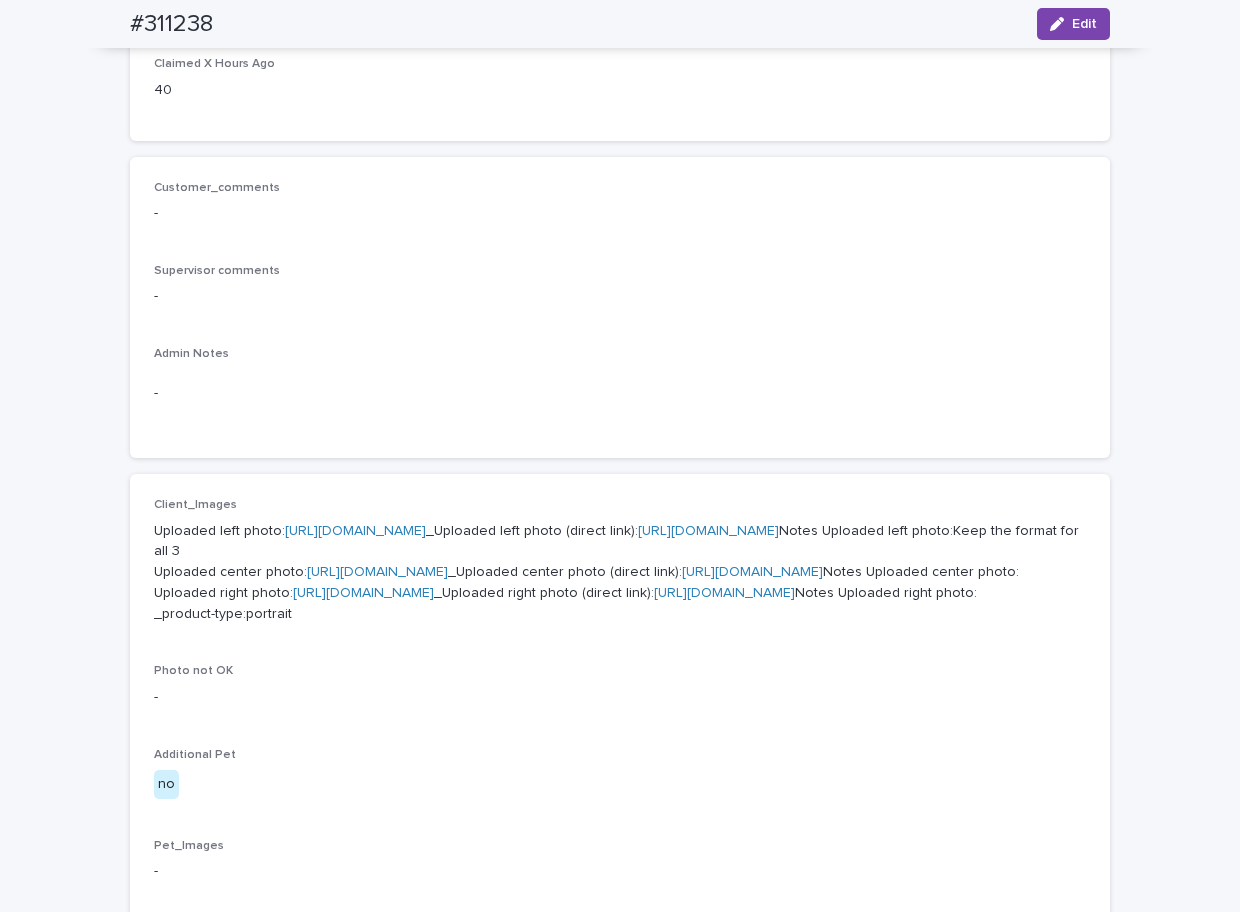 click on "[URL][DOMAIN_NAME]" at bounding box center (355, 531) 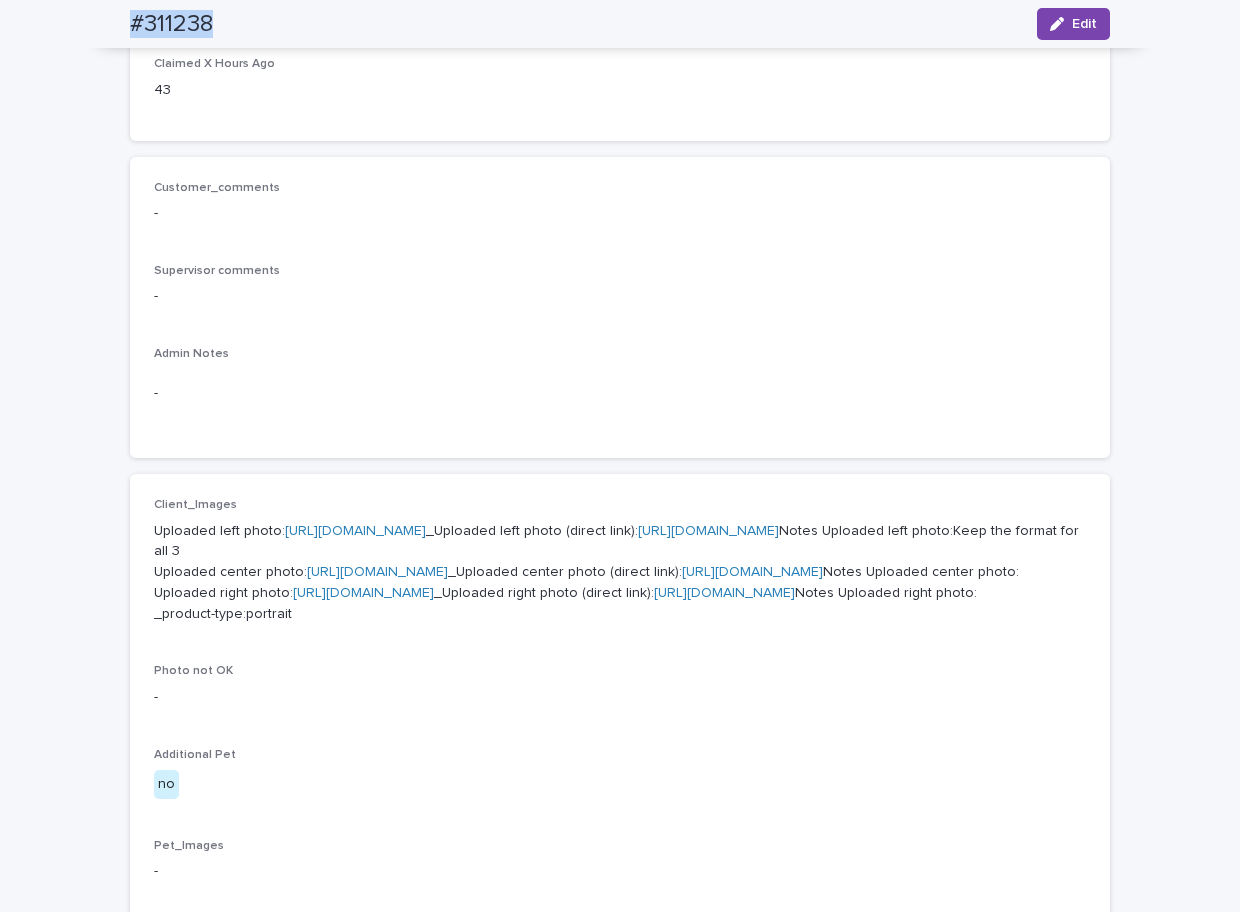 drag, startPoint x: 224, startPoint y: 26, endPoint x: 106, endPoint y: 18, distance: 118.270874 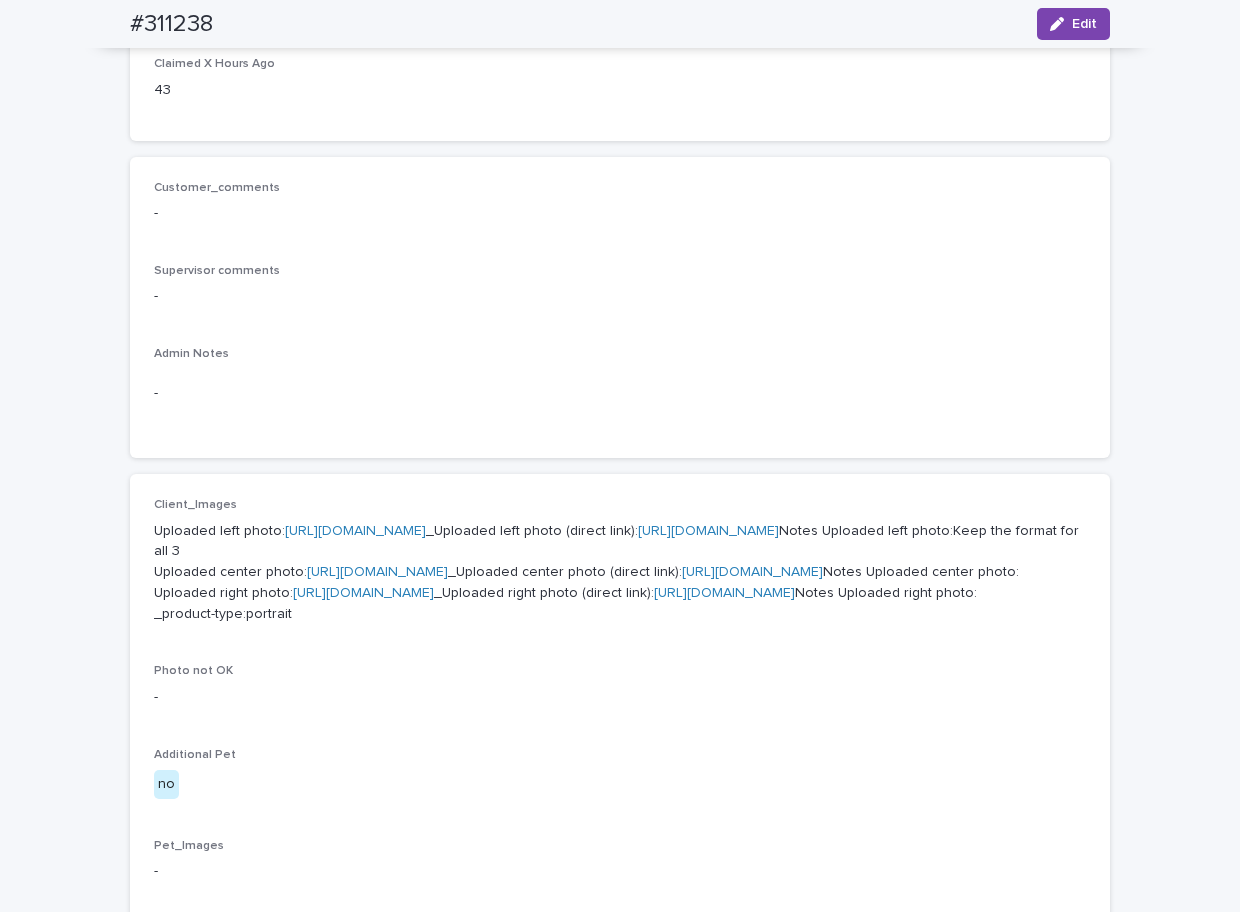 drag, startPoint x: 1087, startPoint y: 329, endPoint x: 1101, endPoint y: 314, distance: 20.518284 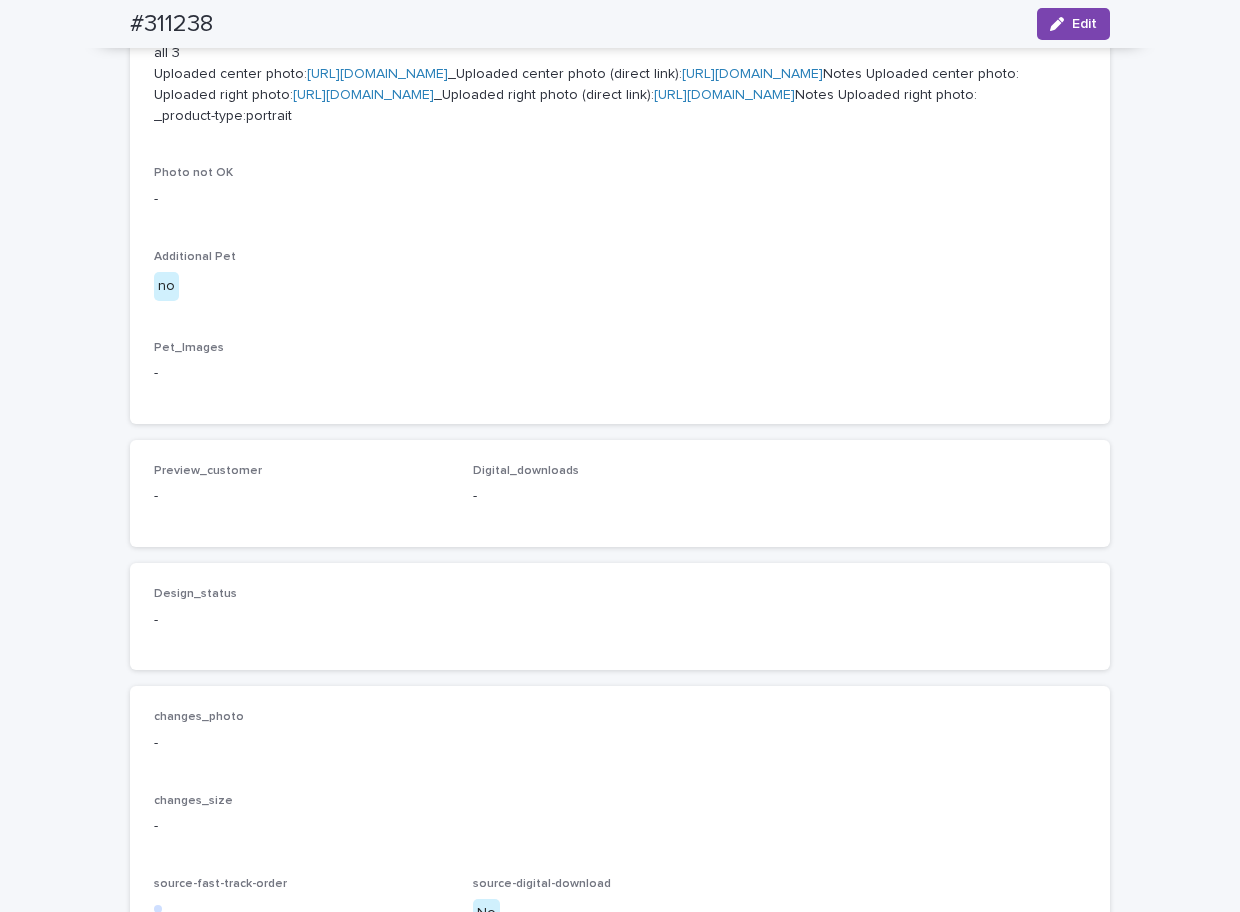 scroll, scrollTop: 1433, scrollLeft: 0, axis: vertical 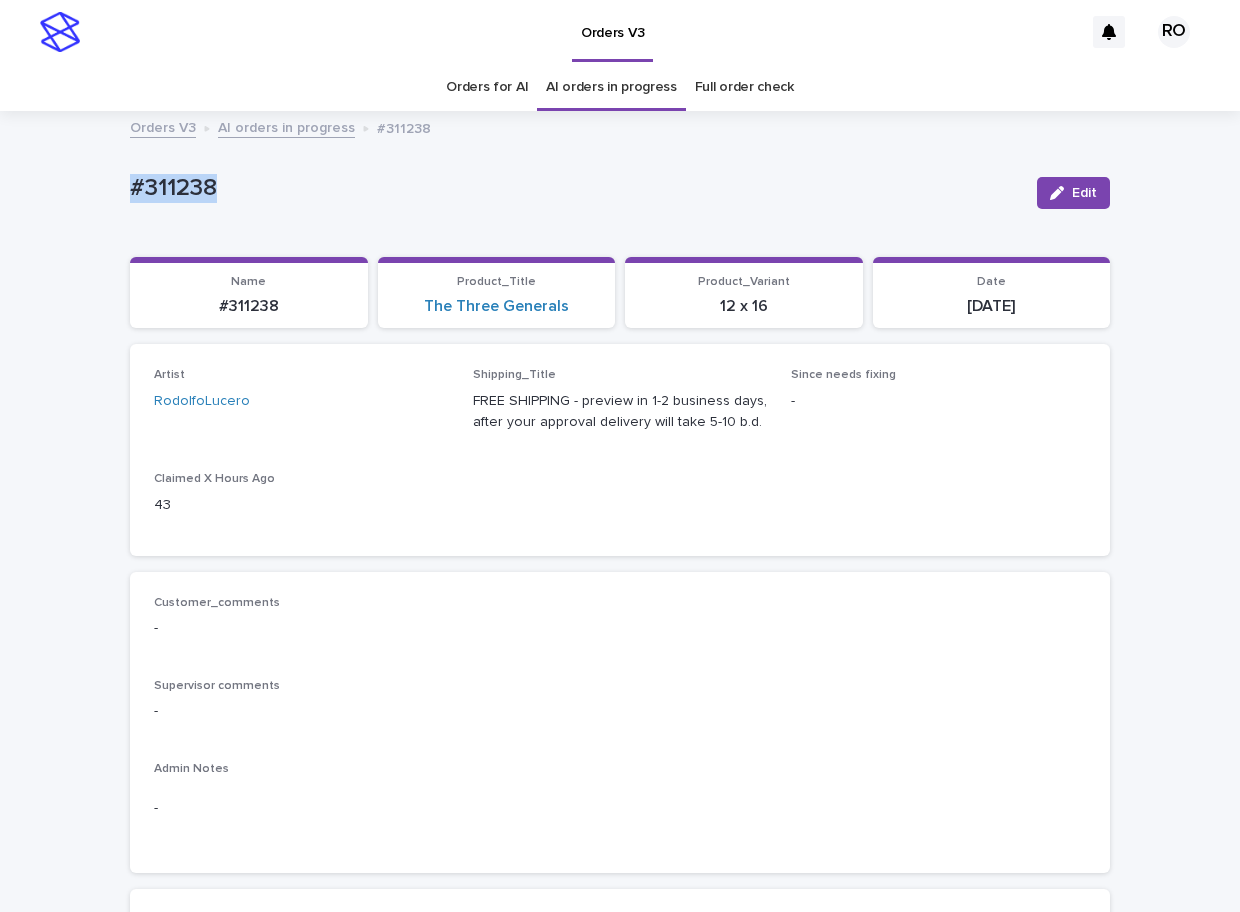drag, startPoint x: 217, startPoint y: 191, endPoint x: 101, endPoint y: 207, distance: 117.09825 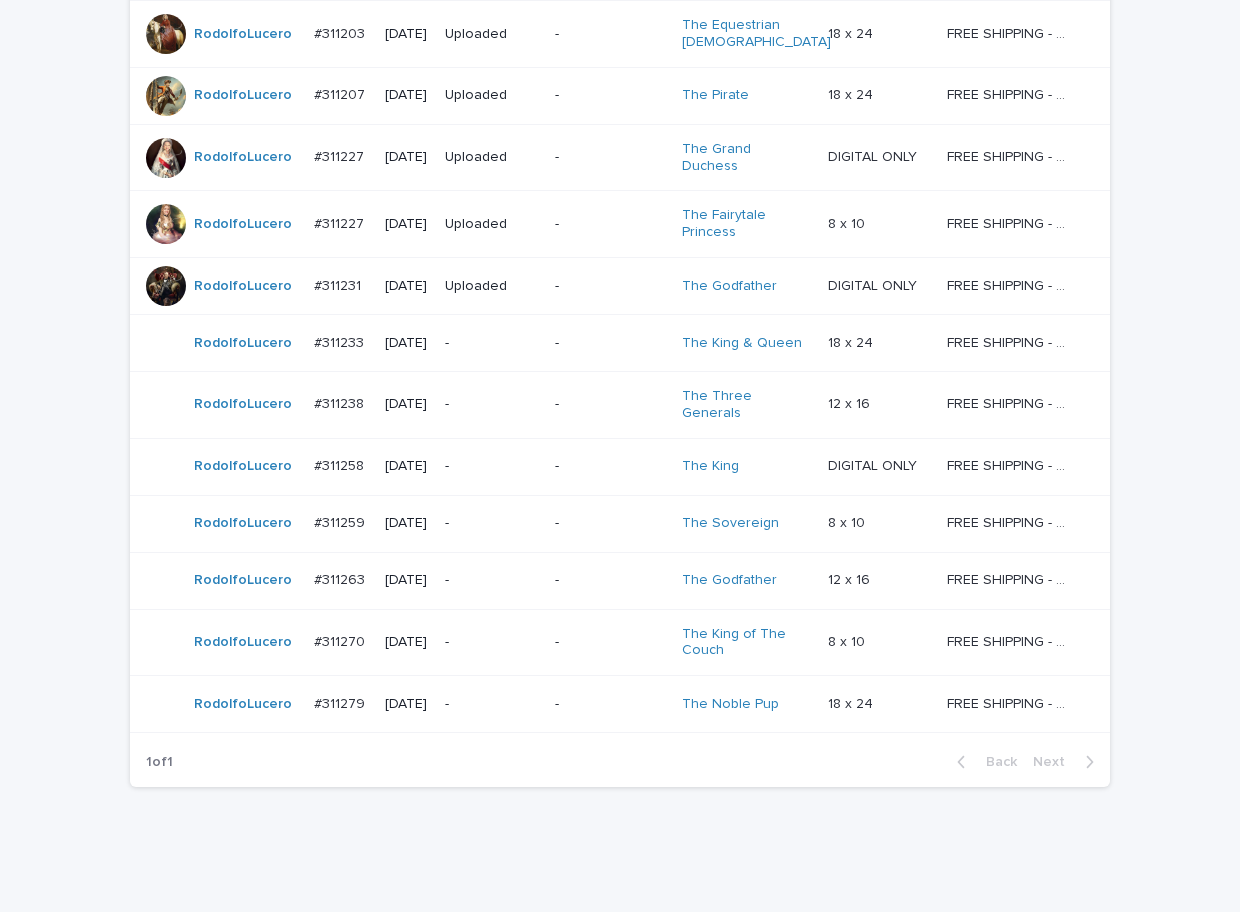 scroll, scrollTop: 709, scrollLeft: 0, axis: vertical 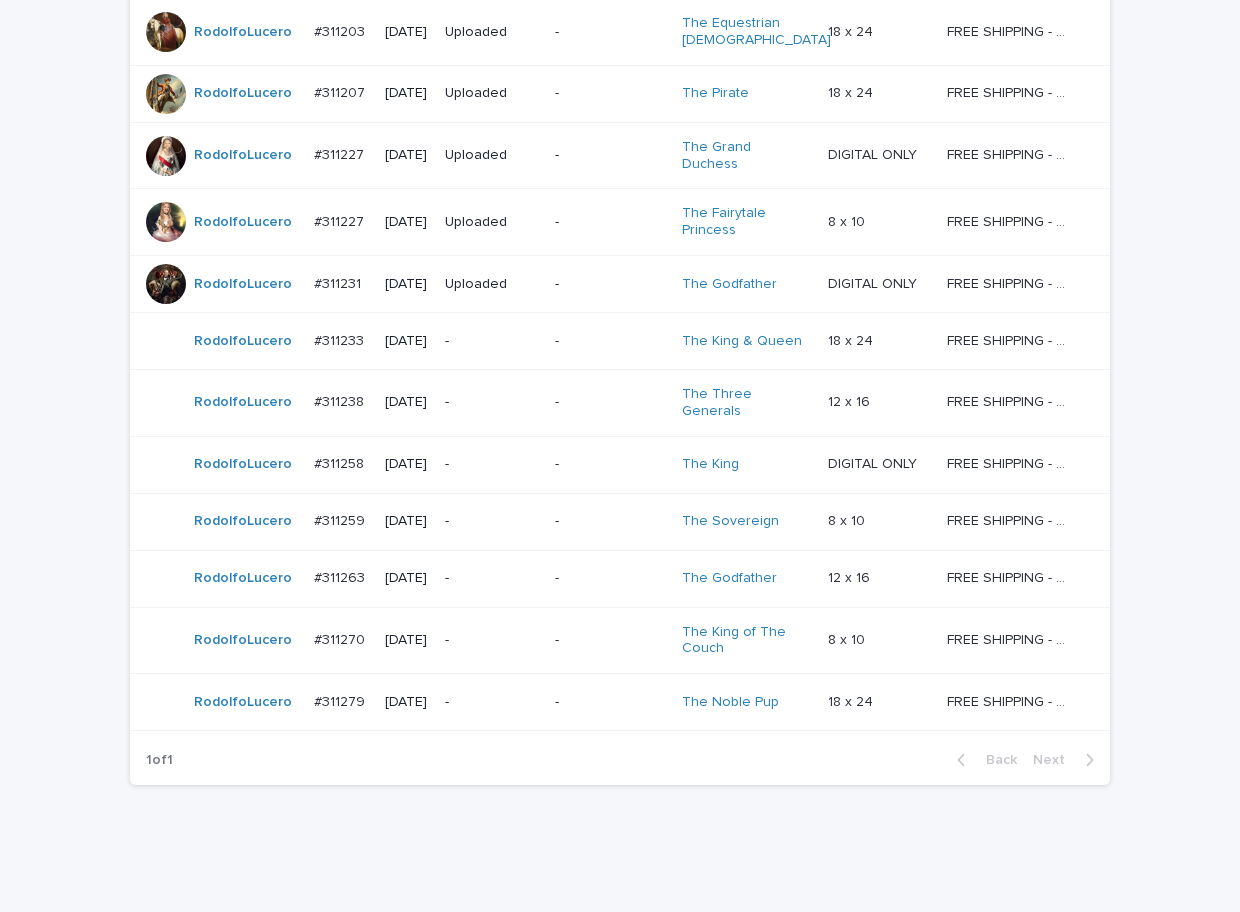 click on "-" at bounding box center (492, 464) 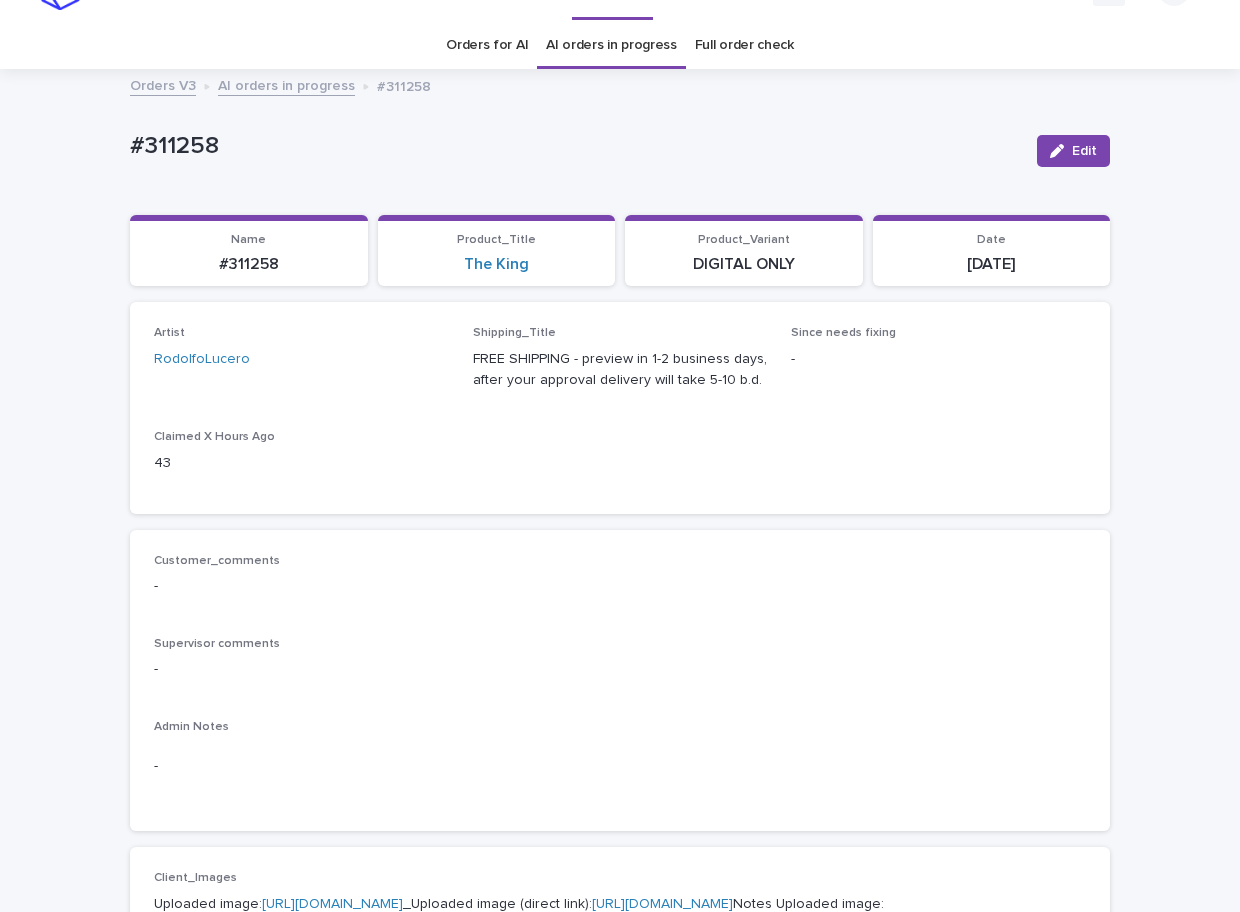 scroll, scrollTop: 400, scrollLeft: 0, axis: vertical 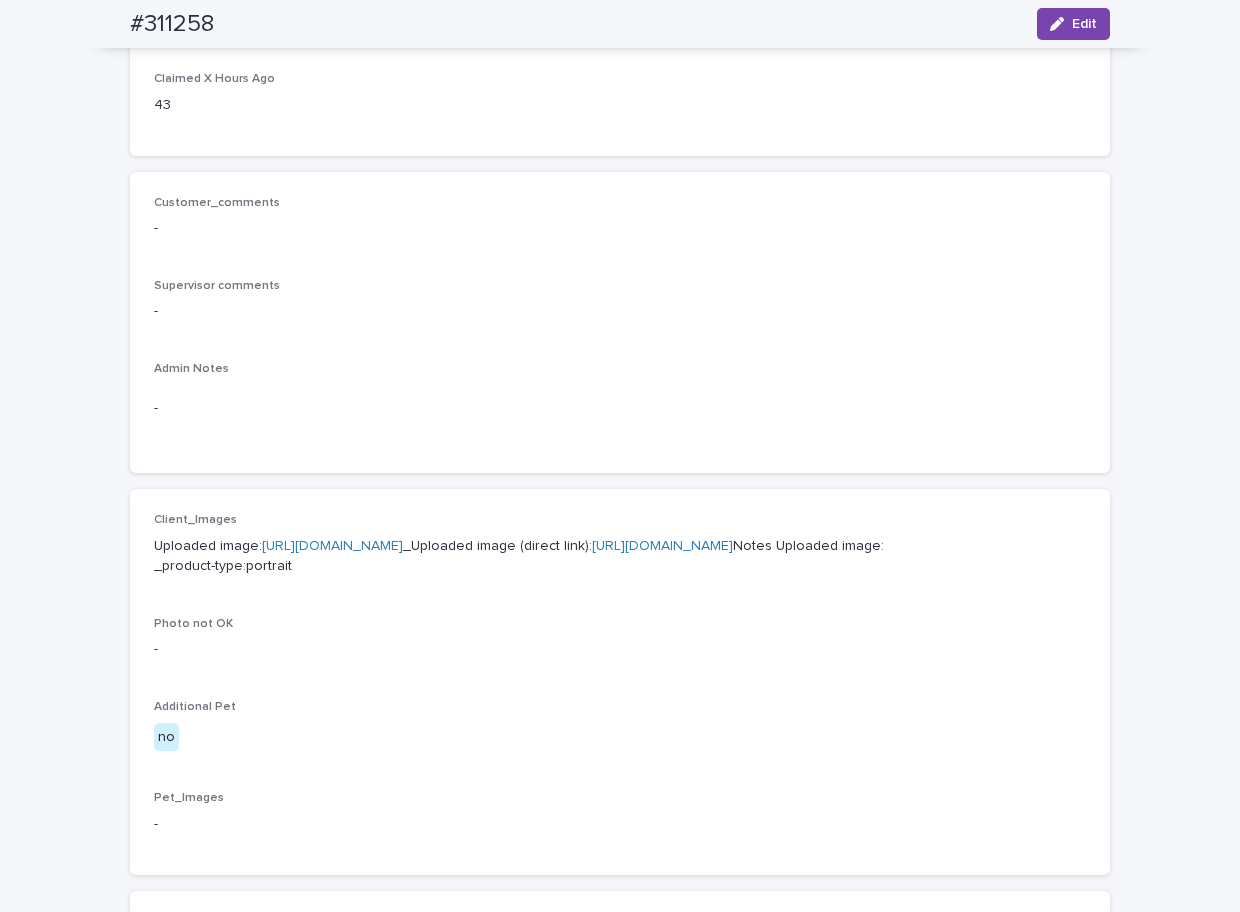 click on "[URL][DOMAIN_NAME]" at bounding box center (332, 546) 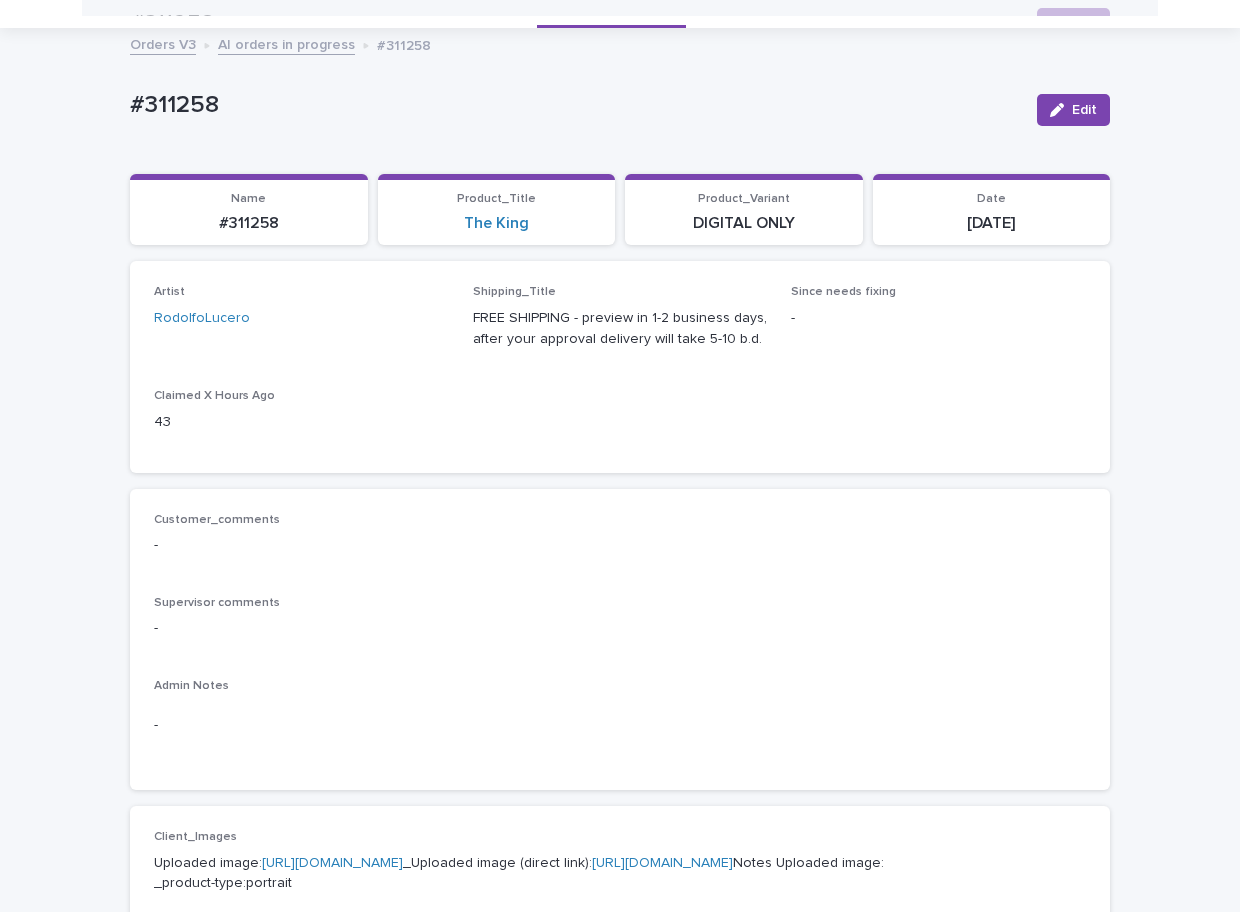 scroll, scrollTop: 0, scrollLeft: 0, axis: both 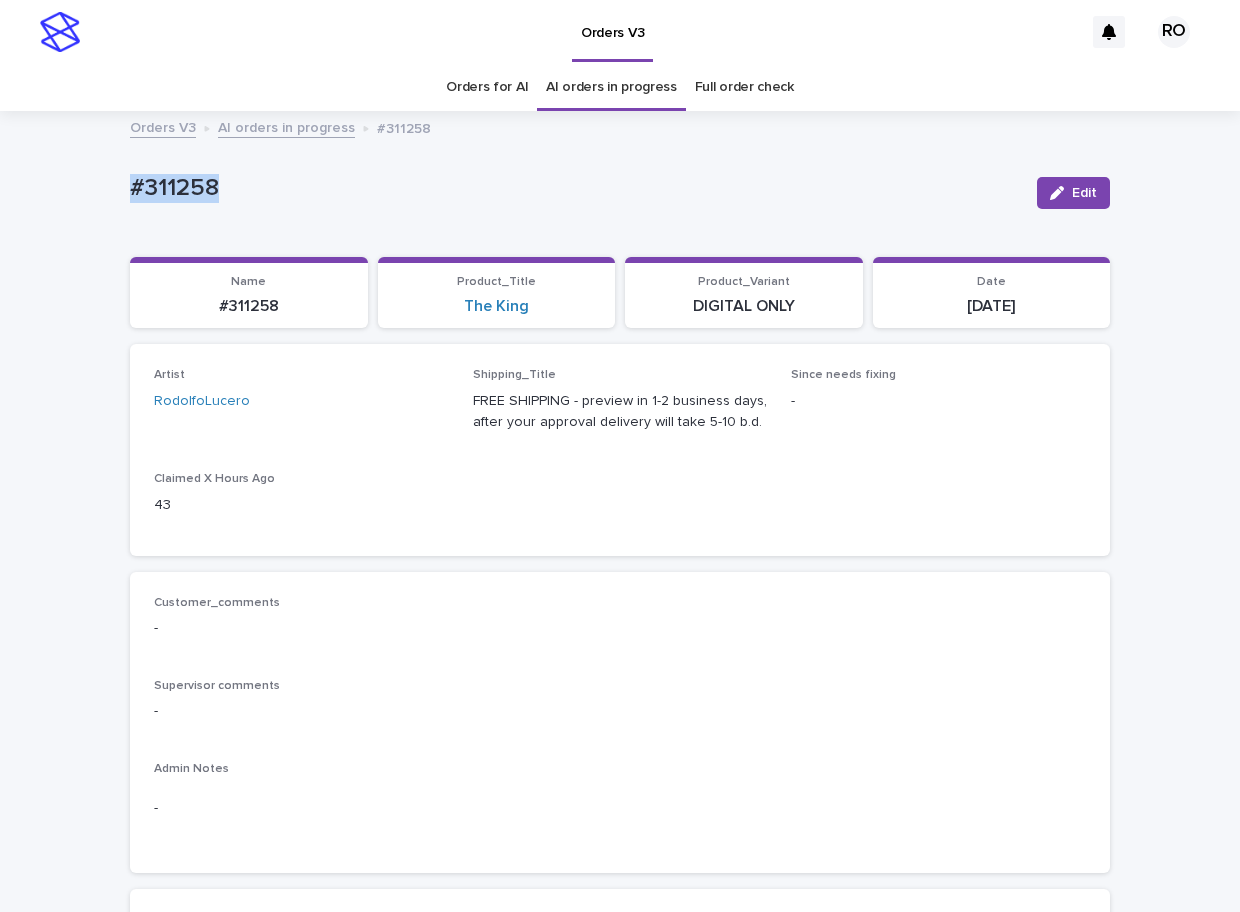 drag, startPoint x: 249, startPoint y: 193, endPoint x: 93, endPoint y: 199, distance: 156.11534 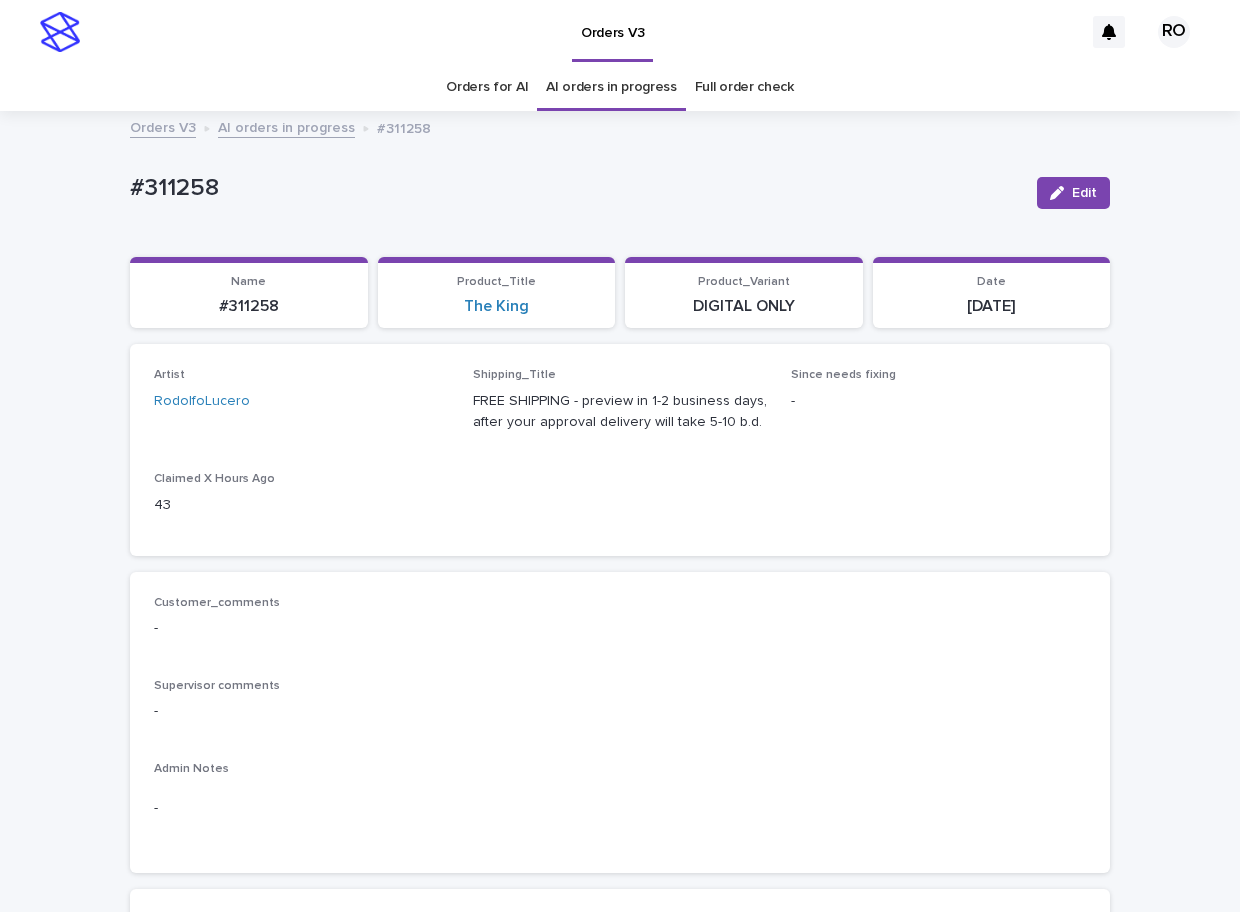 click on "Orders V3 RO Orders for AI AI orders in progress Full order check Orders V3 AI orders in progress #311258 Loading... Saving… Loading... Saving… #311258 Edit #311258 Edit Sorry, there was an error saving your record. Please try again. Please fill out the required fields below. Loading... Saving… Loading... Saving… Loading... Saving… Name #311258 Product_Title The King   Product_Variant DIGITAL ONLY Date [DATE] Loading... Saving… Artist RodolfoLucero   Shipping_Title FREE SHIPPING - preview in 1-2 business days, after your approval delivery will take 5-10 b.d. Since needs fixing - Claimed X Hours Ago 43 Loading... Saving… Customer_comments - Supervisor comments - Admin Notes - Loading... Saving… Client_Images Uploaded image: [URL][DOMAIN_NAME] Photo not OK - no - - - - -" at bounding box center (620, 456) 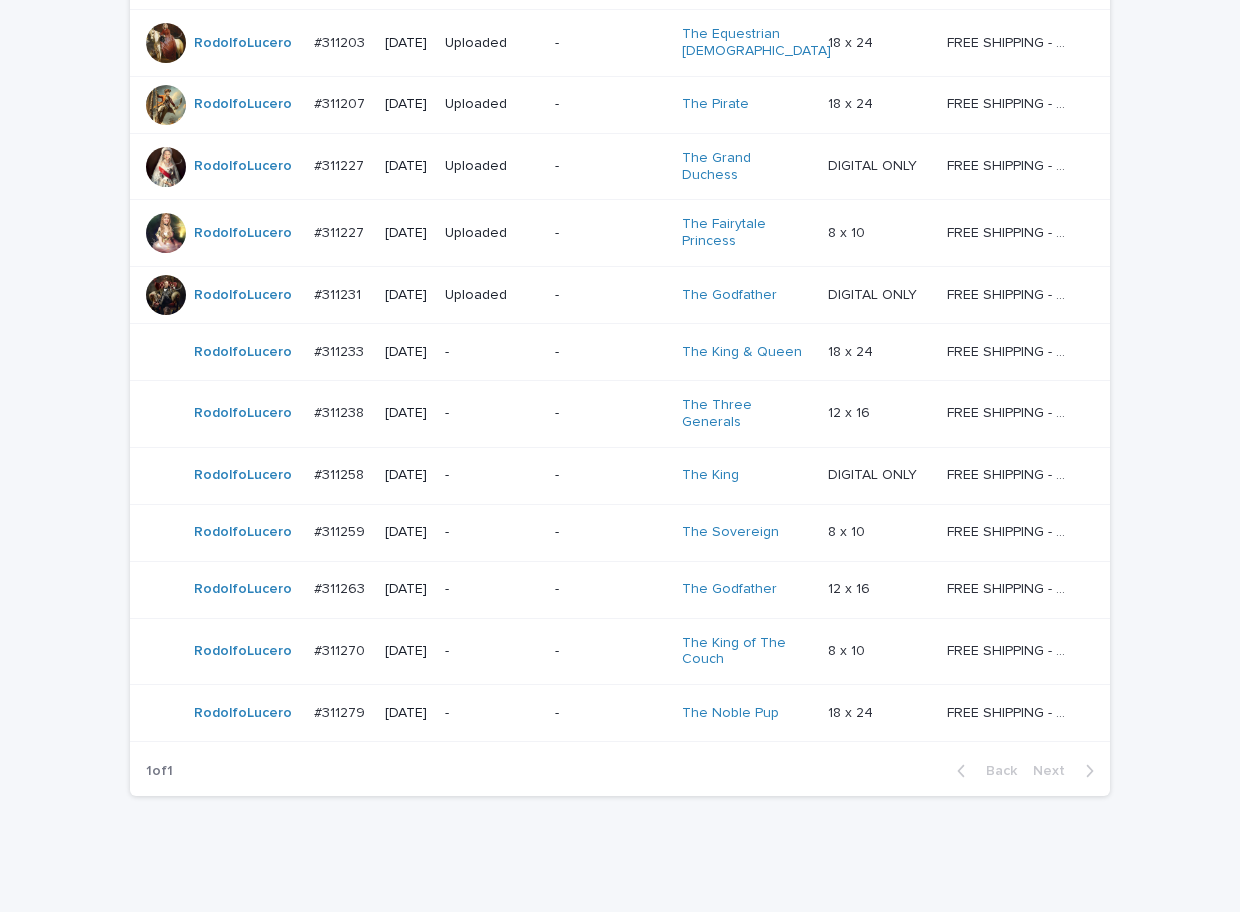 scroll, scrollTop: 702, scrollLeft: 0, axis: vertical 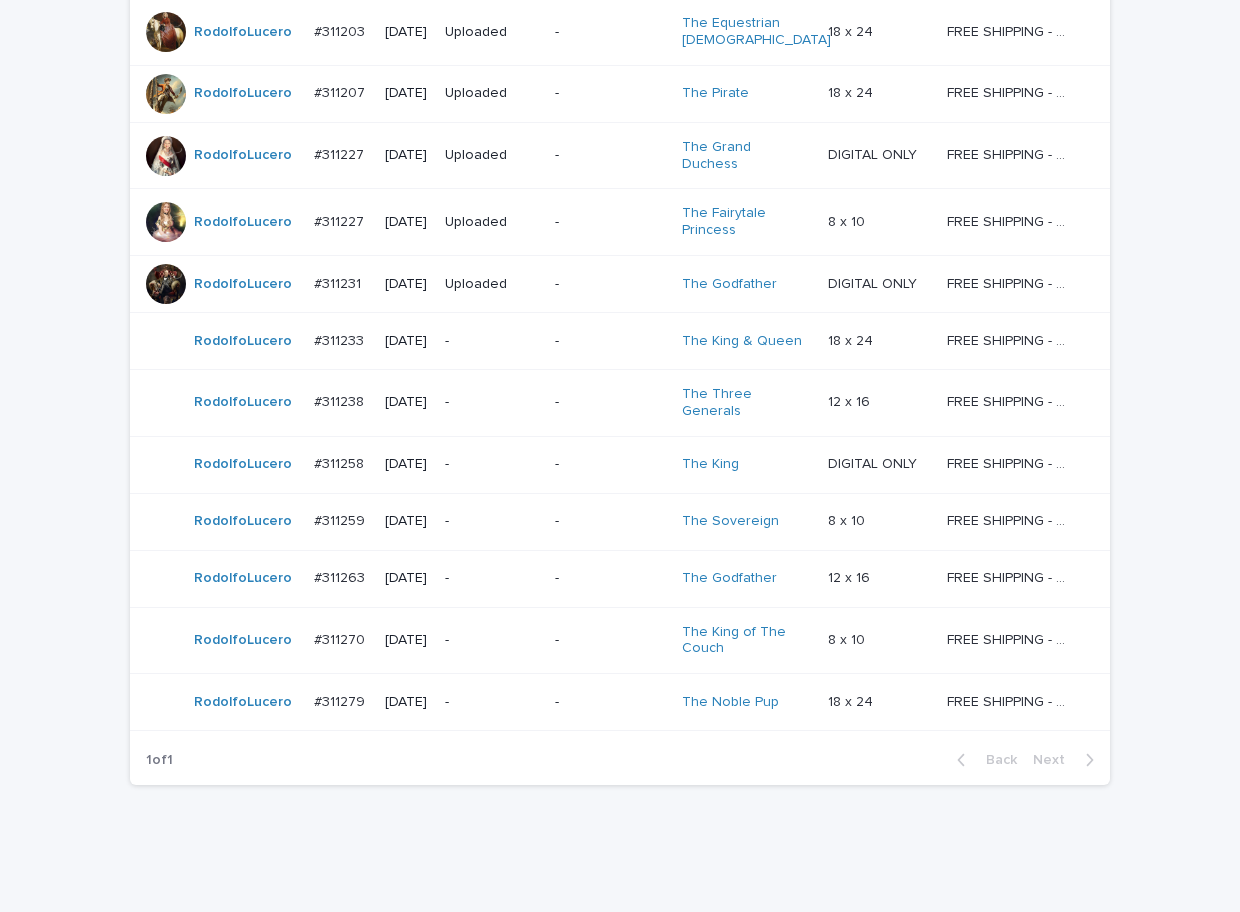 click on "-" at bounding box center [610, 521] 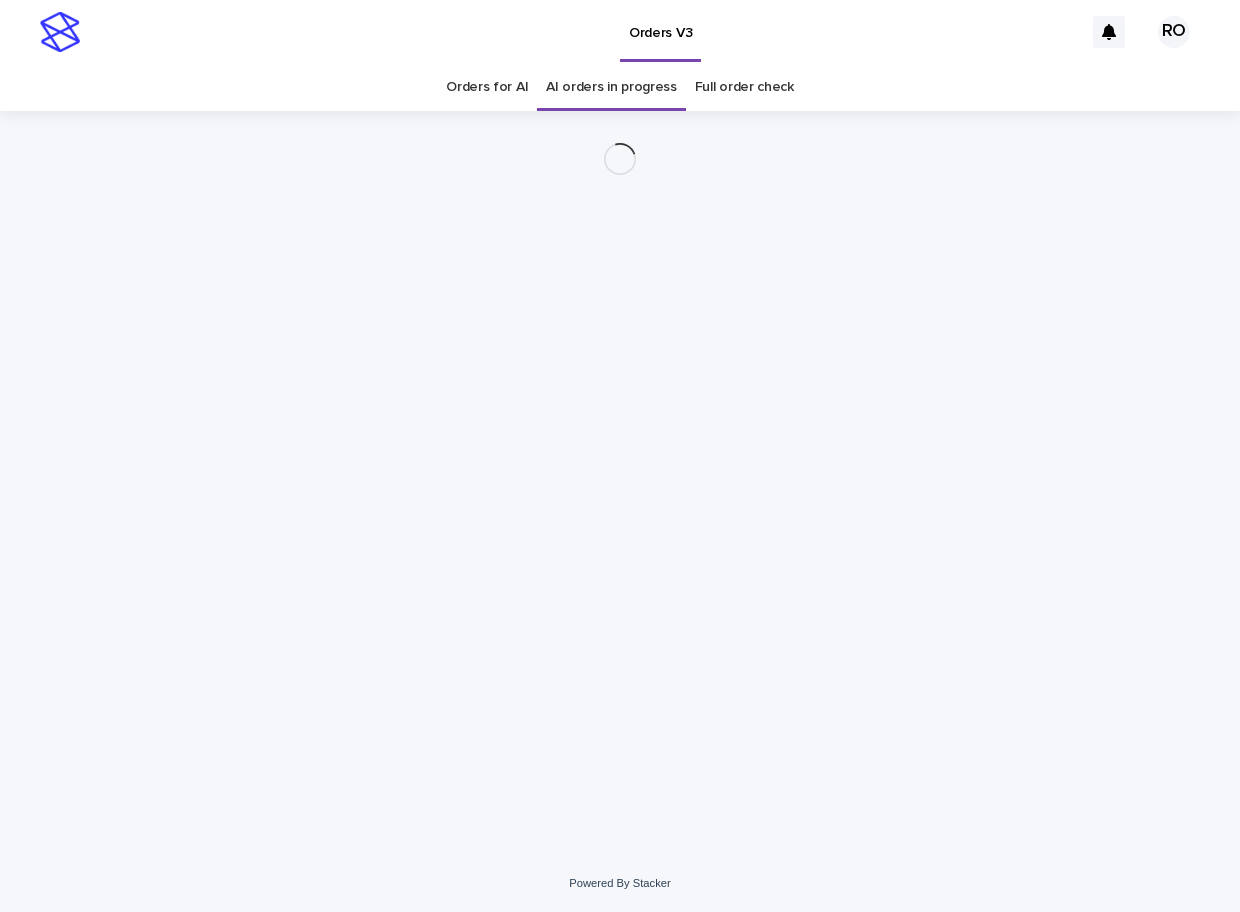 scroll, scrollTop: 0, scrollLeft: 0, axis: both 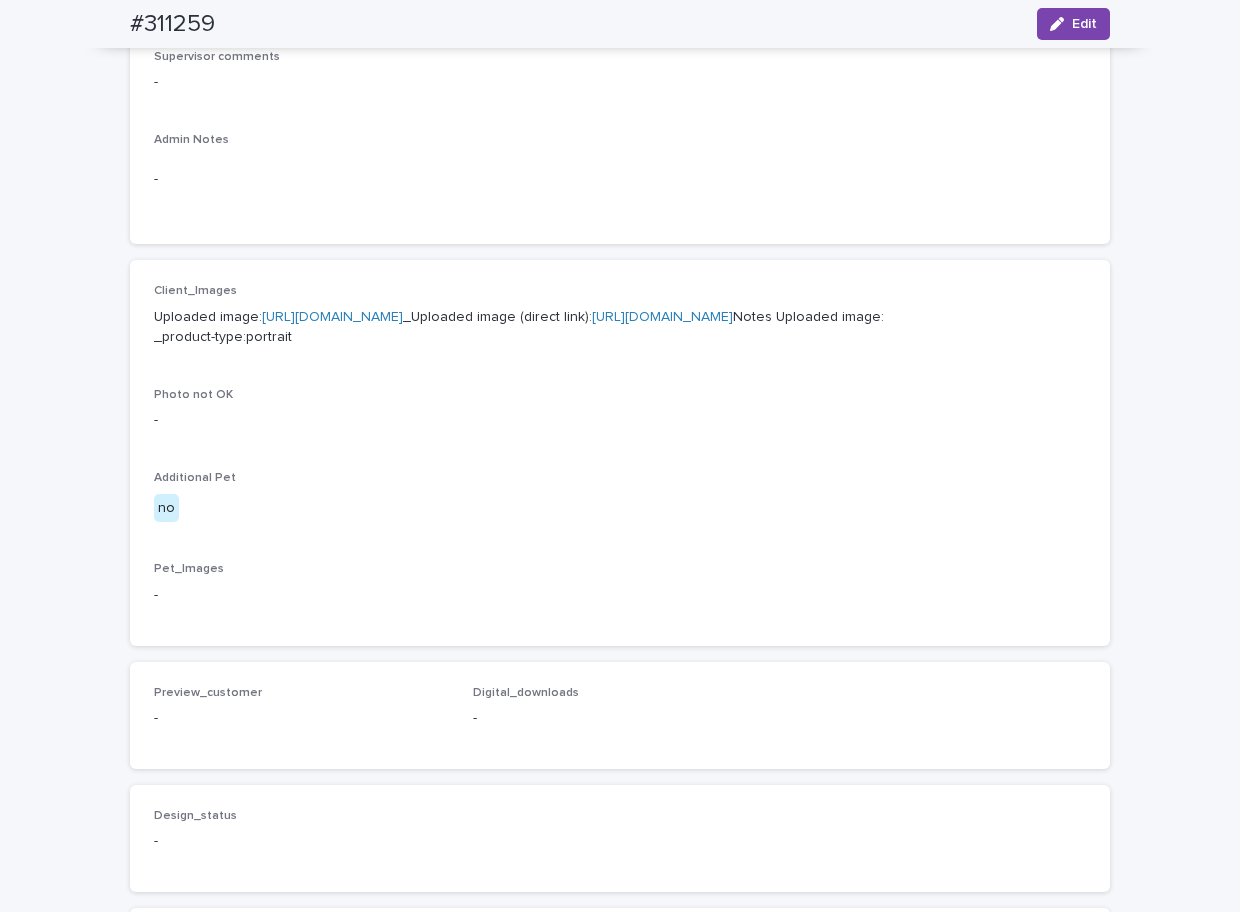 click on "[URL][DOMAIN_NAME]" at bounding box center (332, 317) 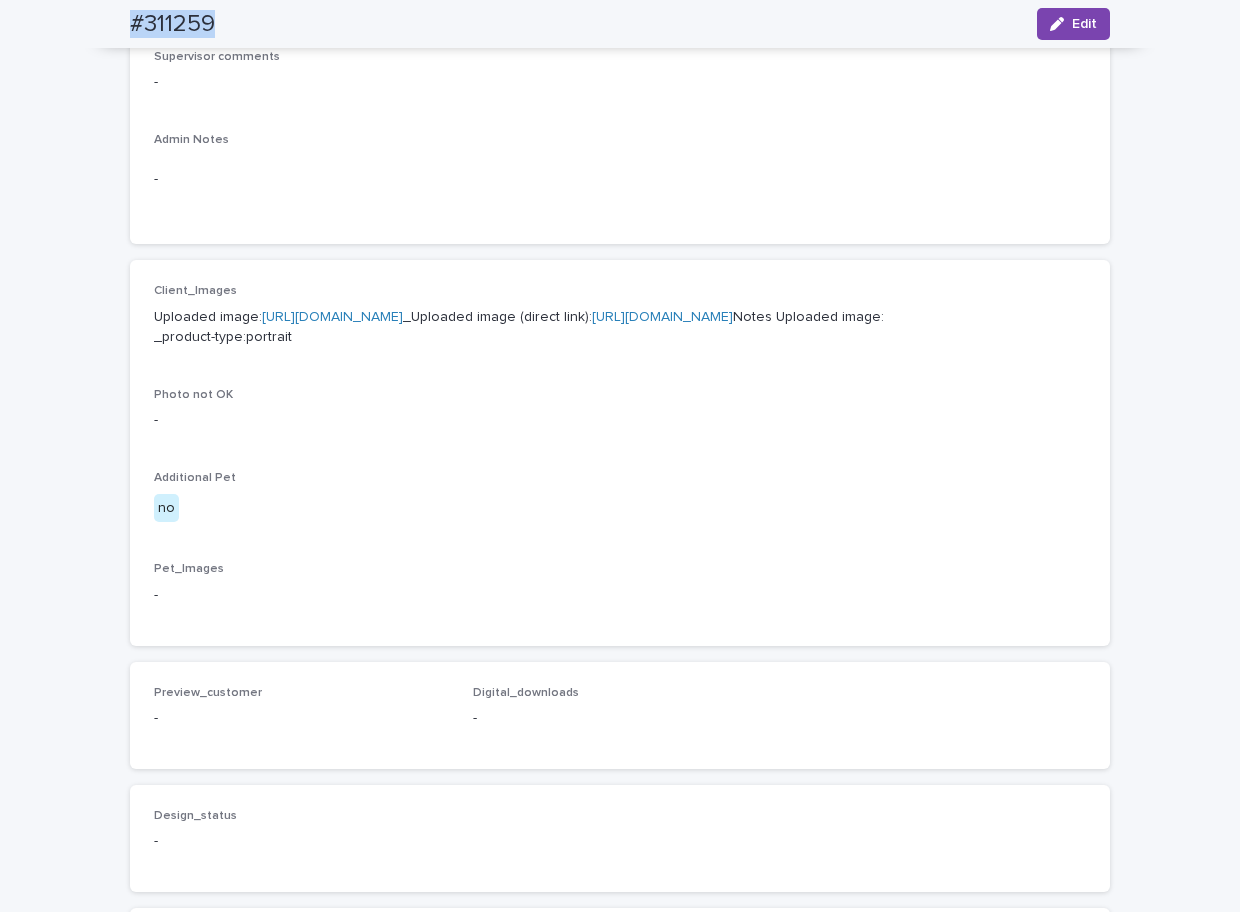 drag, startPoint x: 249, startPoint y: 21, endPoint x: 83, endPoint y: 21, distance: 166 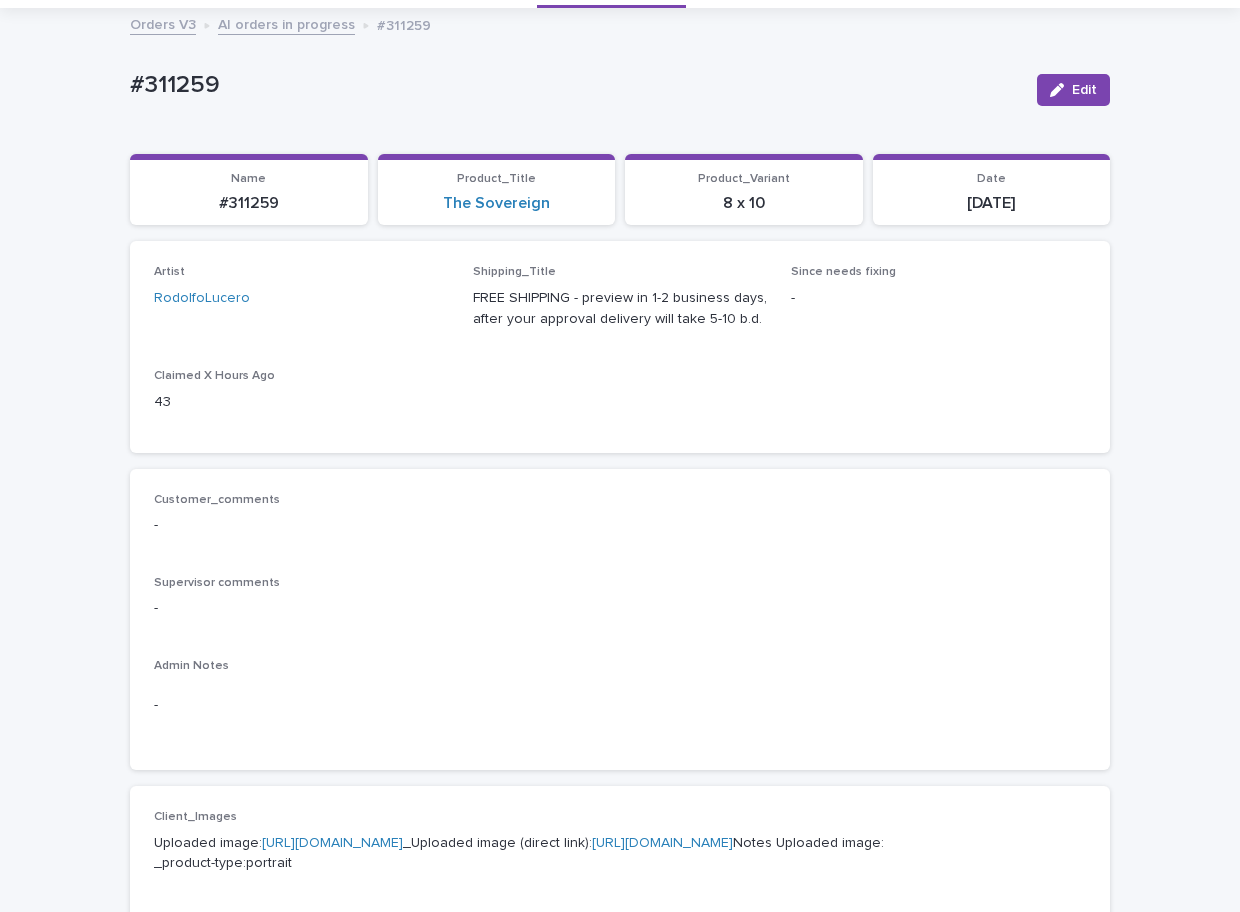 scroll, scrollTop: 93, scrollLeft: 0, axis: vertical 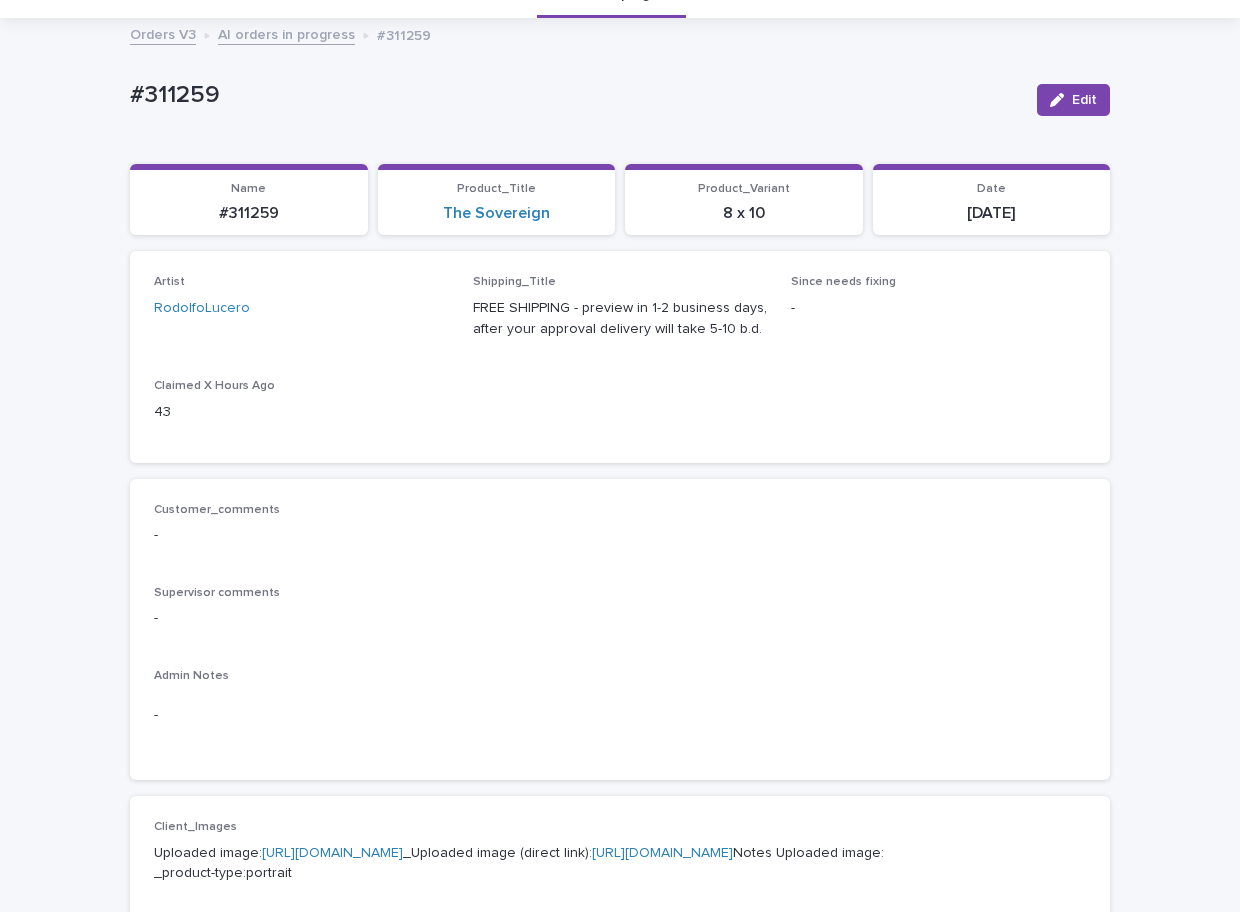click on "Orders V3 AI orders in progress #311259" at bounding box center [620, 36] 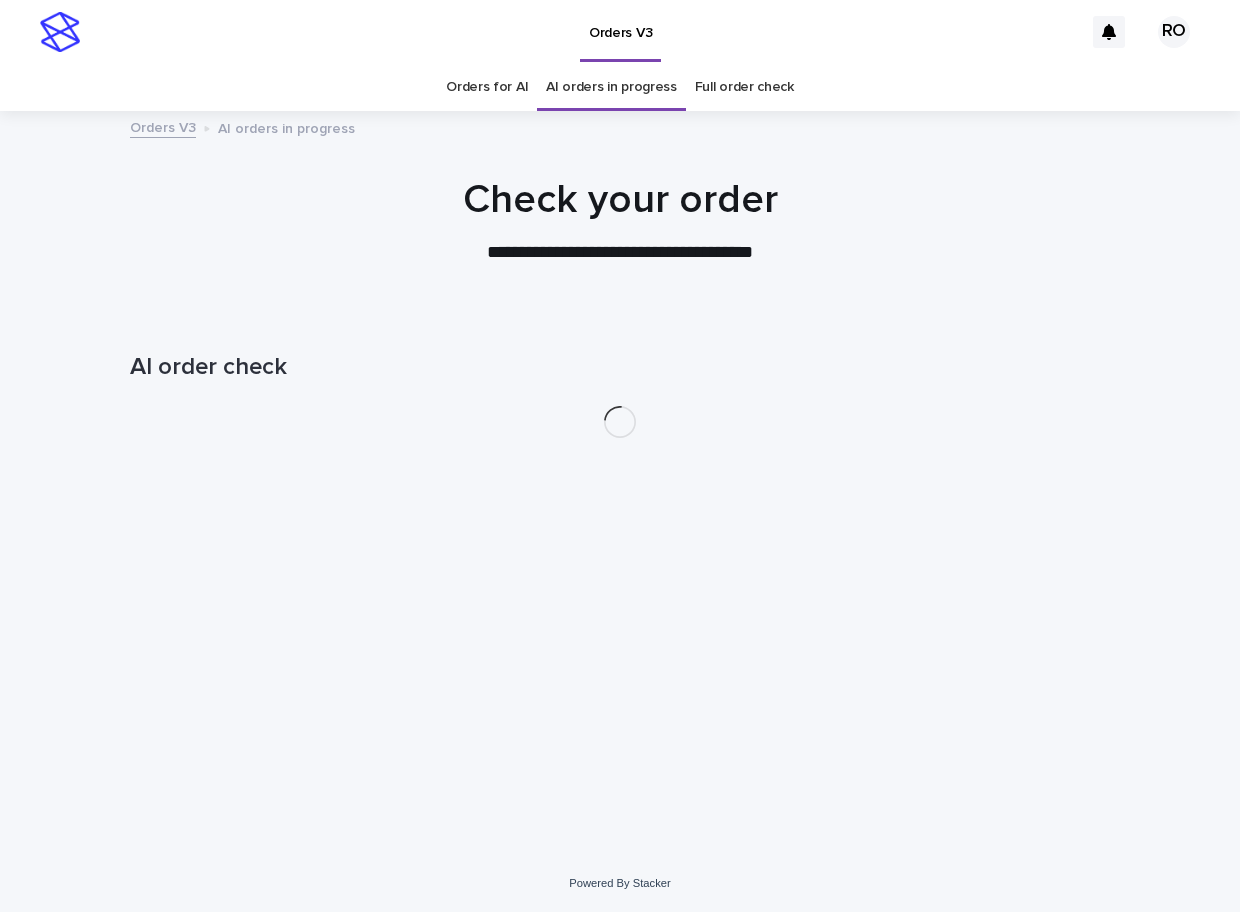 scroll, scrollTop: 0, scrollLeft: 0, axis: both 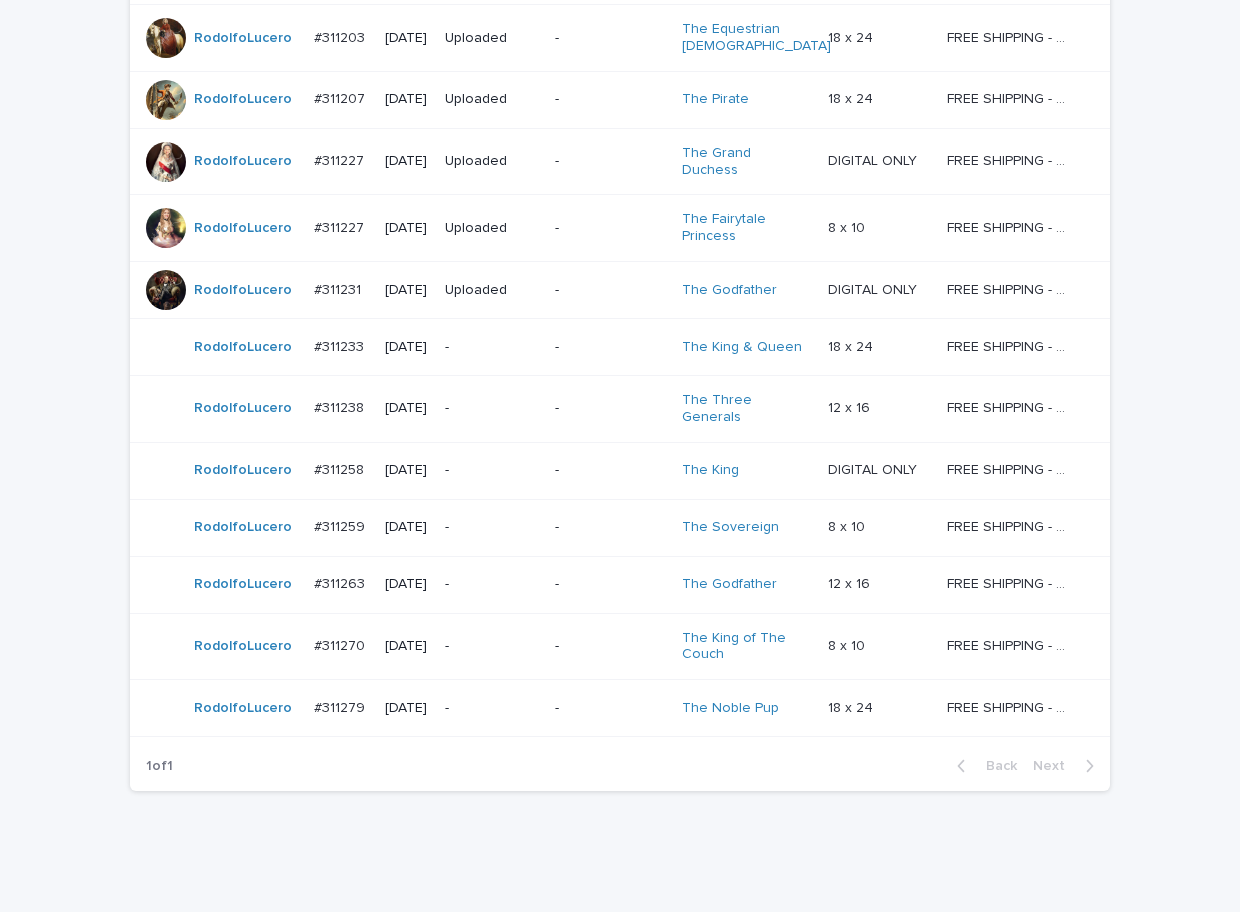 click on "-" at bounding box center [492, 584] 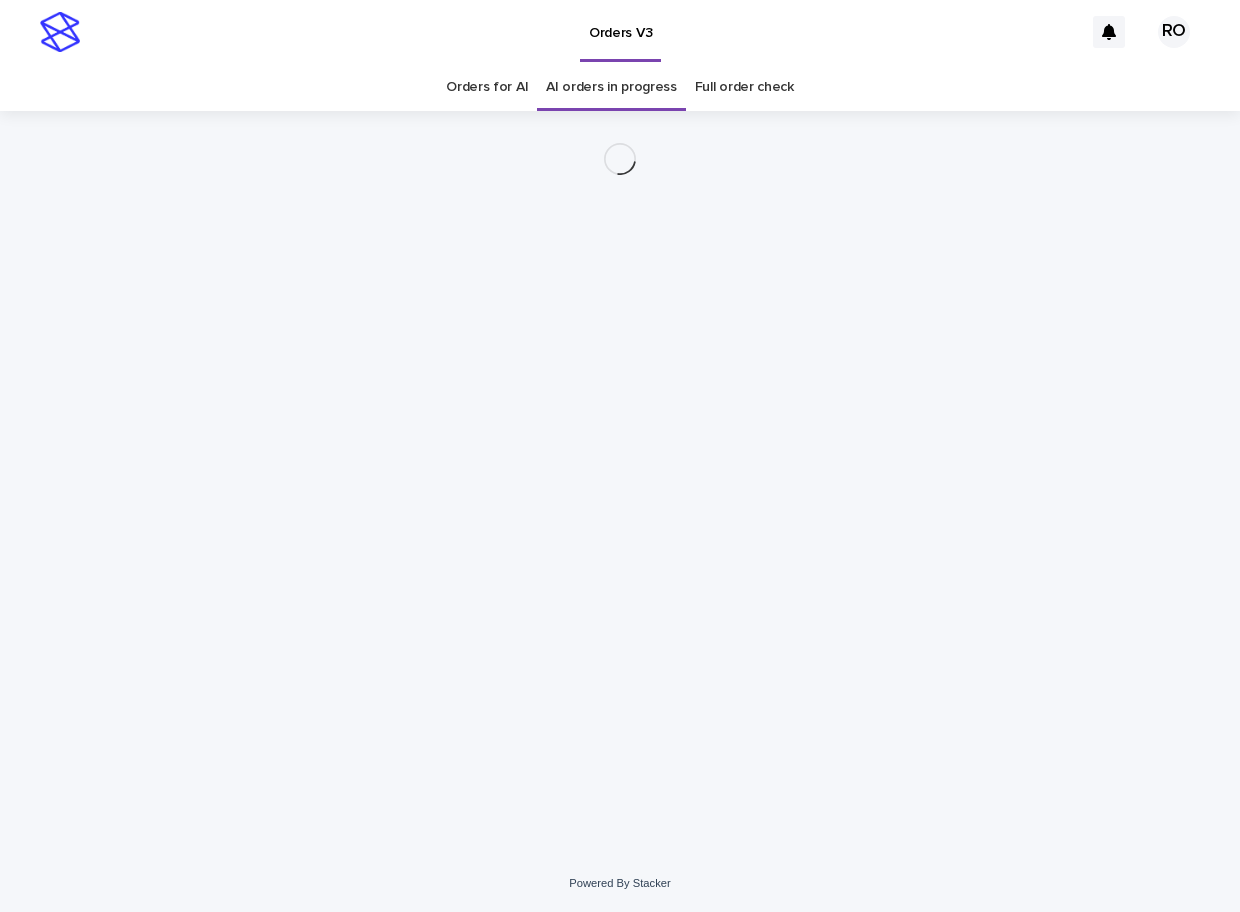 scroll, scrollTop: 0, scrollLeft: 0, axis: both 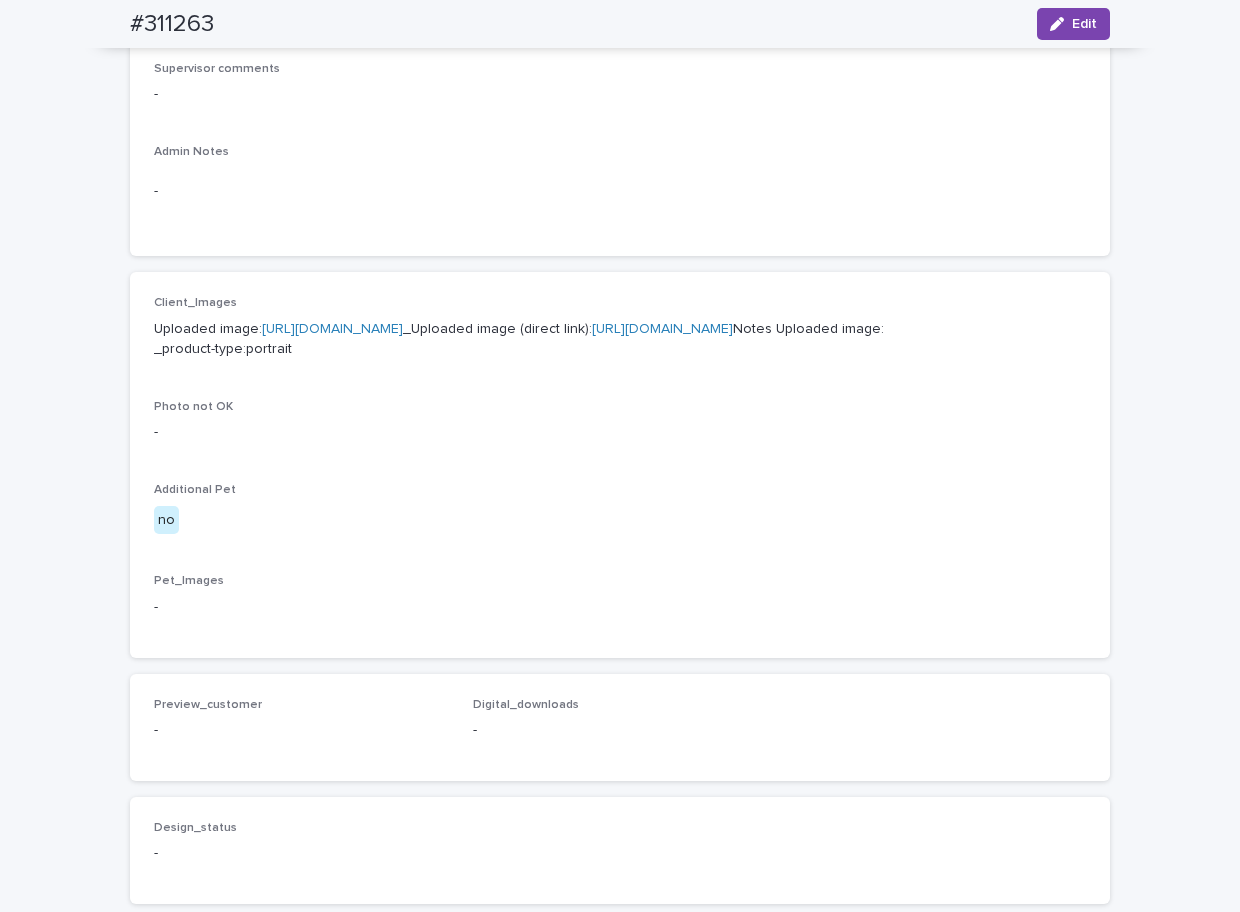 click on "[URL][DOMAIN_NAME]" at bounding box center [332, 329] 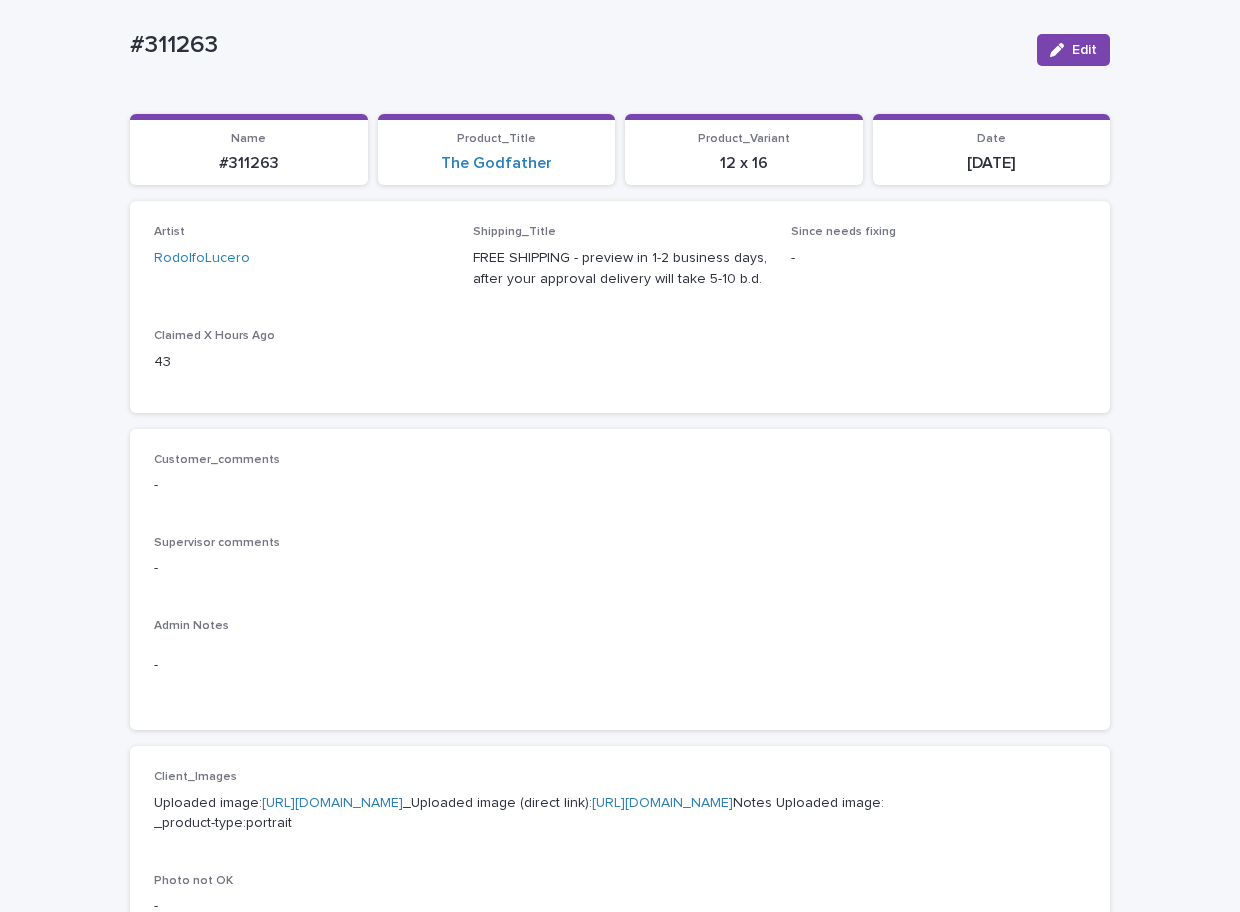 scroll, scrollTop: 136, scrollLeft: 0, axis: vertical 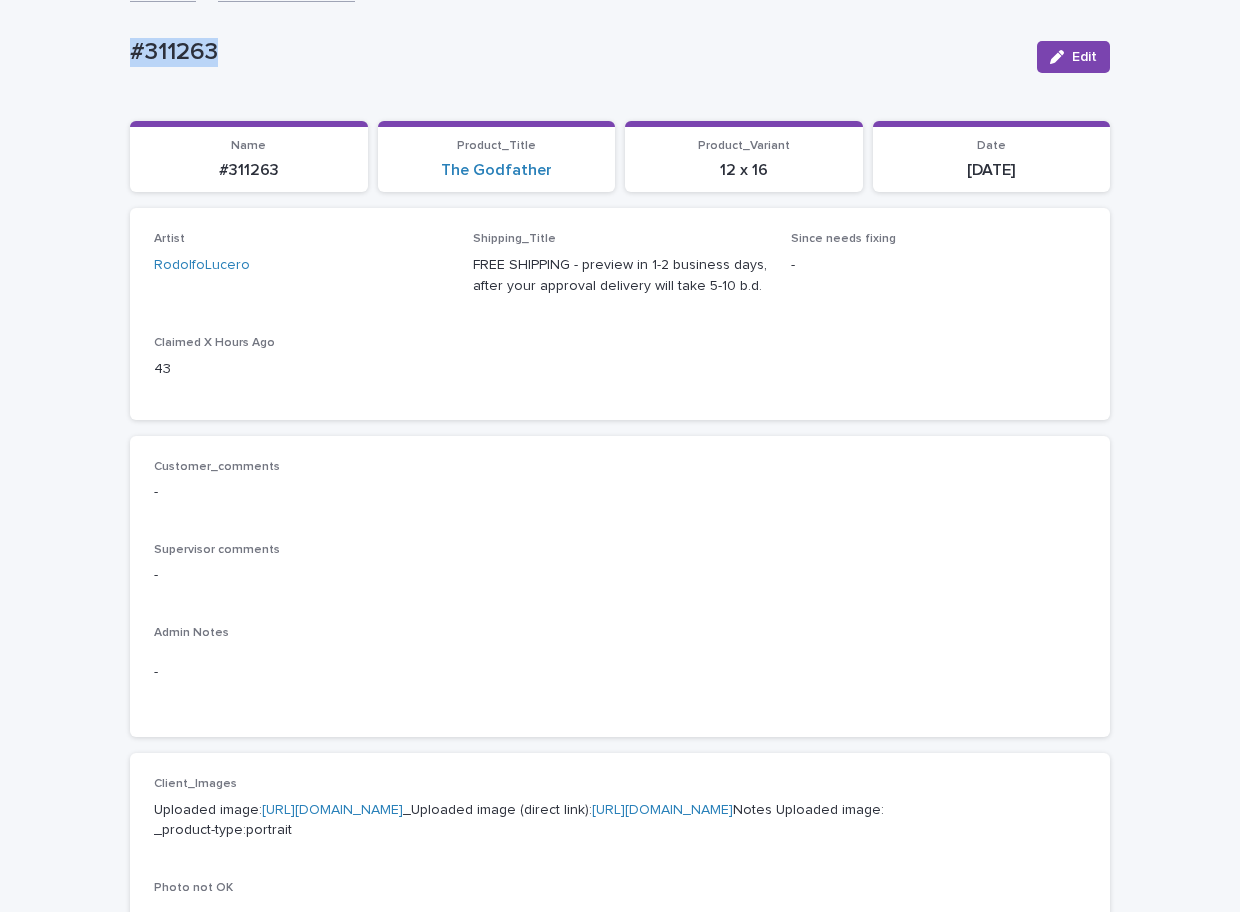 drag, startPoint x: 248, startPoint y: 63, endPoint x: 76, endPoint y: 74, distance: 172.35138 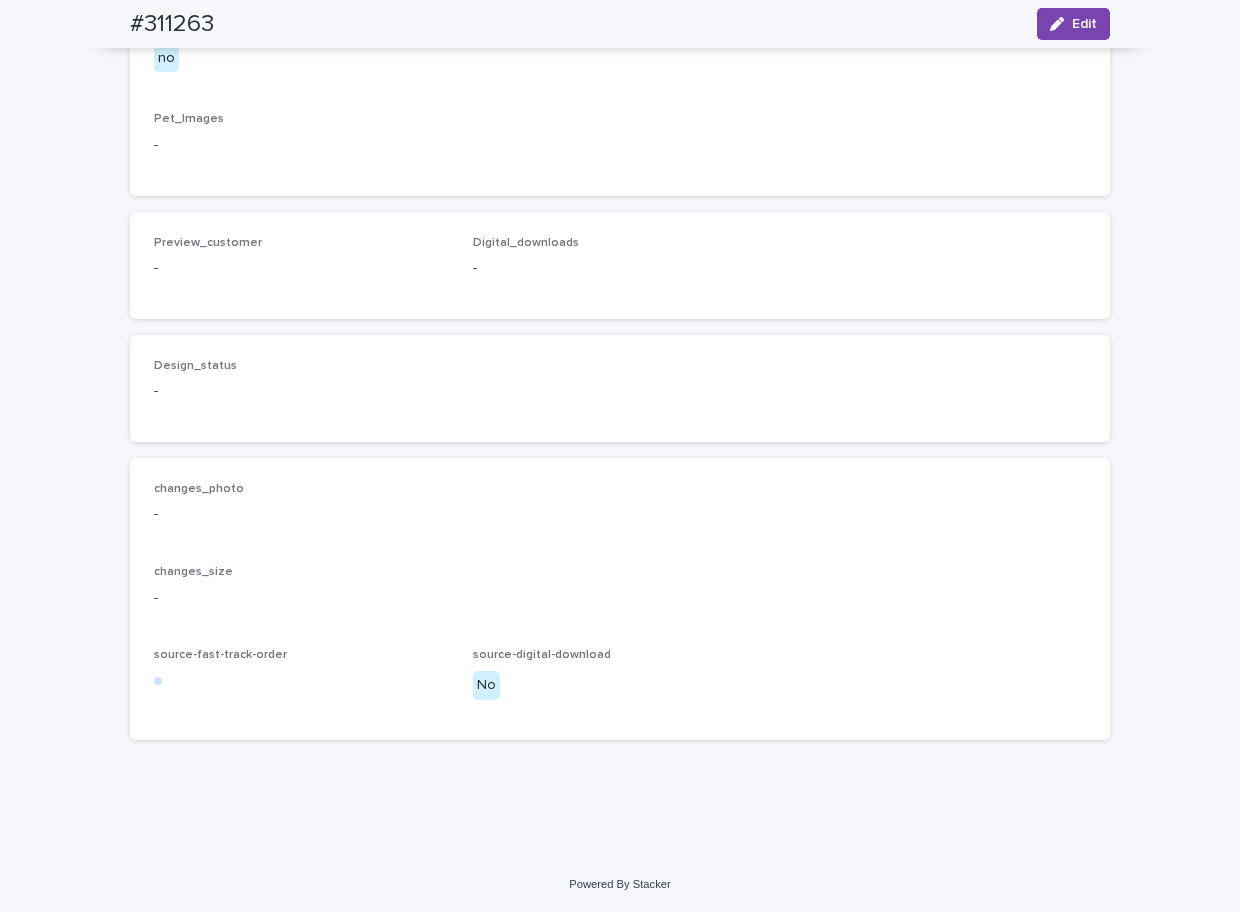 scroll, scrollTop: 1183, scrollLeft: 0, axis: vertical 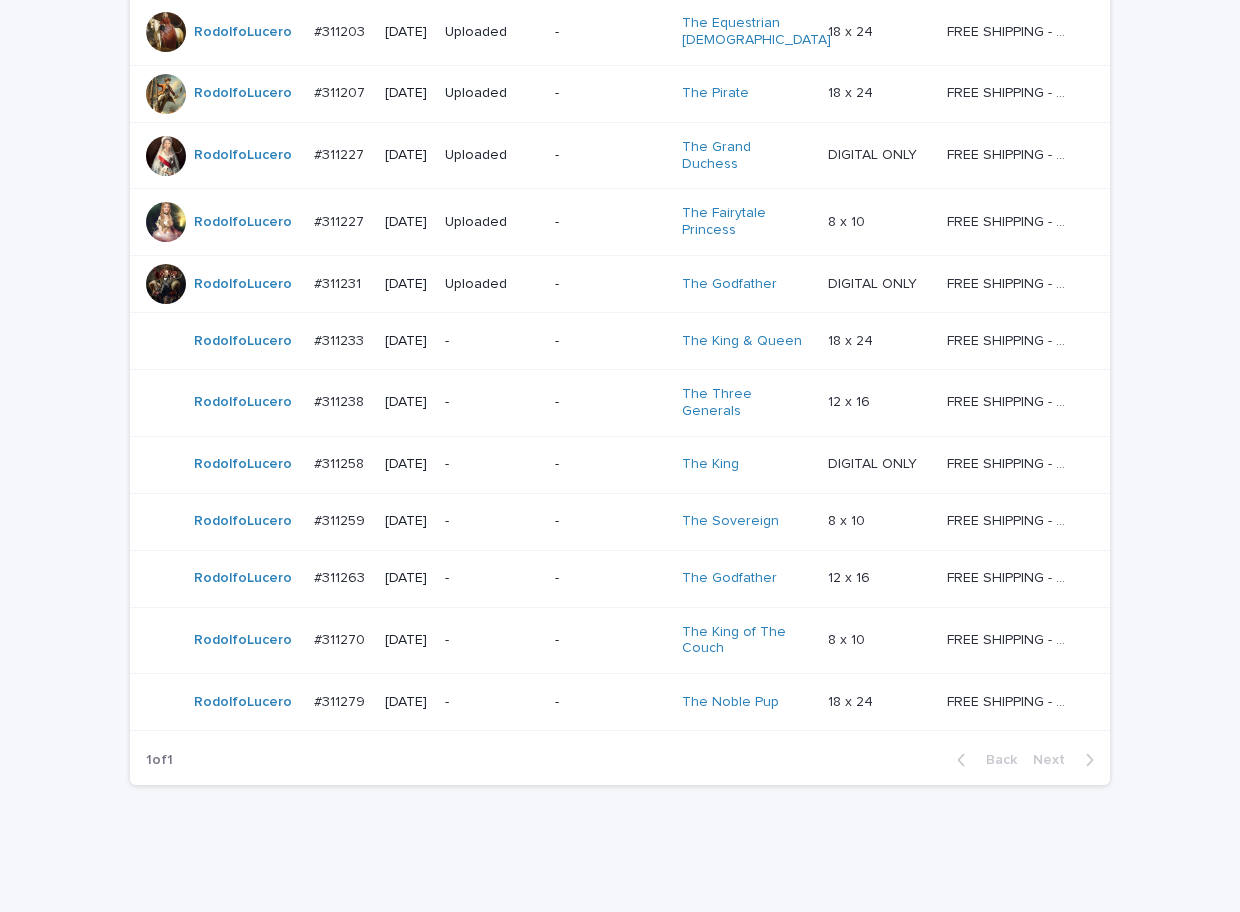 click on "-" at bounding box center [492, 640] 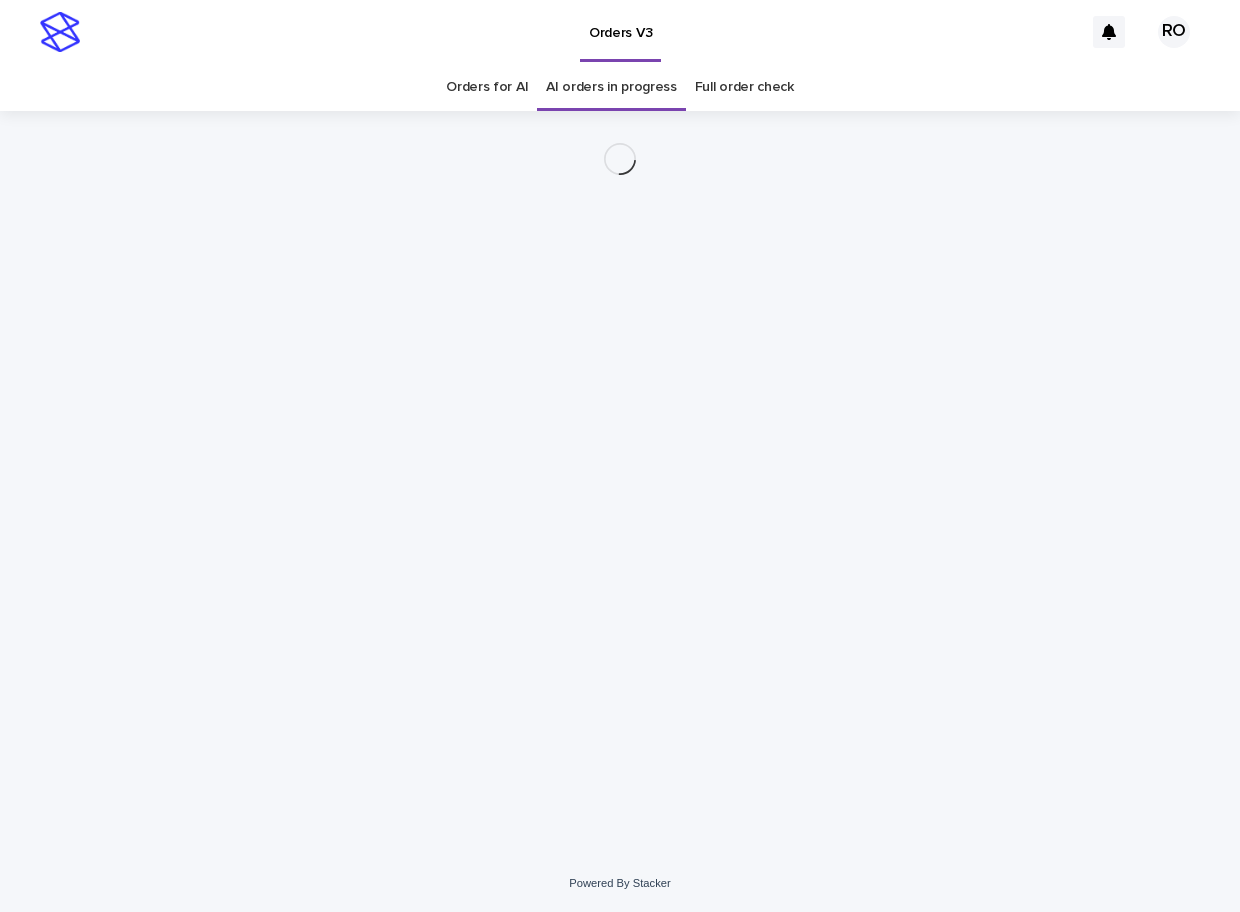 scroll, scrollTop: 0, scrollLeft: 0, axis: both 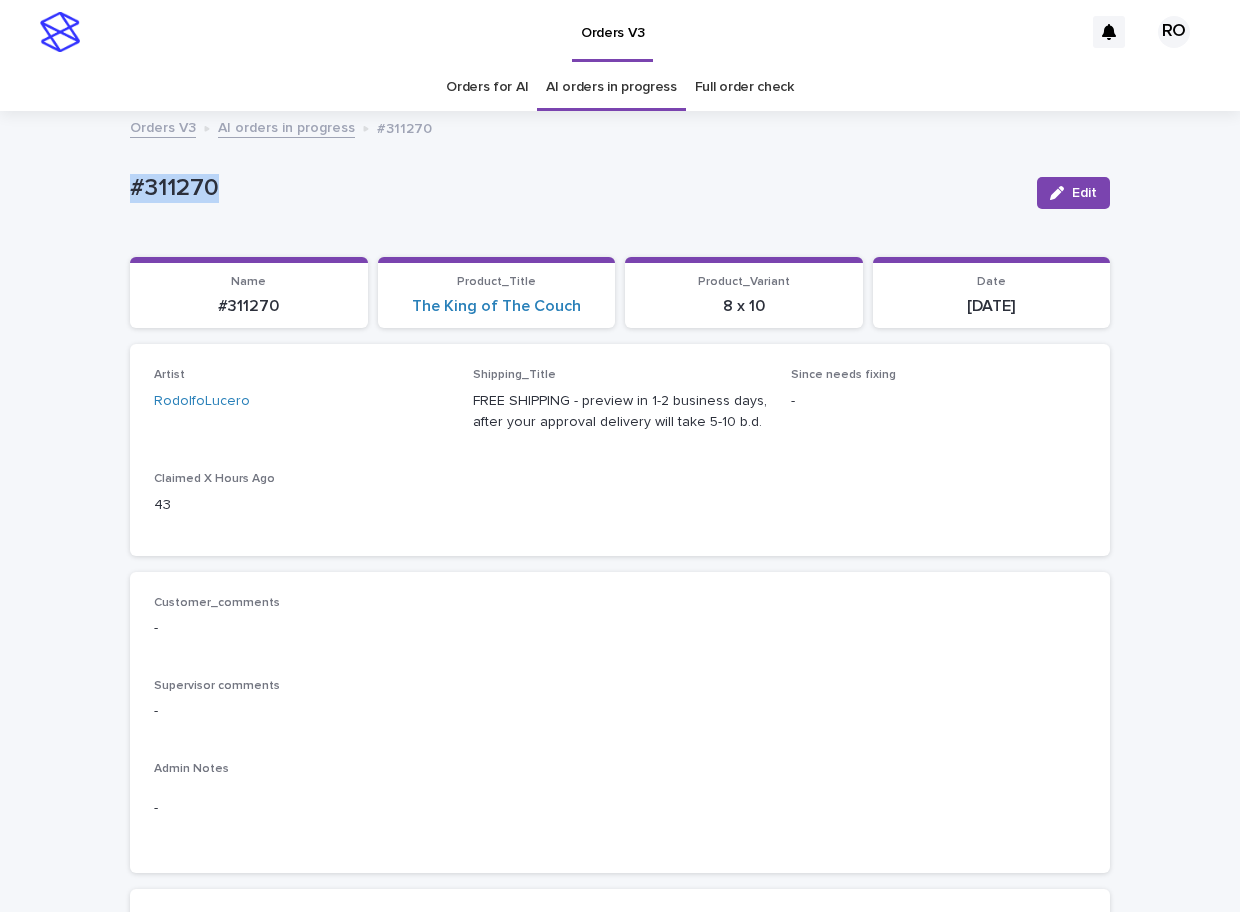 drag, startPoint x: 247, startPoint y: 177, endPoint x: 80, endPoint y: 186, distance: 167.24234 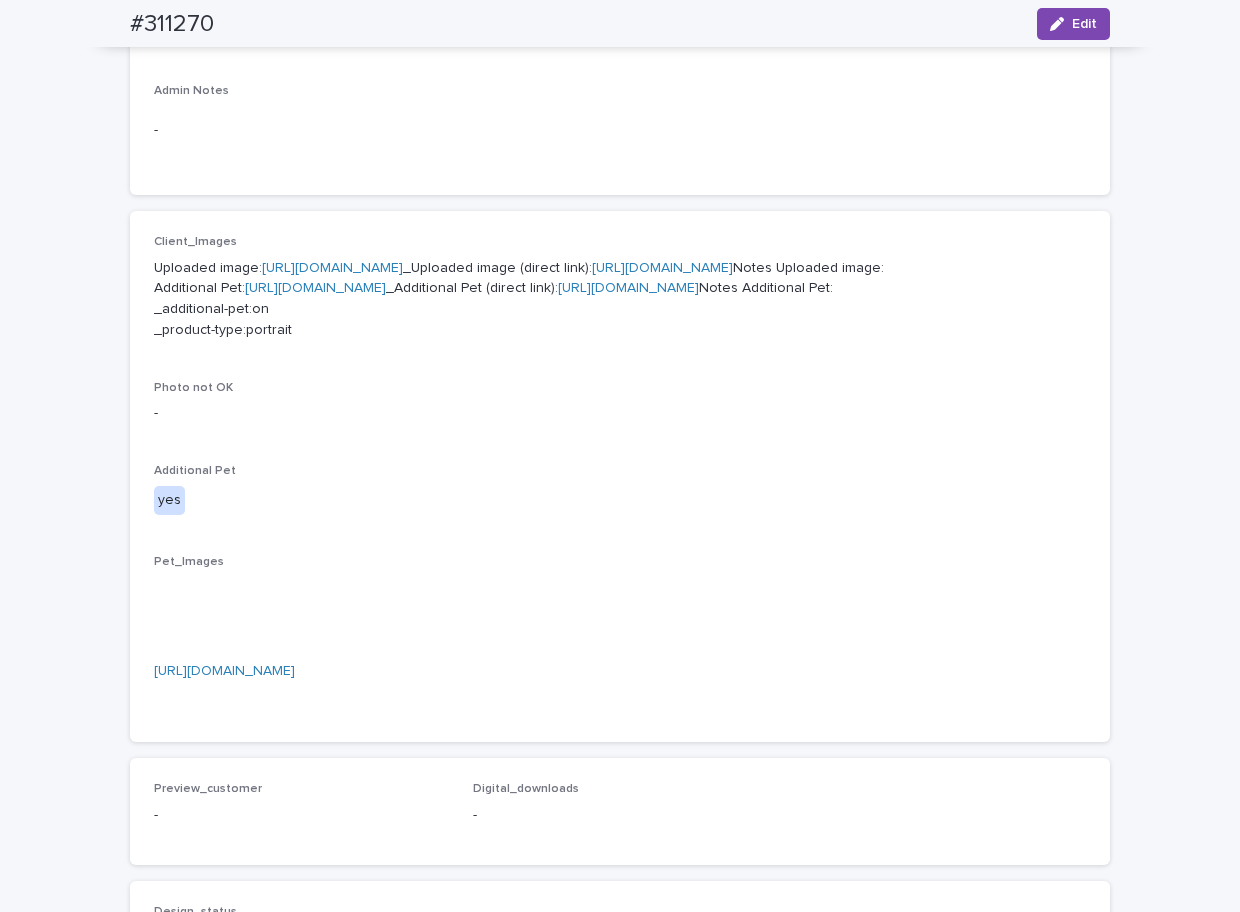 scroll, scrollTop: 659, scrollLeft: 0, axis: vertical 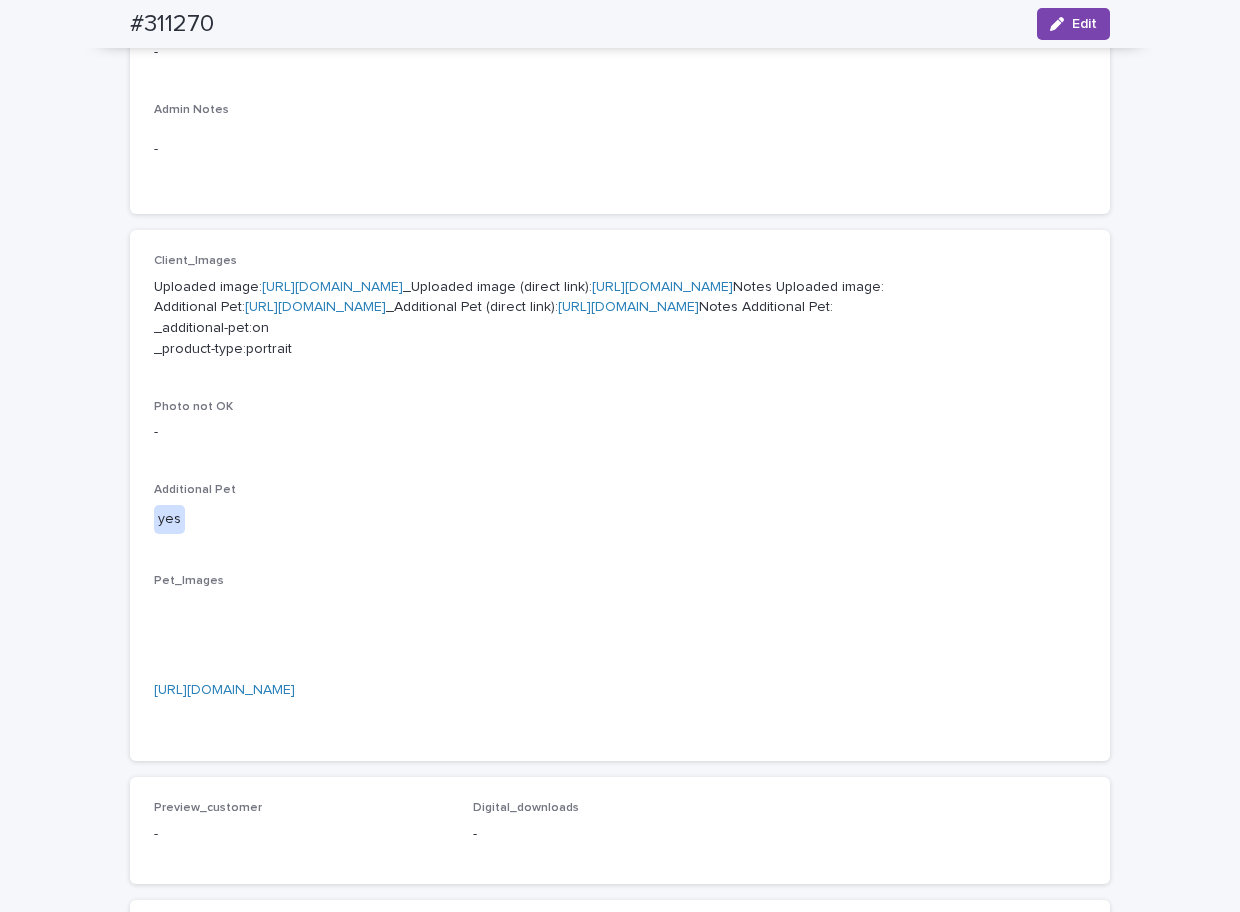 click on "[URL][DOMAIN_NAME]" at bounding box center (332, 287) 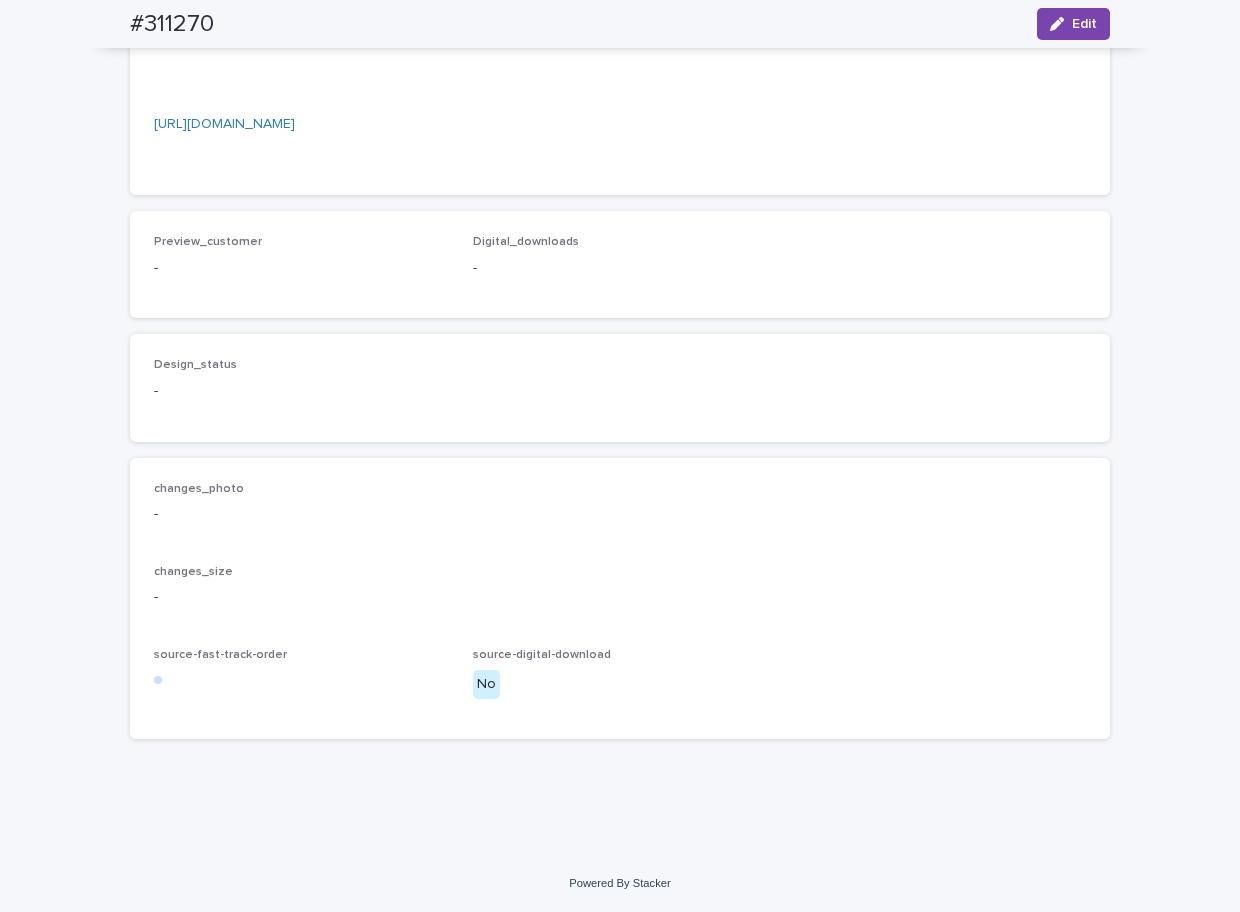 scroll, scrollTop: 1154, scrollLeft: 0, axis: vertical 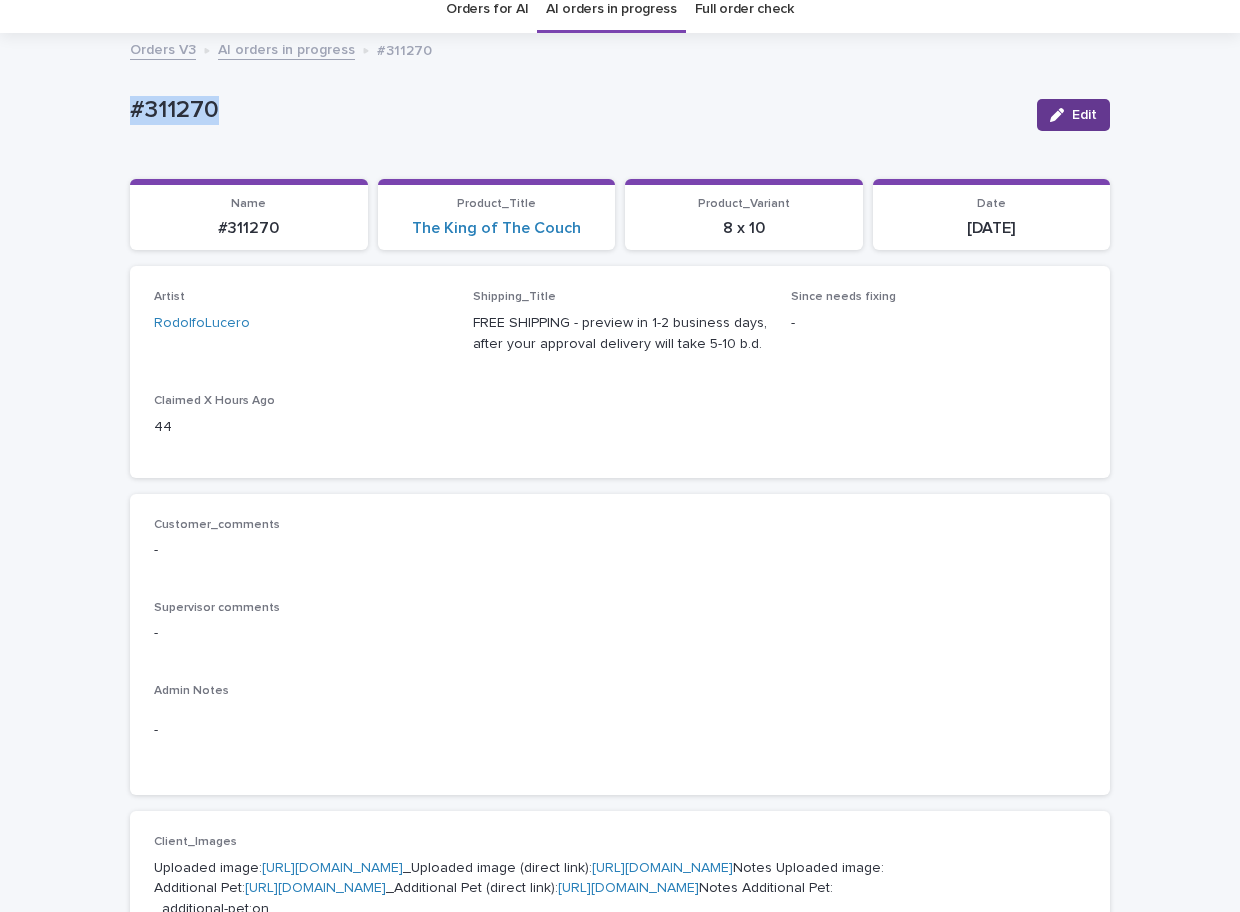 click 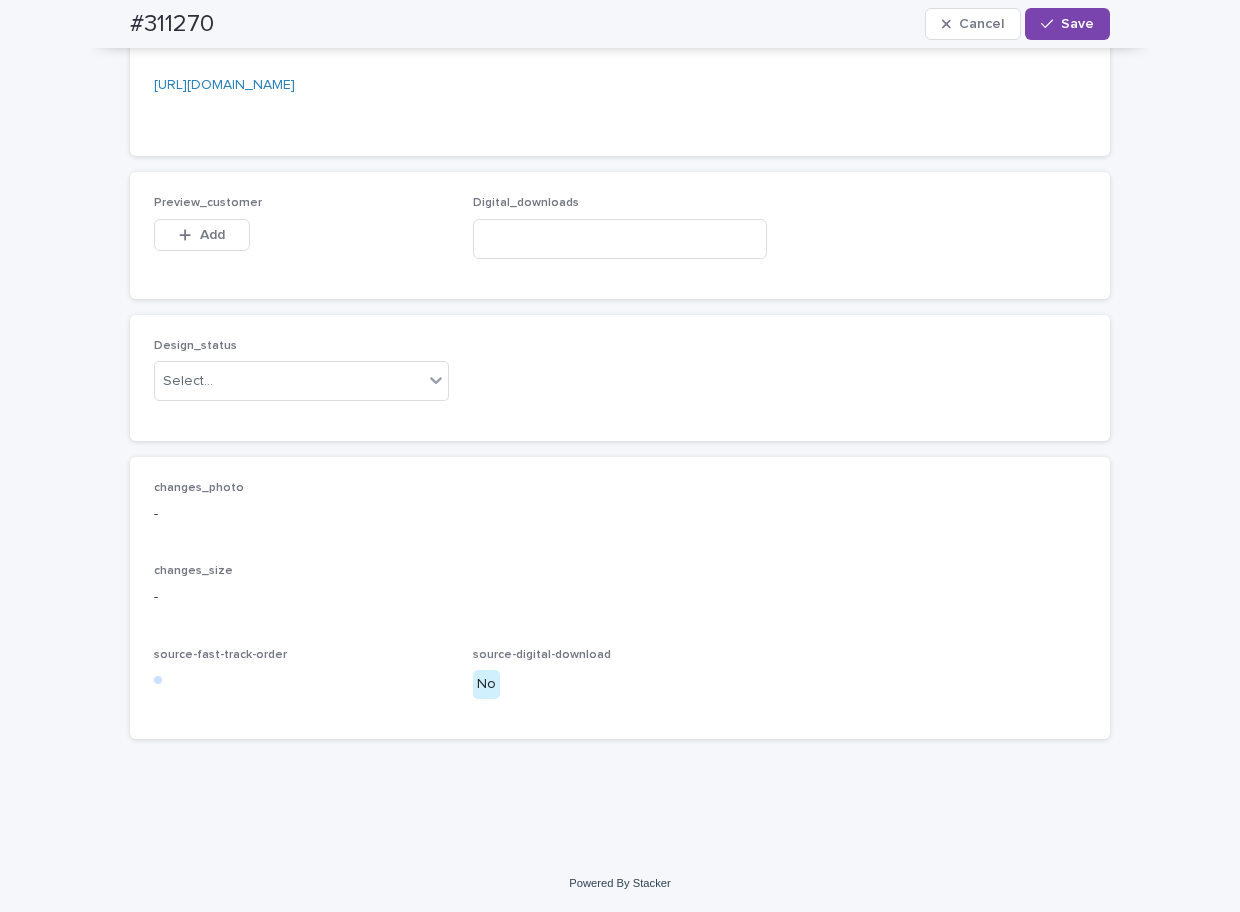 scroll, scrollTop: 1393, scrollLeft: 0, axis: vertical 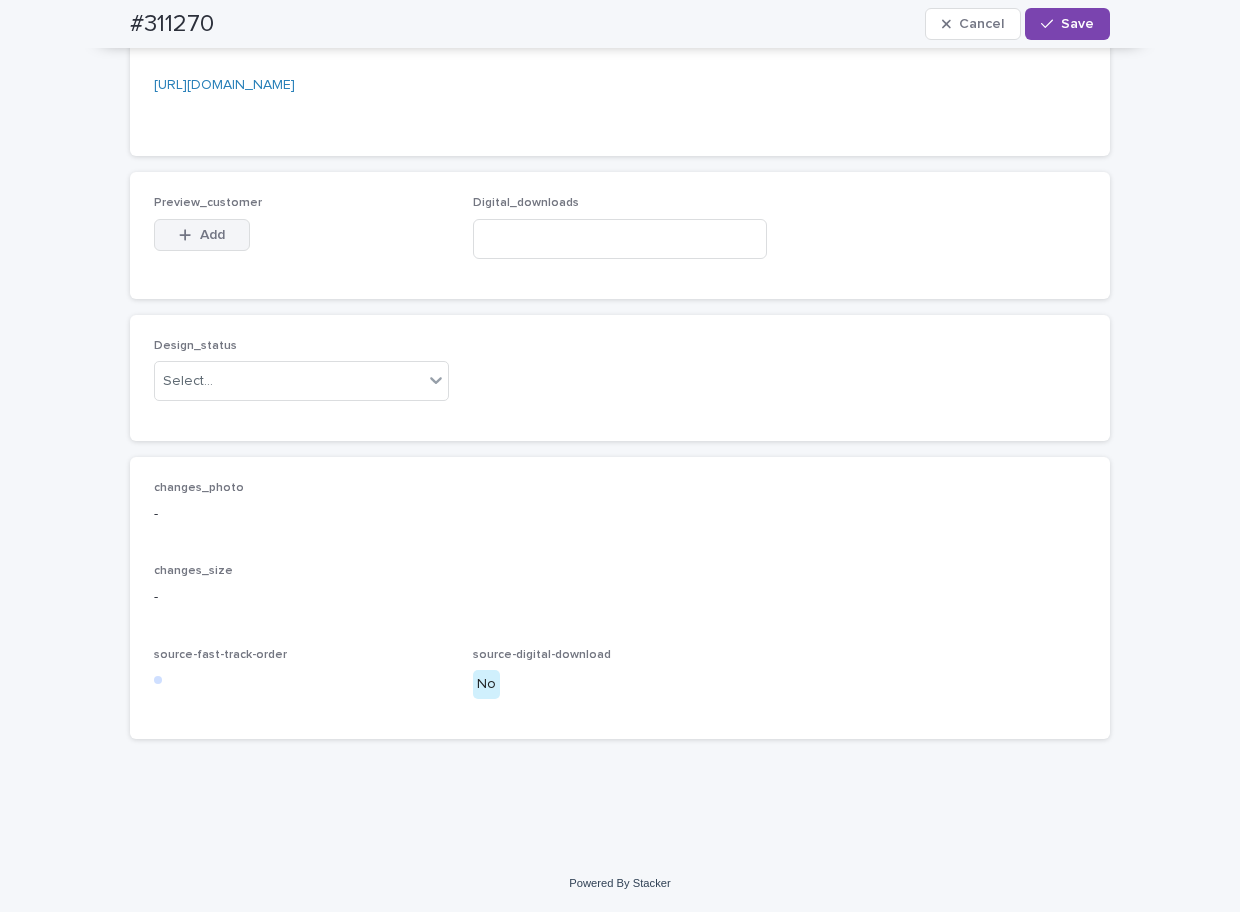 click on "Add" at bounding box center (212, 235) 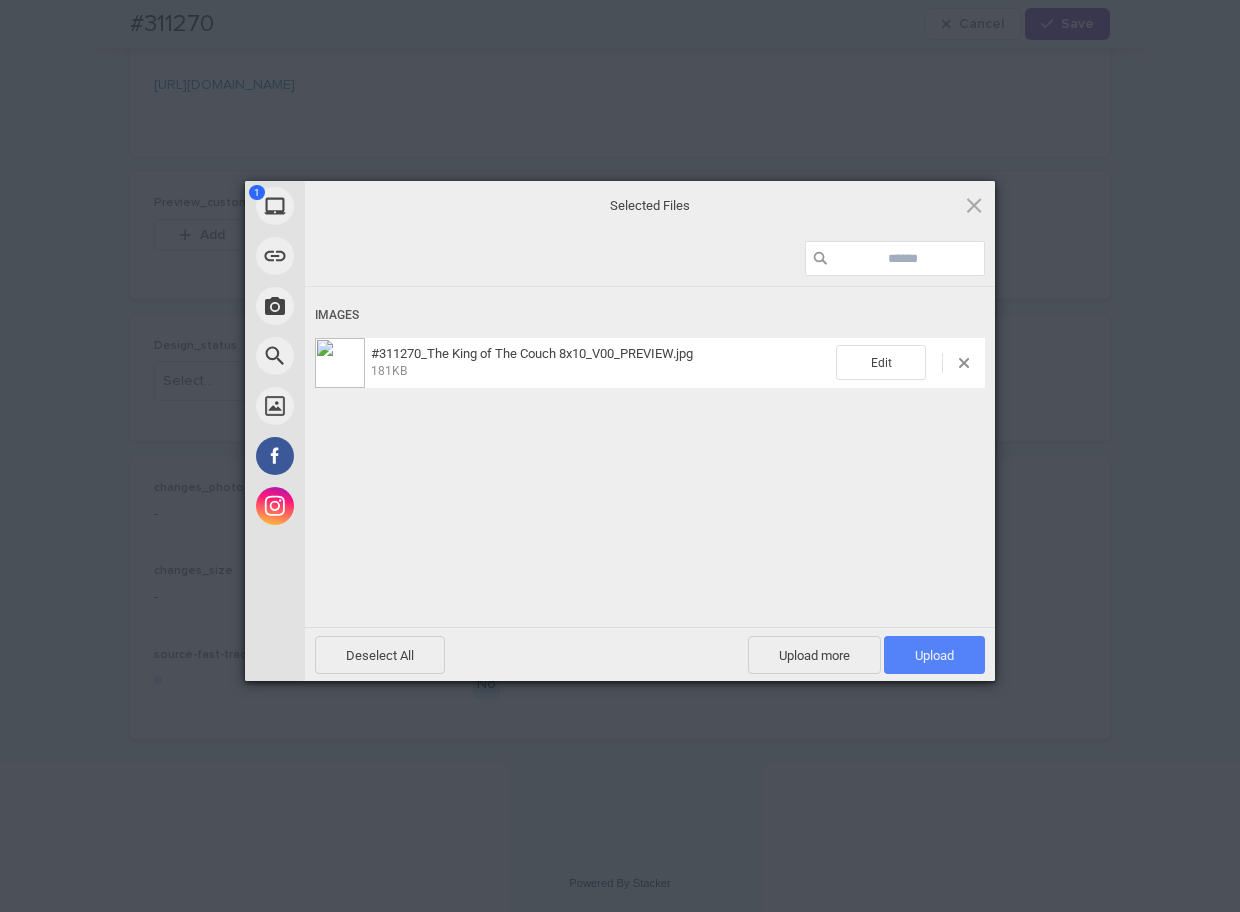 click on "Upload
1" at bounding box center [934, 655] 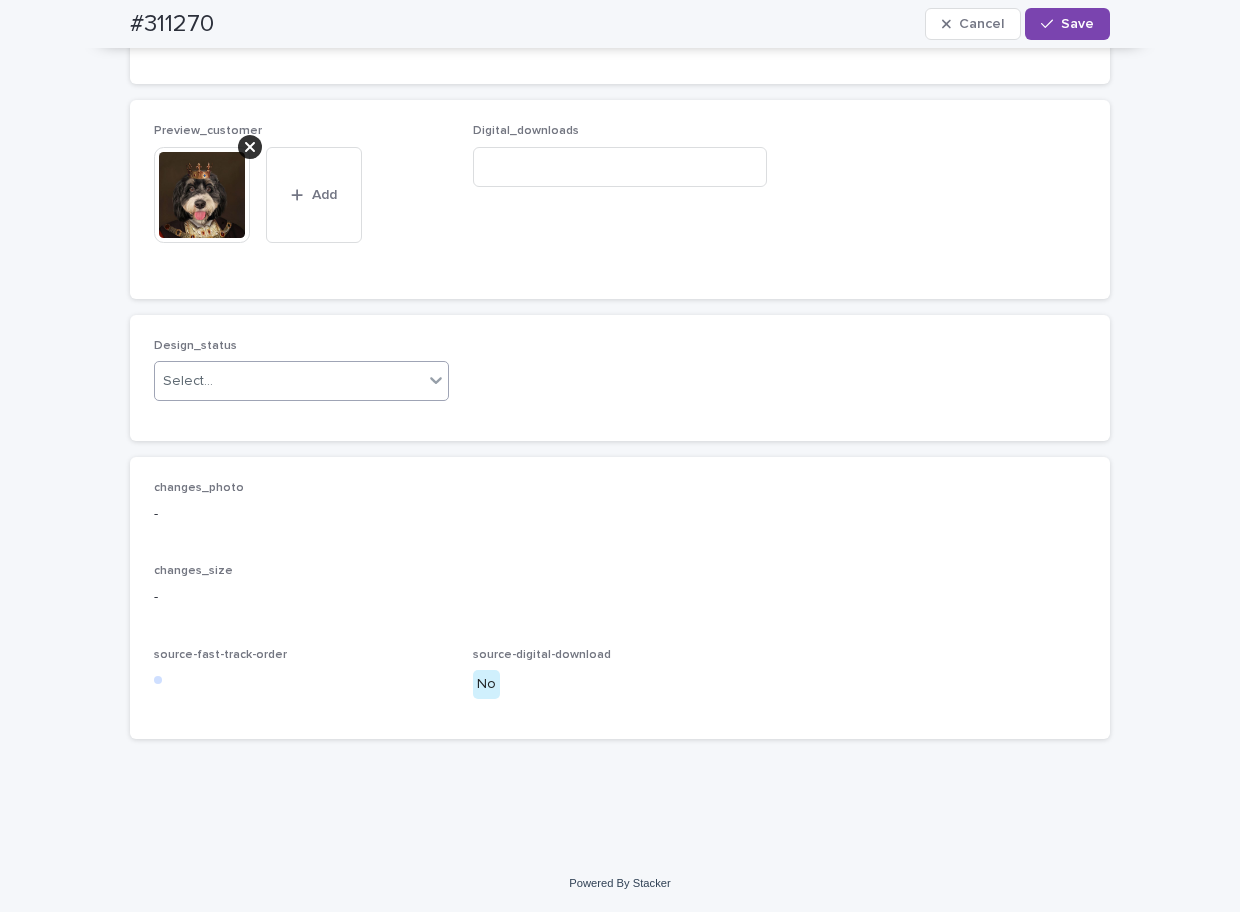click 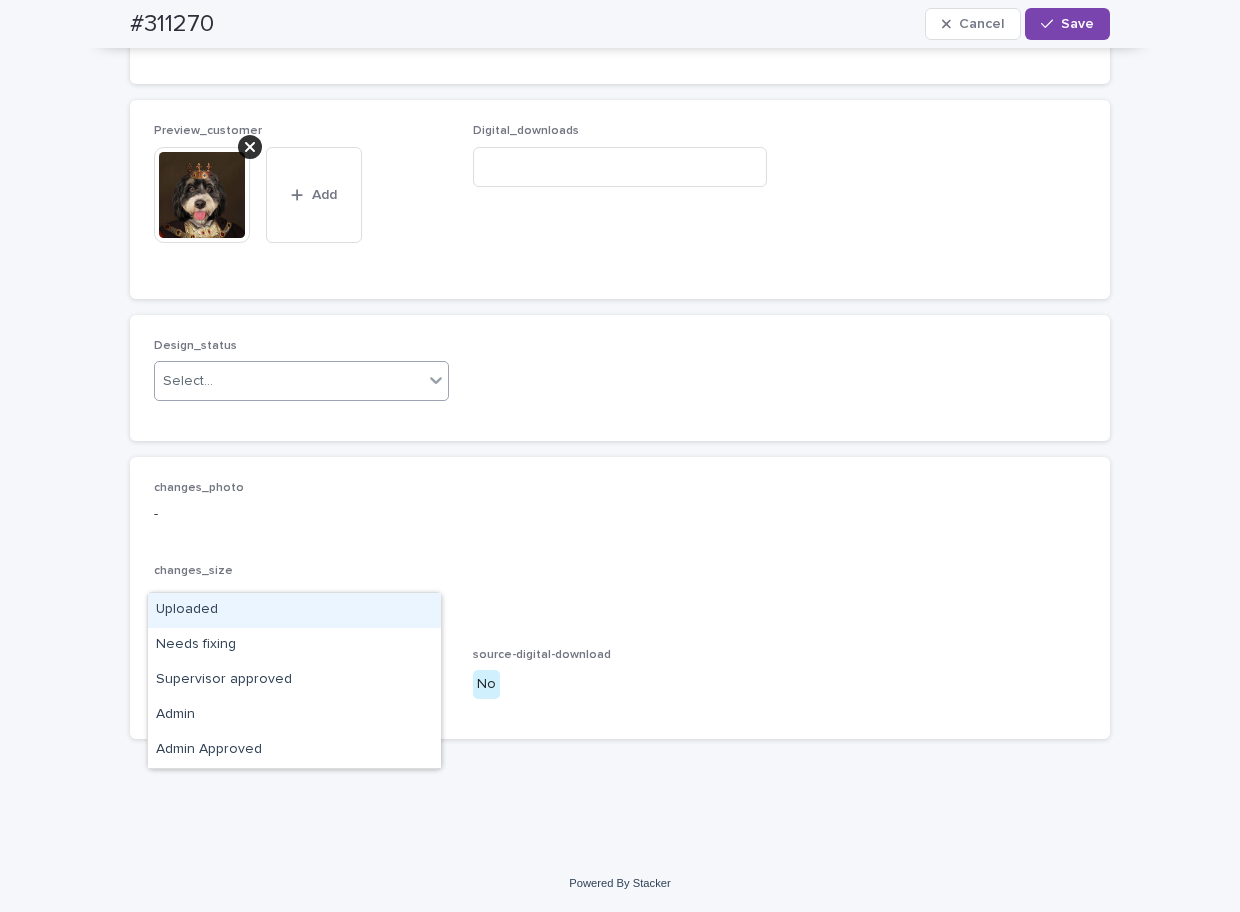 click on "Uploaded" at bounding box center (294, 610) 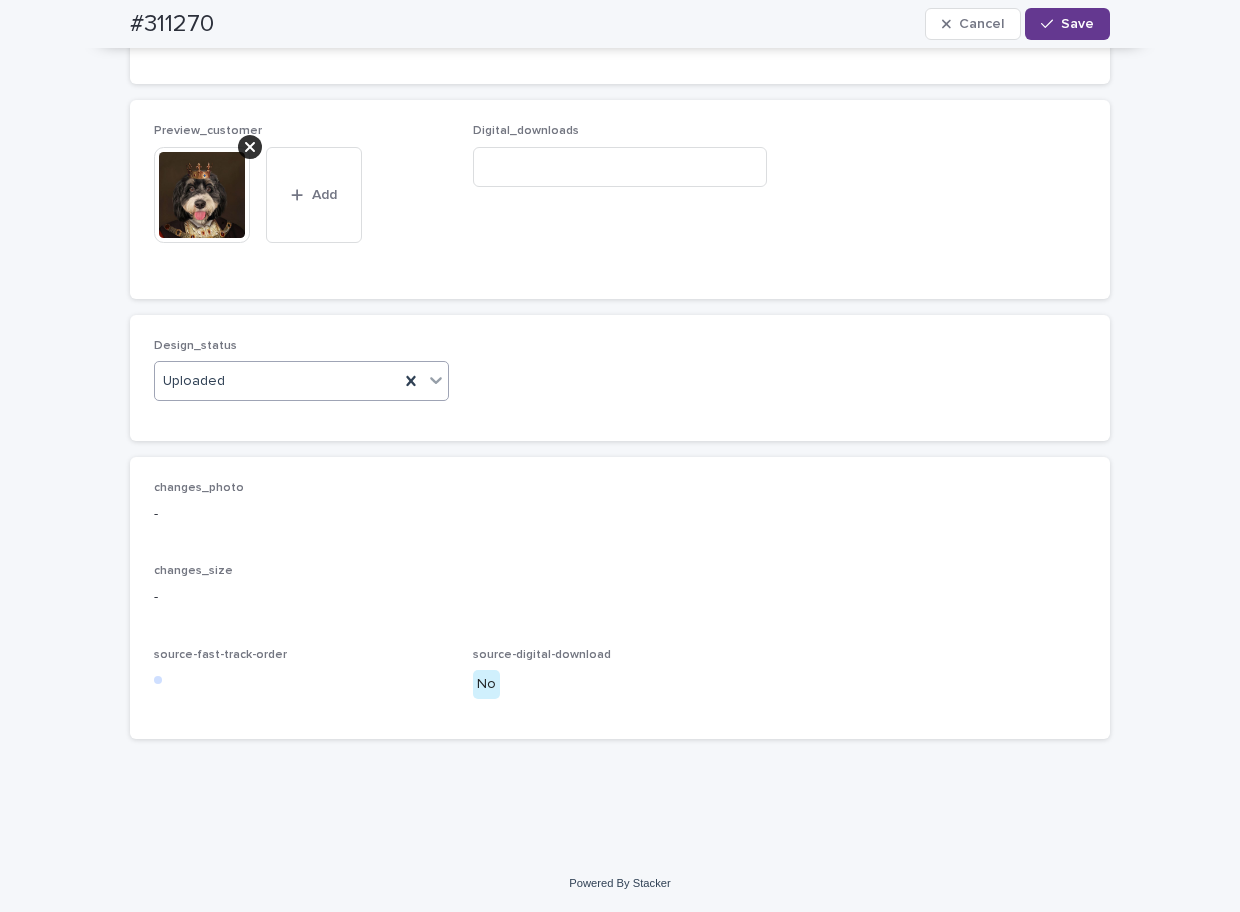 drag, startPoint x: 1060, startPoint y: 31, endPoint x: 1026, endPoint y: 53, distance: 40.496914 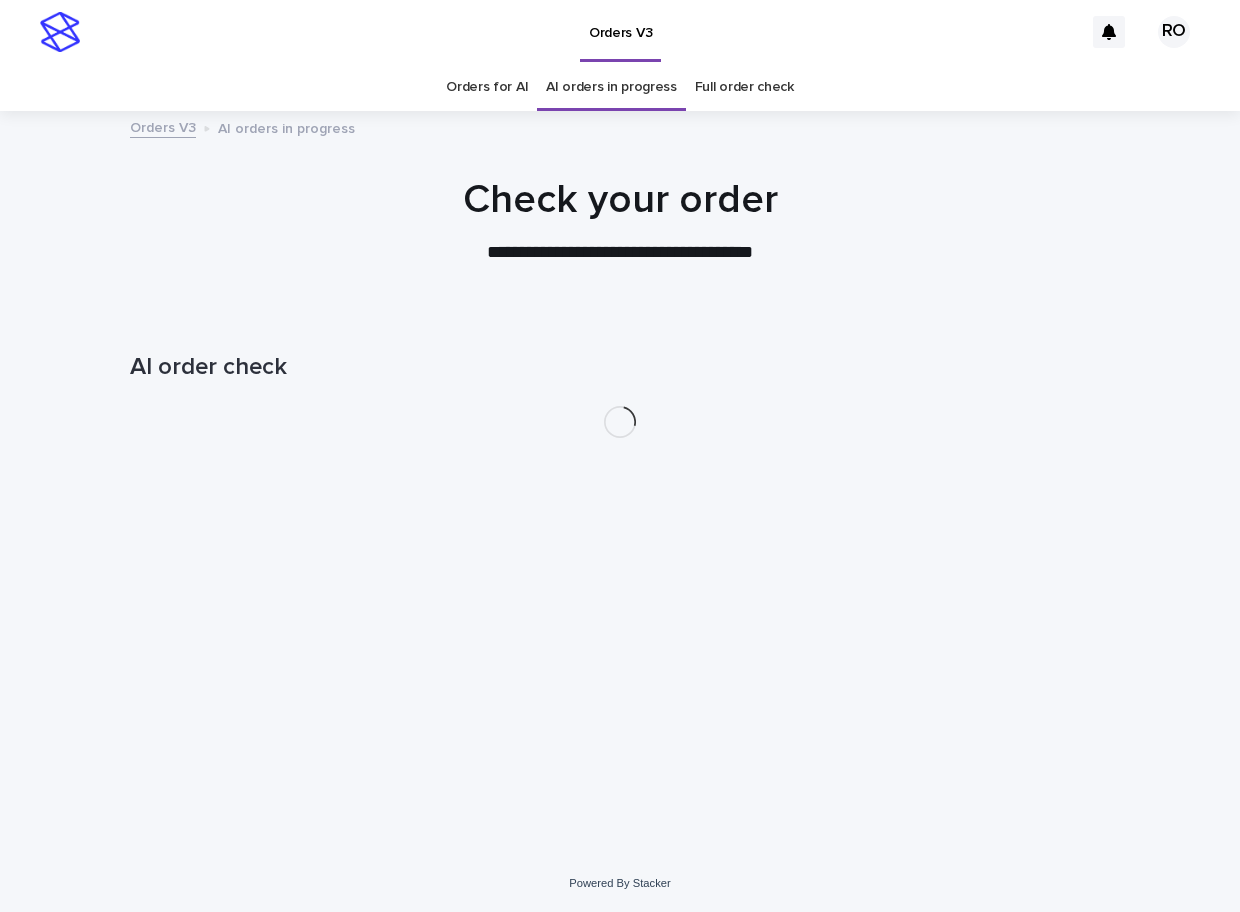 scroll, scrollTop: 0, scrollLeft: 0, axis: both 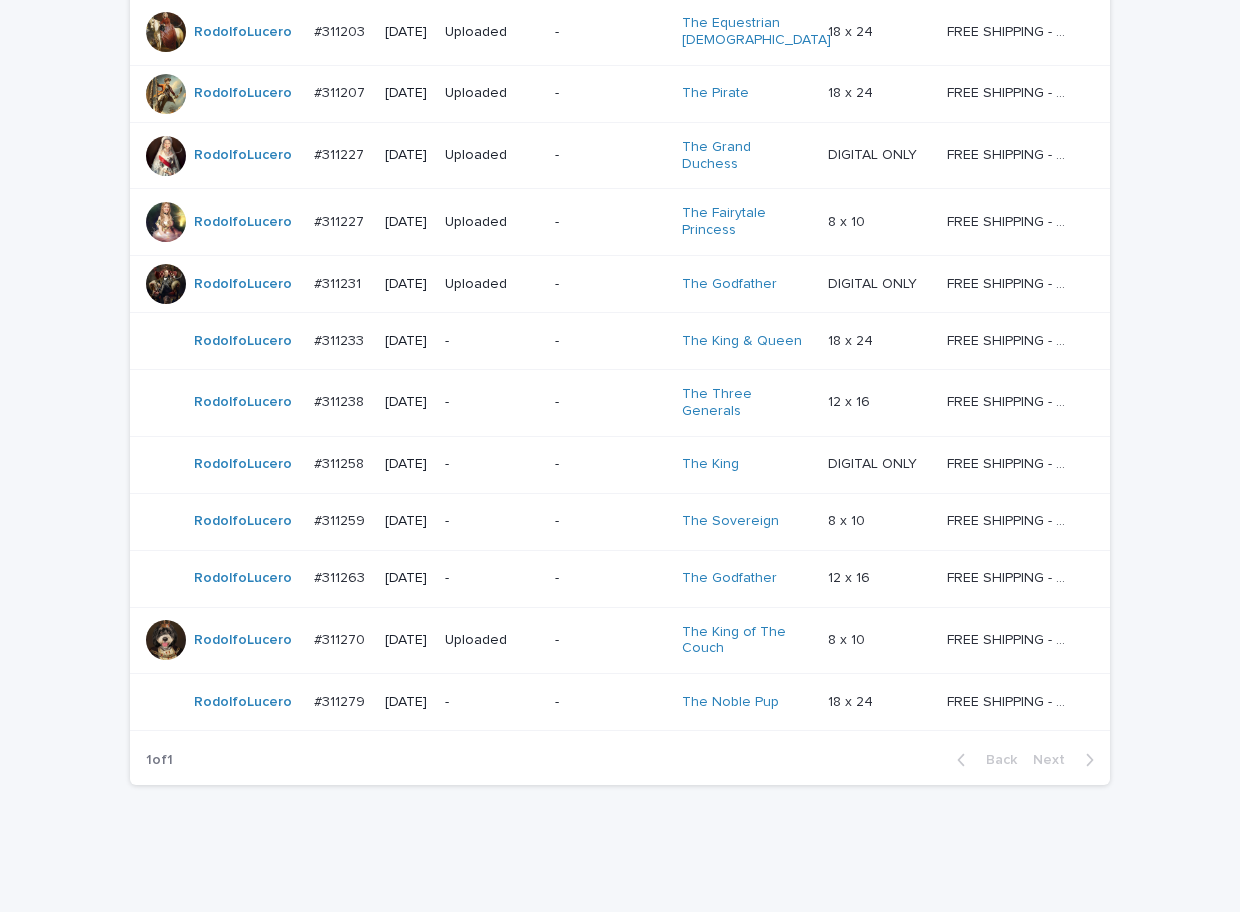 click on "-" at bounding box center [610, 702] 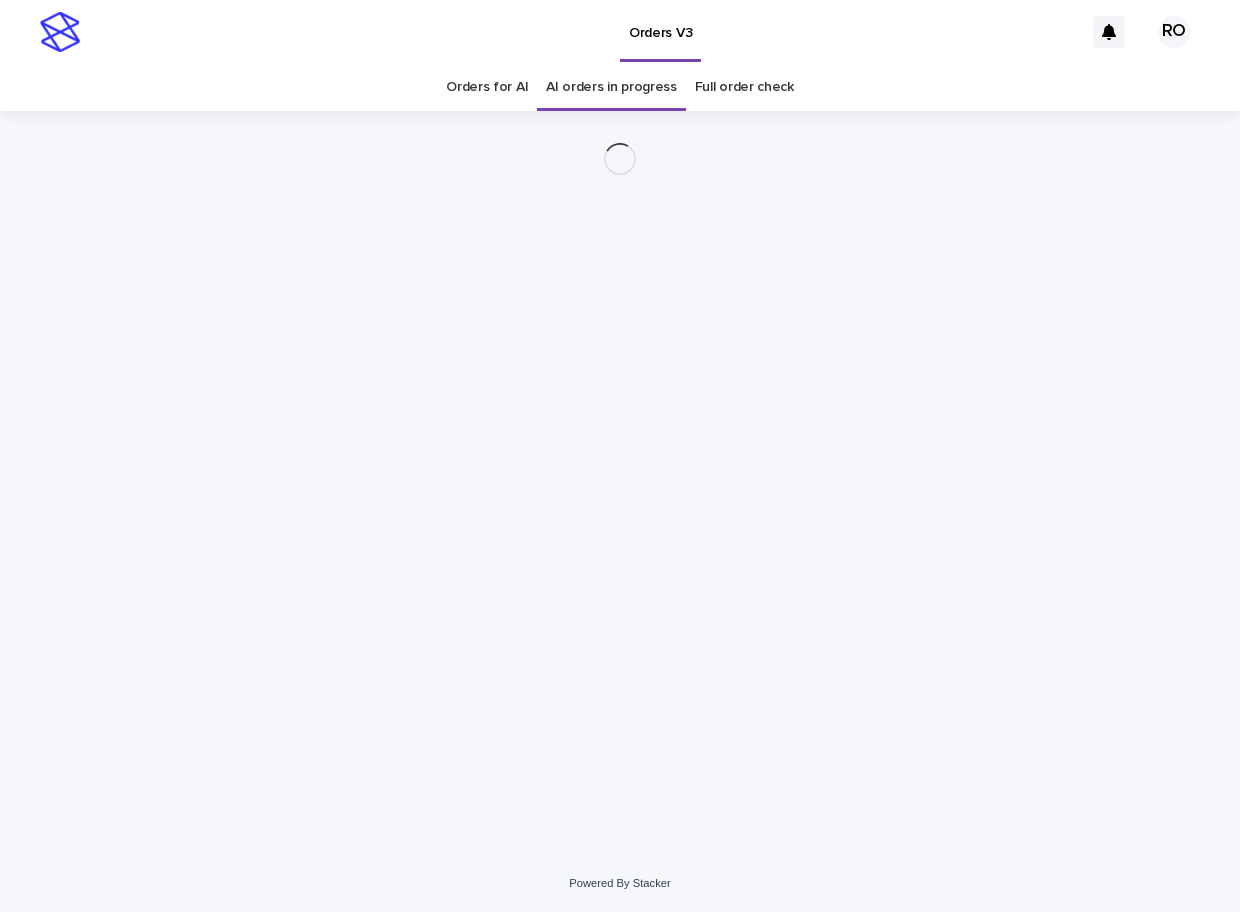 scroll, scrollTop: 0, scrollLeft: 0, axis: both 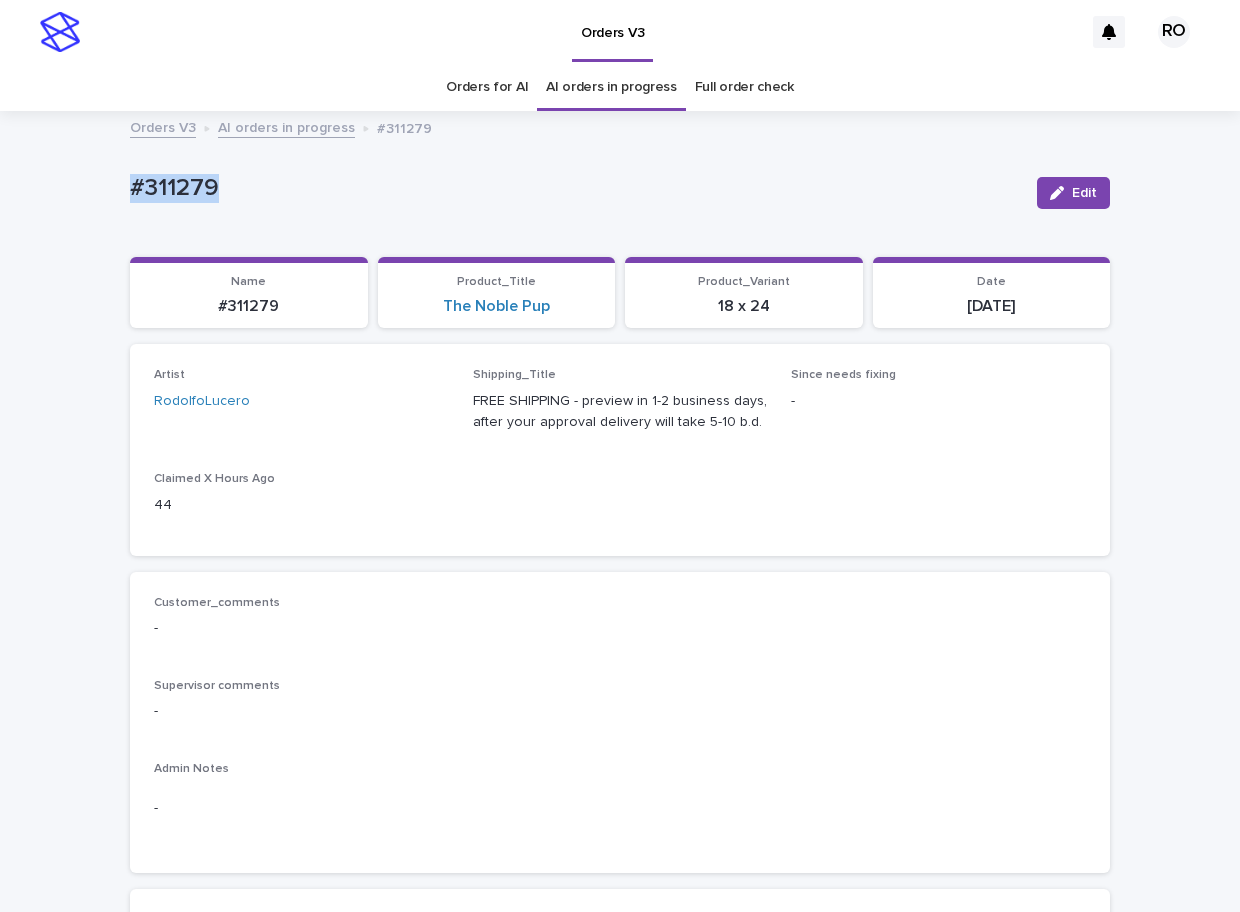 drag, startPoint x: 254, startPoint y: 187, endPoint x: 81, endPoint y: 193, distance: 173.10402 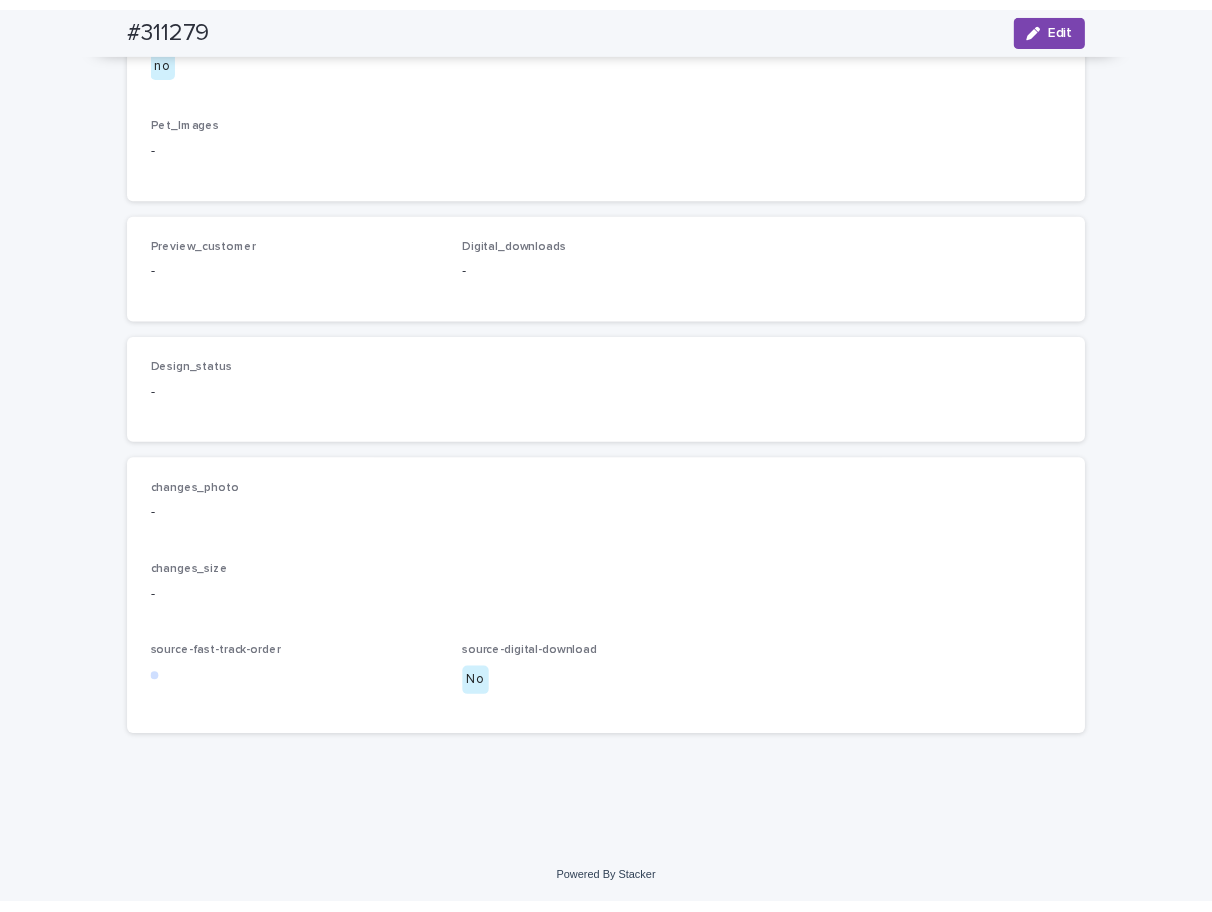 scroll, scrollTop: 1131, scrollLeft: 0, axis: vertical 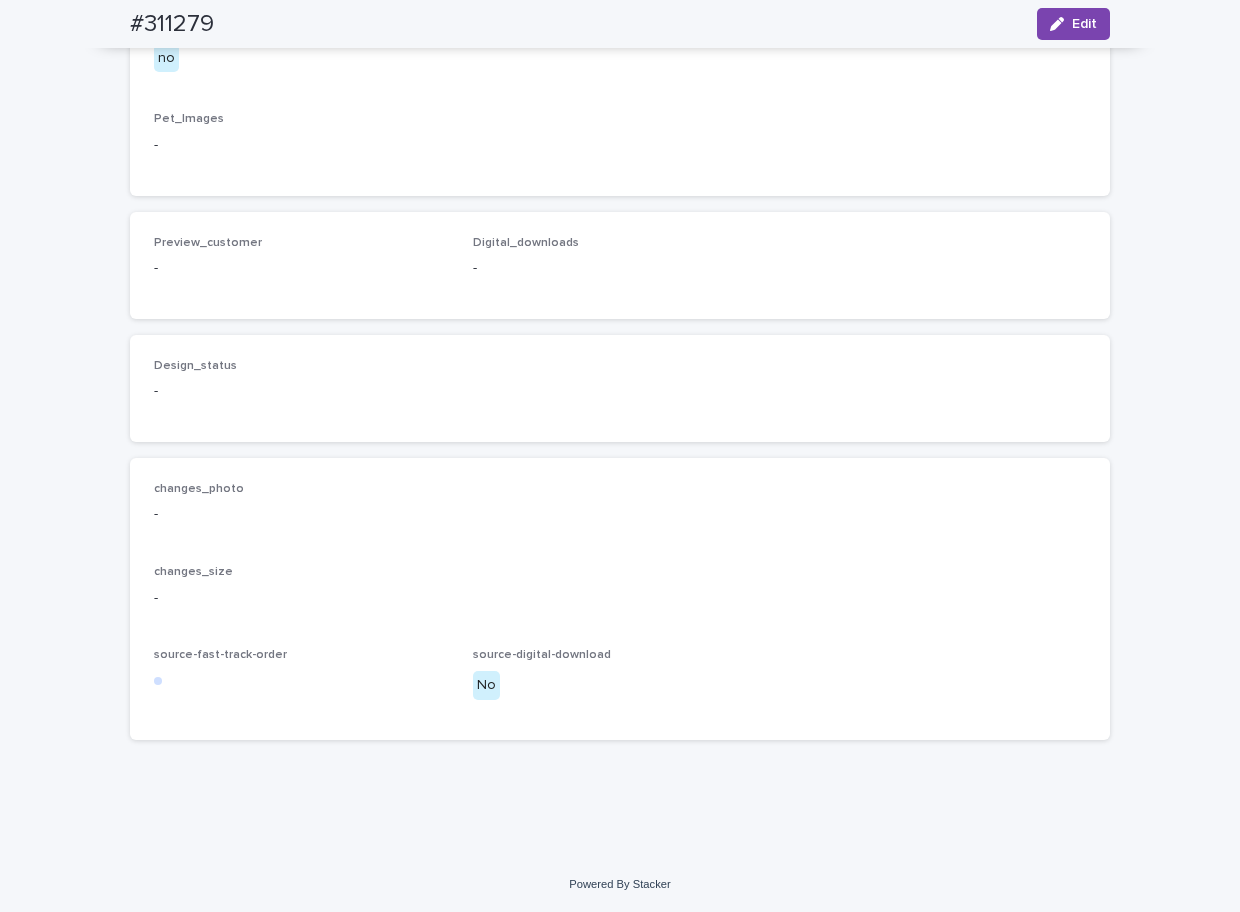 click on "Design_status -" at bounding box center [620, 388] 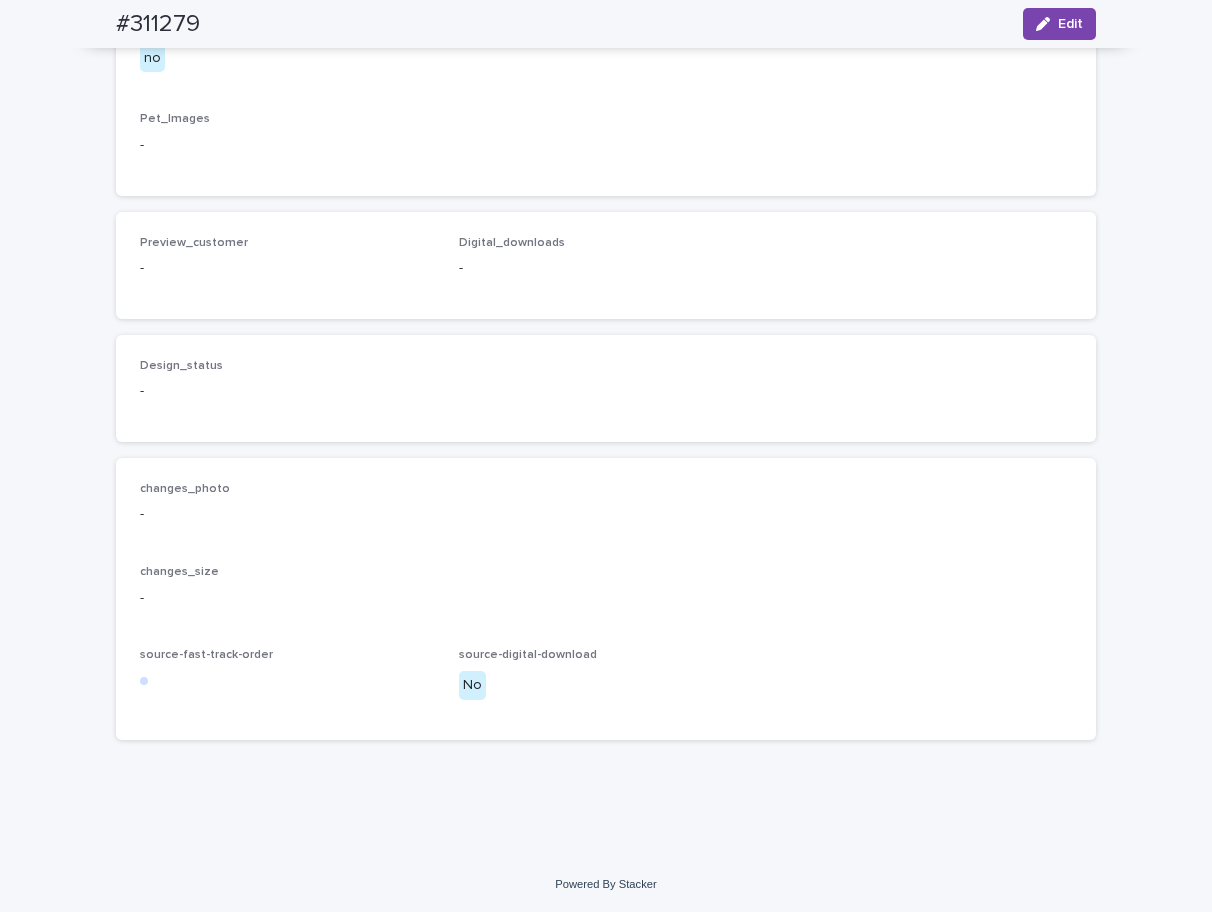 click on "Preview_customer - Digital_downloads -" at bounding box center (606, 265) 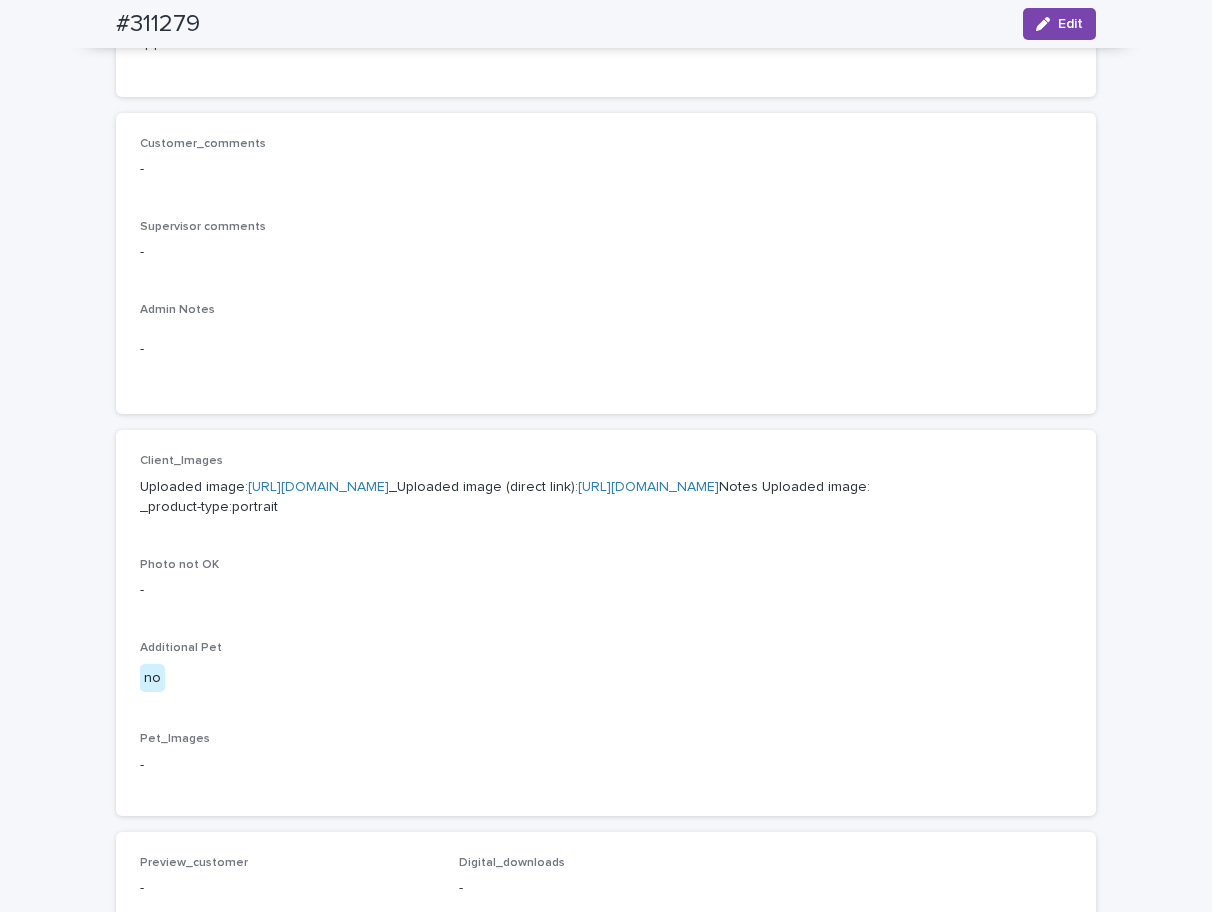 scroll, scrollTop: 462, scrollLeft: 0, axis: vertical 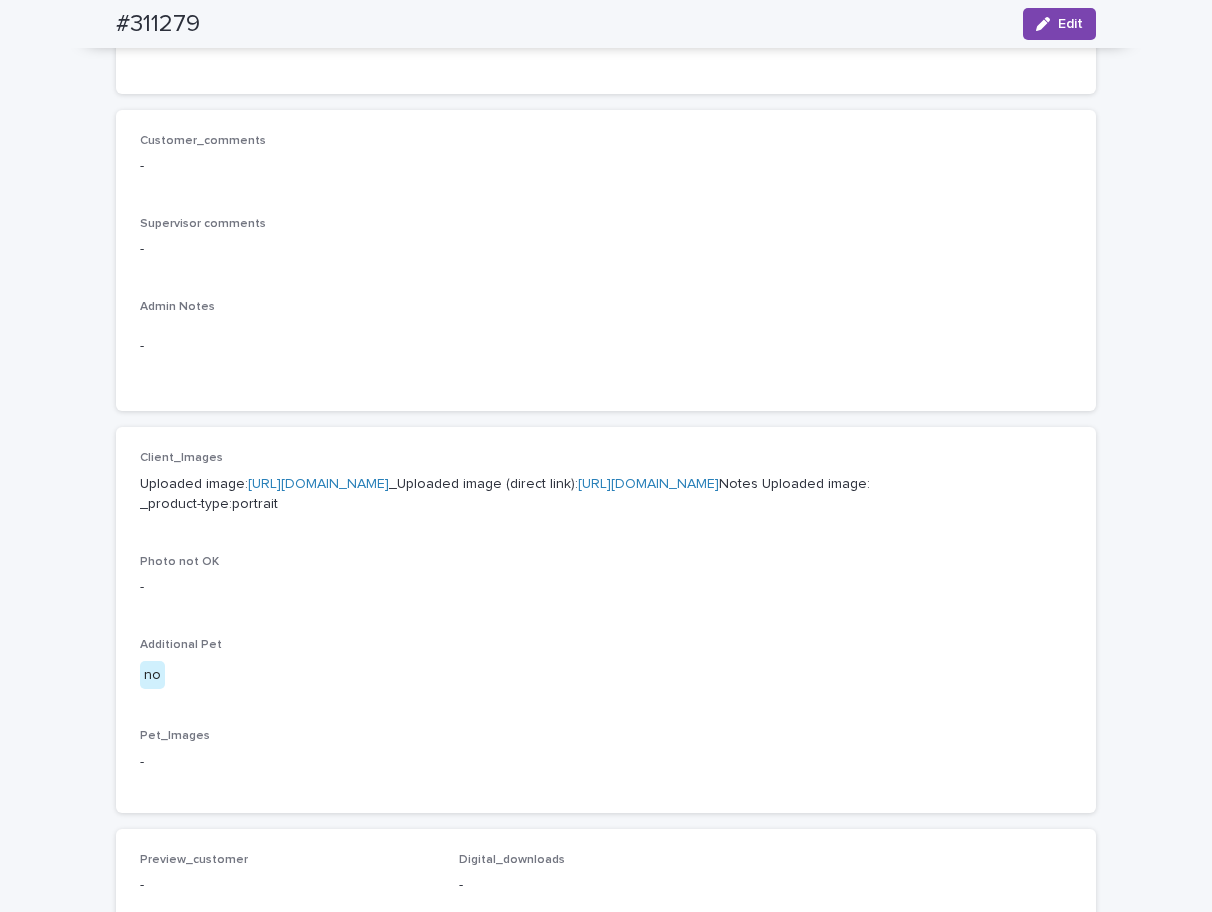 click on "[URL][DOMAIN_NAME]" at bounding box center [318, 484] 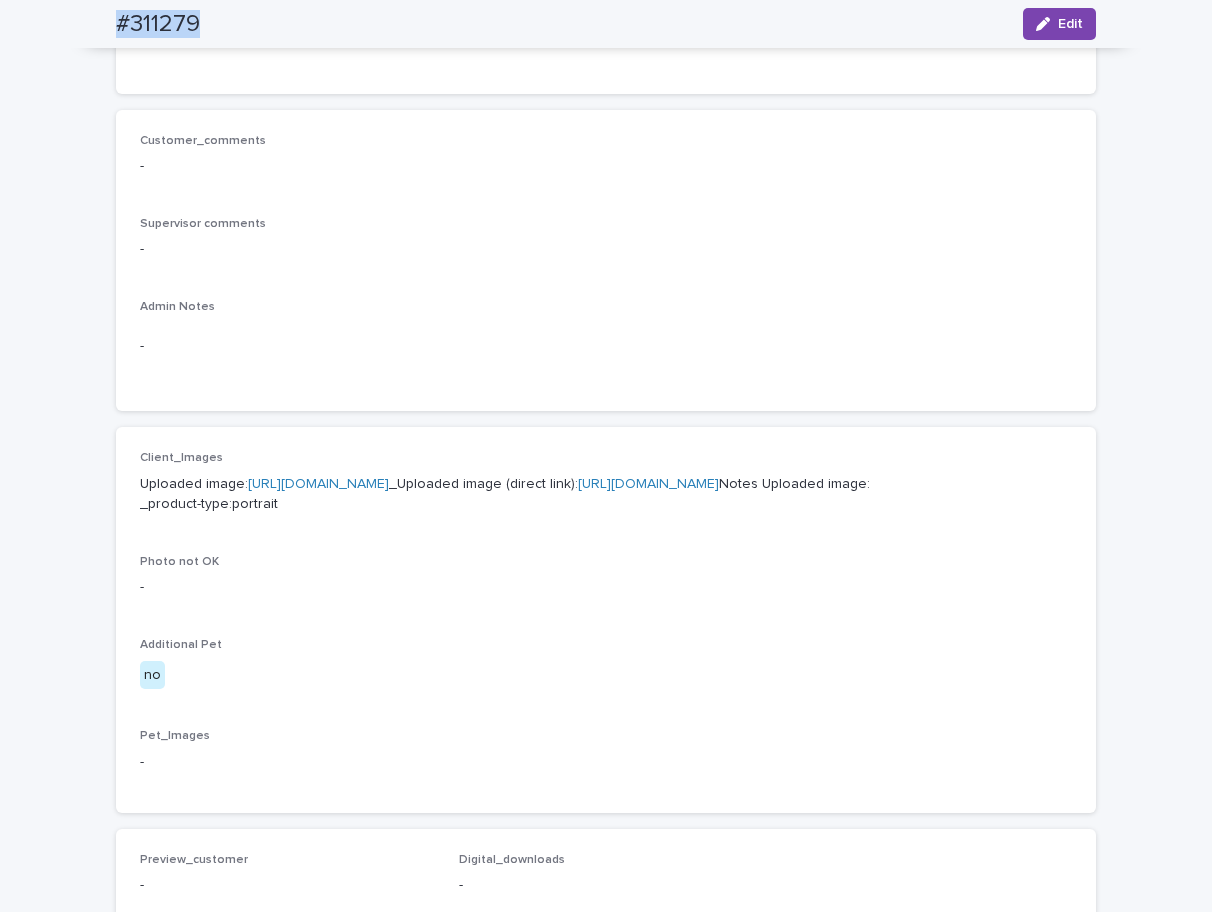 drag, startPoint x: 207, startPoint y: 36, endPoint x: 67, endPoint y: 43, distance: 140.1749 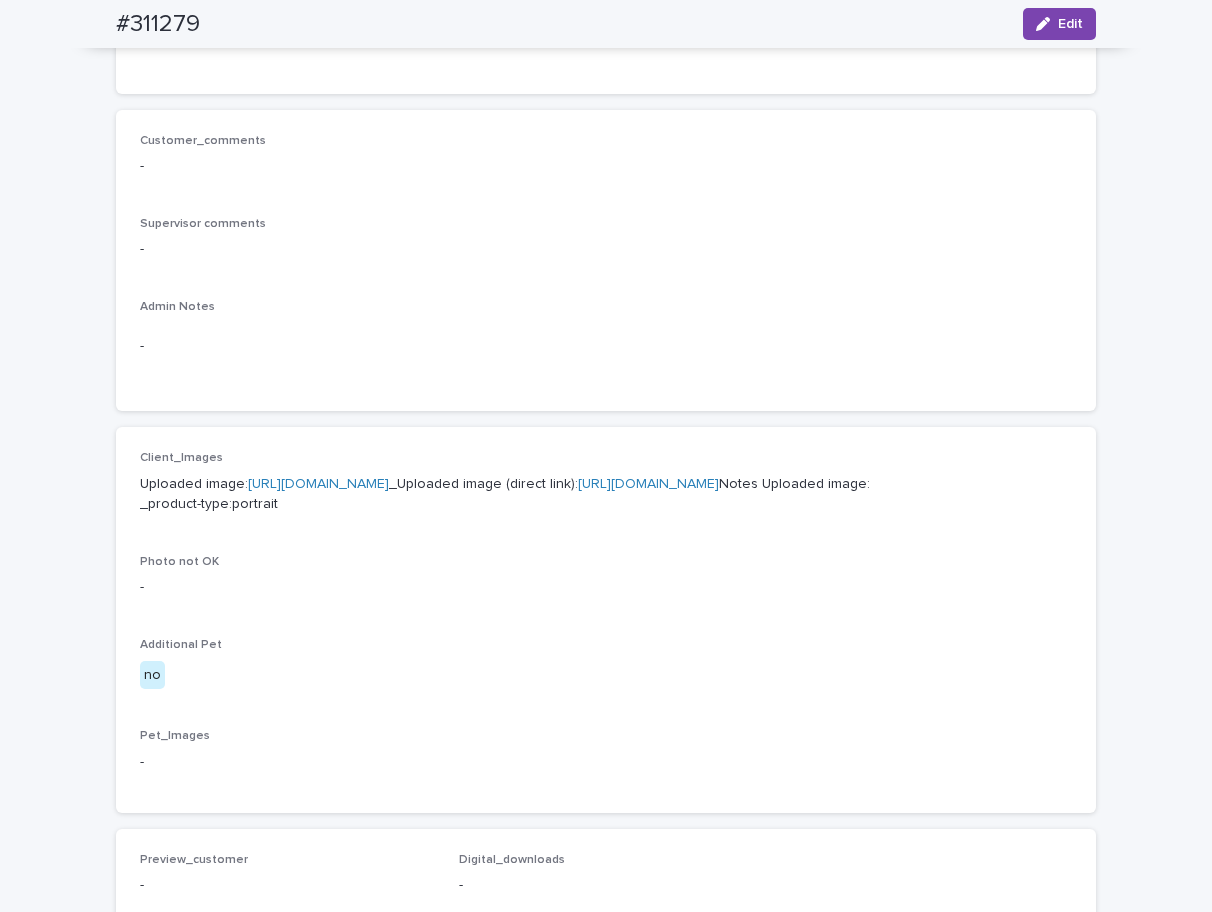 drag, startPoint x: 830, startPoint y: 309, endPoint x: 863, endPoint y: 193, distance: 120.60265 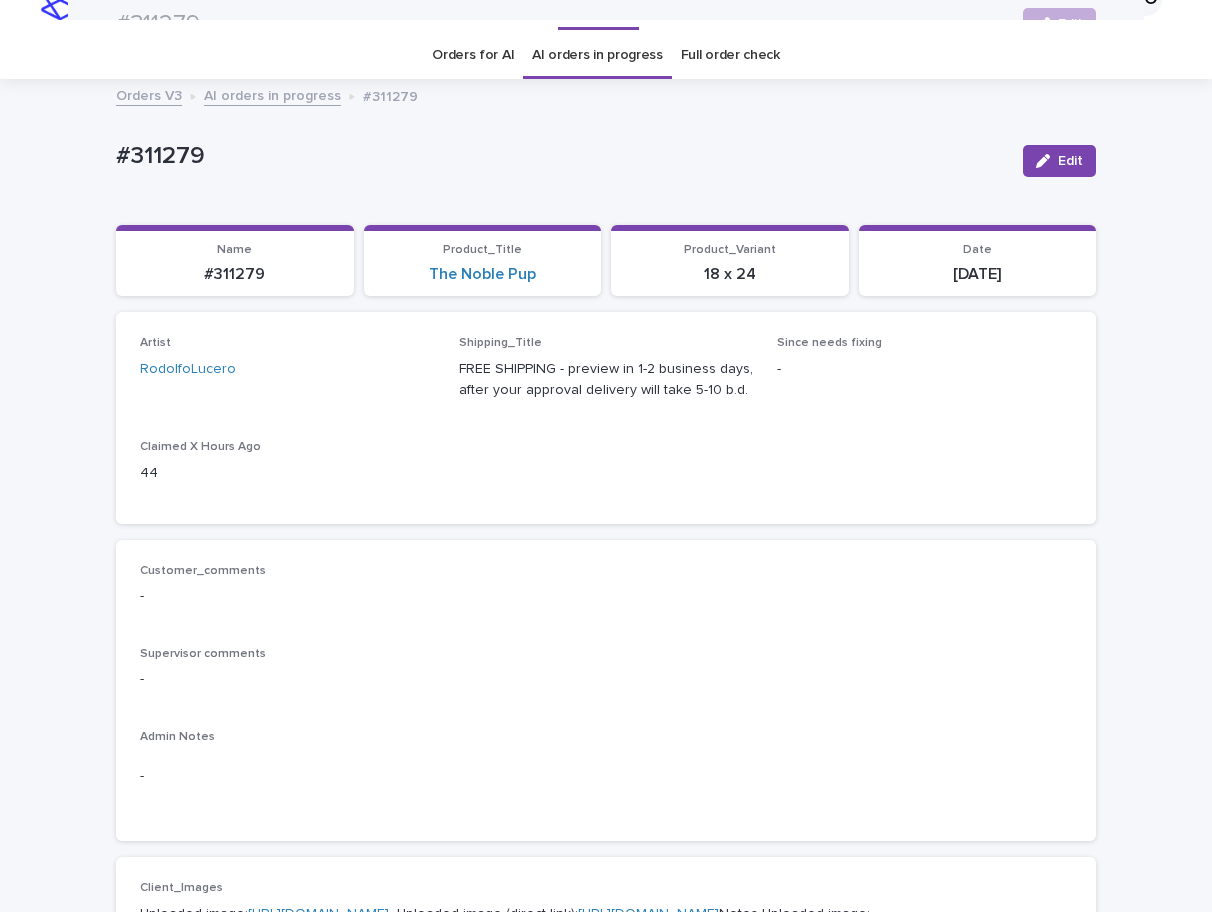 scroll, scrollTop: 0, scrollLeft: 0, axis: both 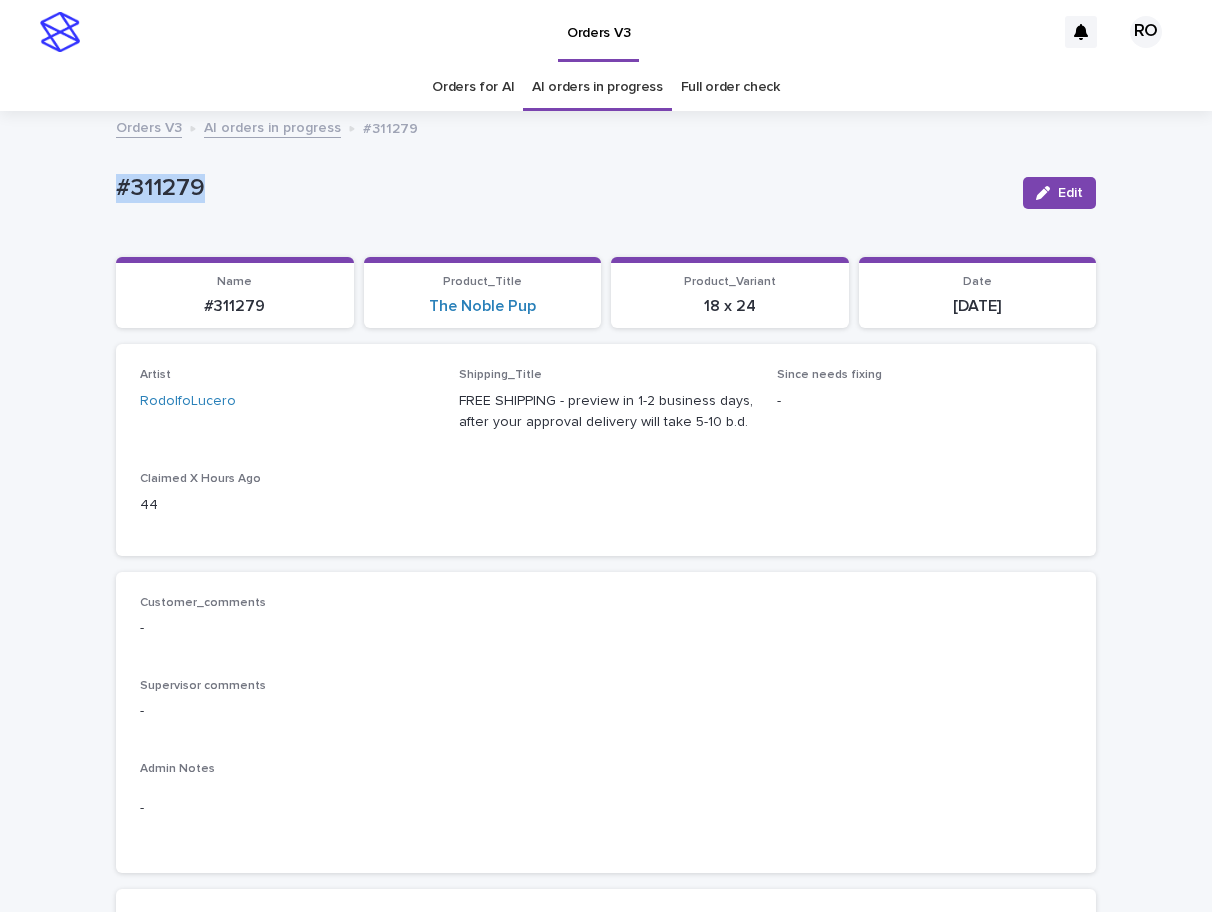 drag, startPoint x: 242, startPoint y: 196, endPoint x: 97, endPoint y: 198, distance: 145.0138 